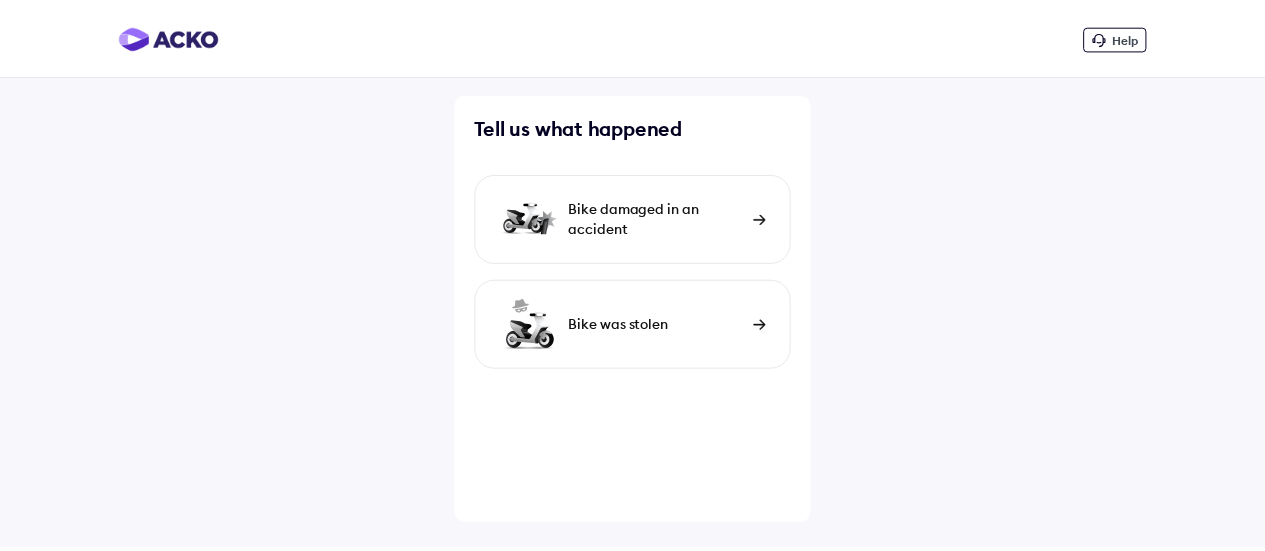scroll, scrollTop: 0, scrollLeft: 0, axis: both 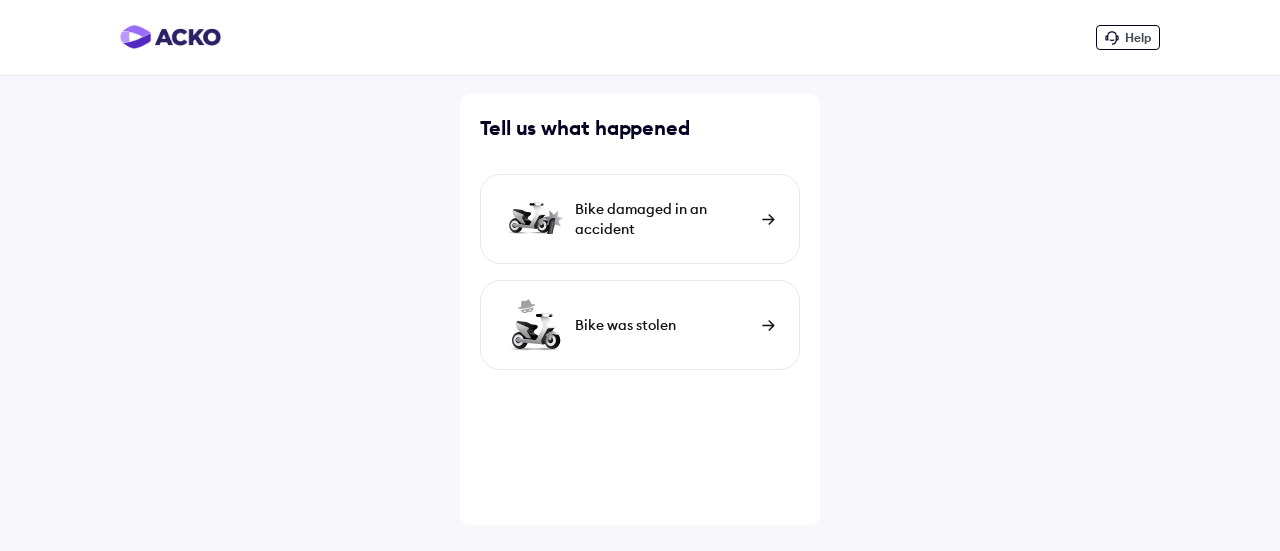 click on "Bike damaged in an accident" at bounding box center (663, 219) 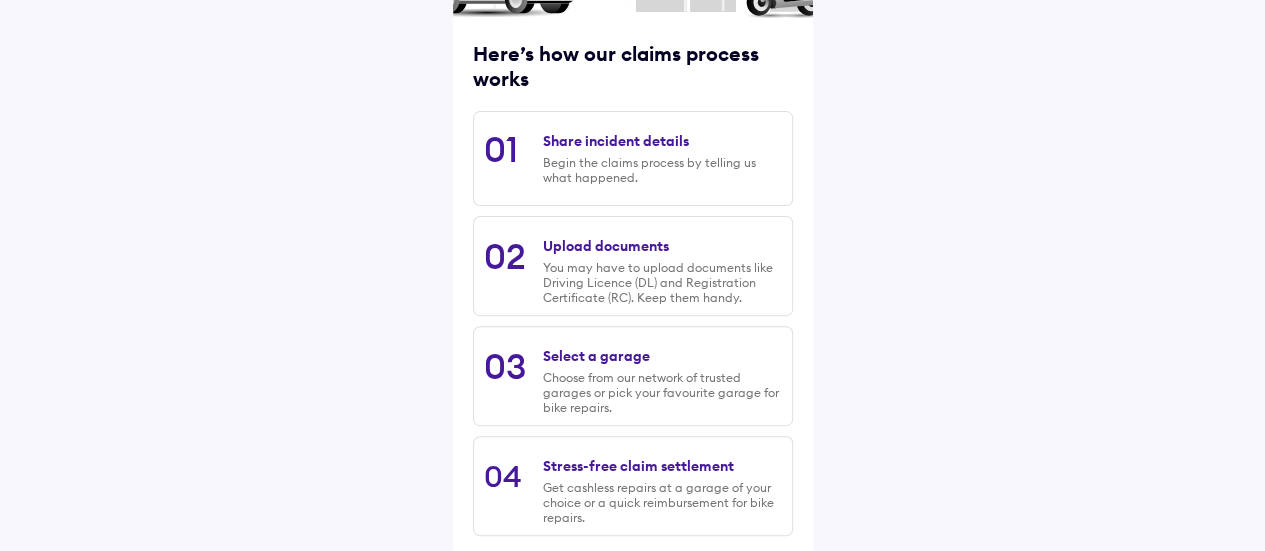 scroll, scrollTop: 346, scrollLeft: 0, axis: vertical 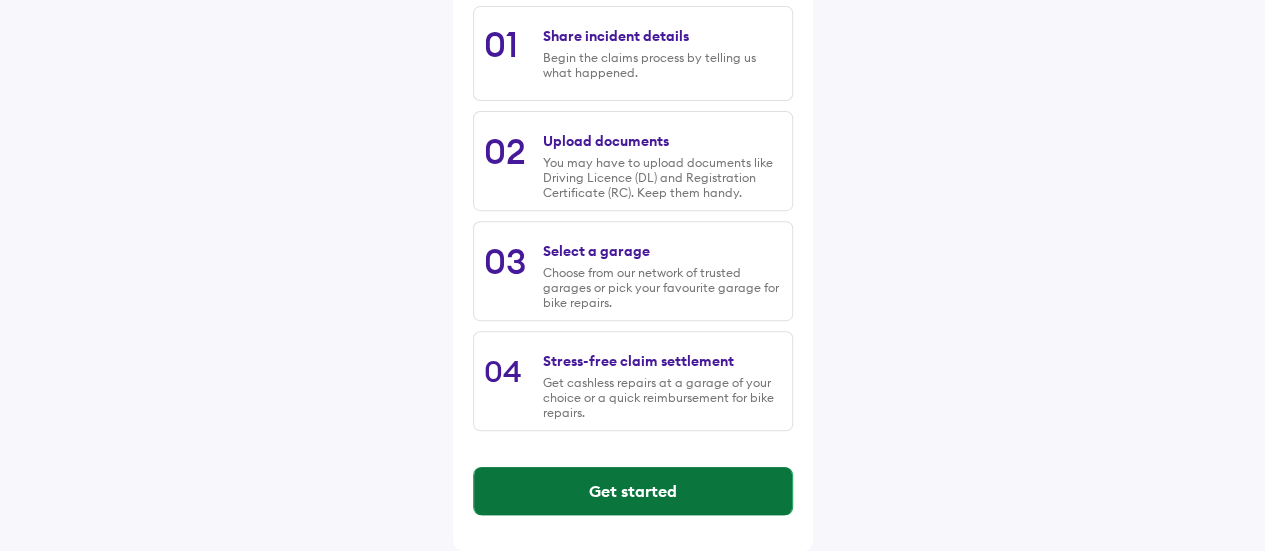 click on "Get started" at bounding box center (633, 491) 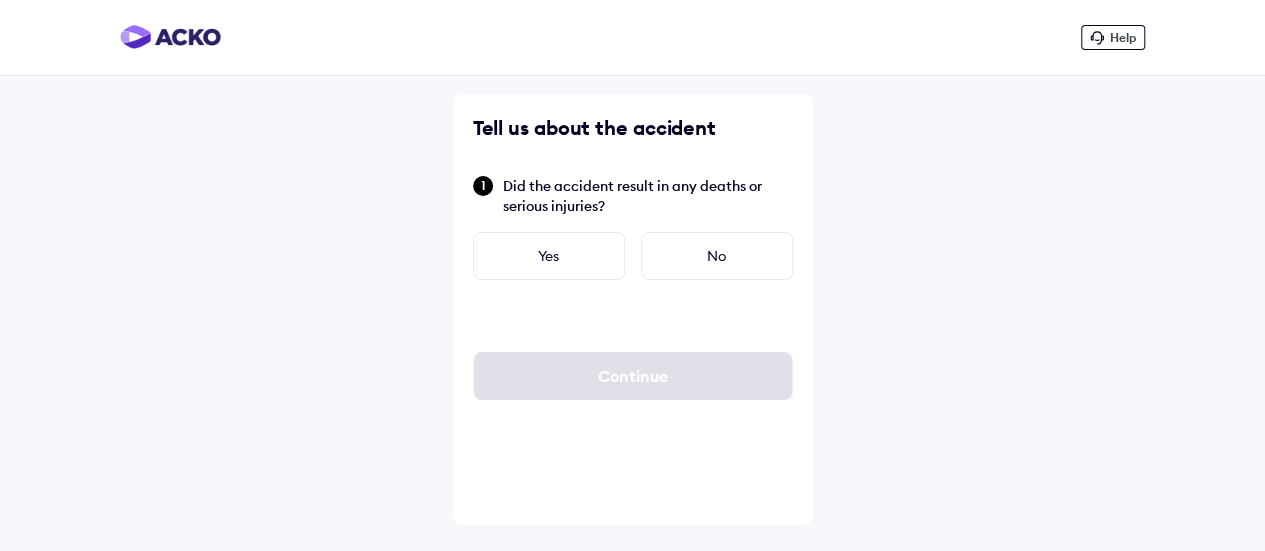scroll, scrollTop: 0, scrollLeft: 0, axis: both 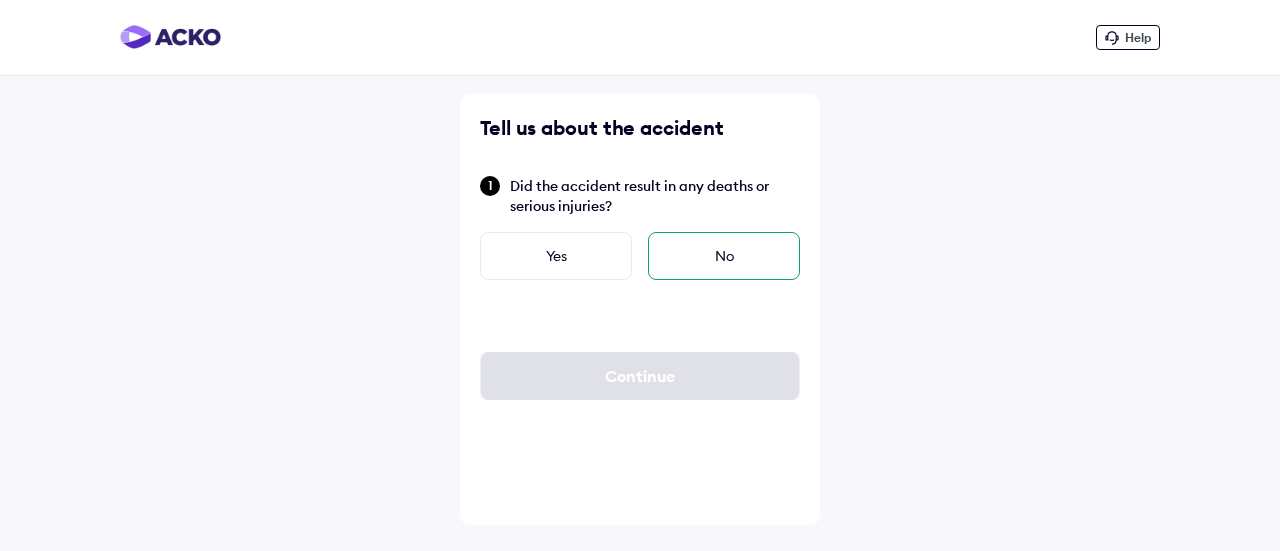 click on "No" at bounding box center [724, 256] 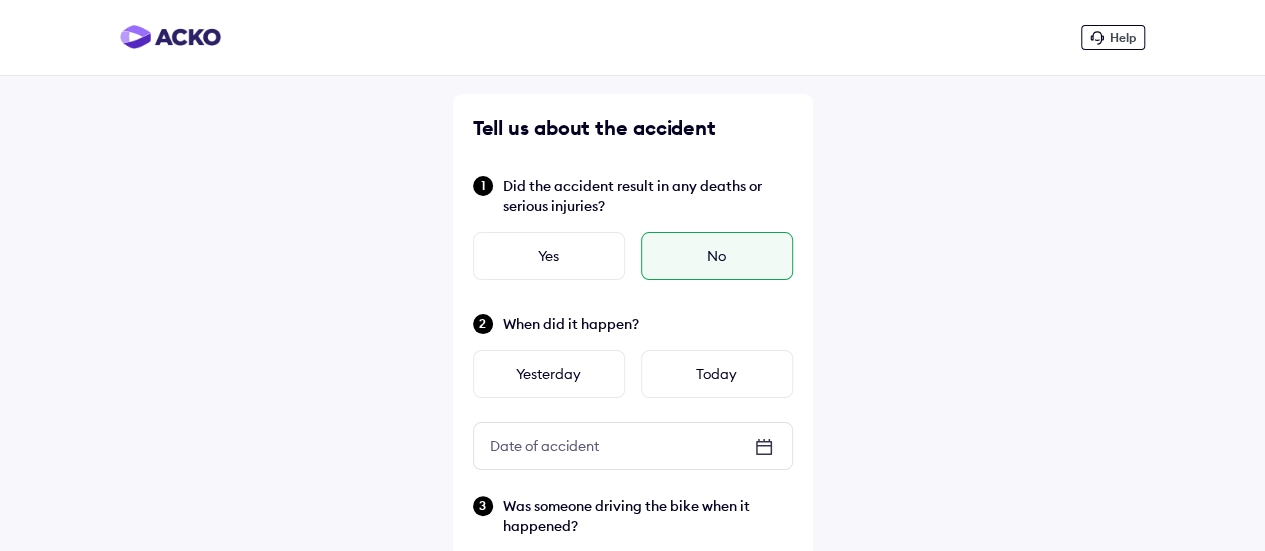 click 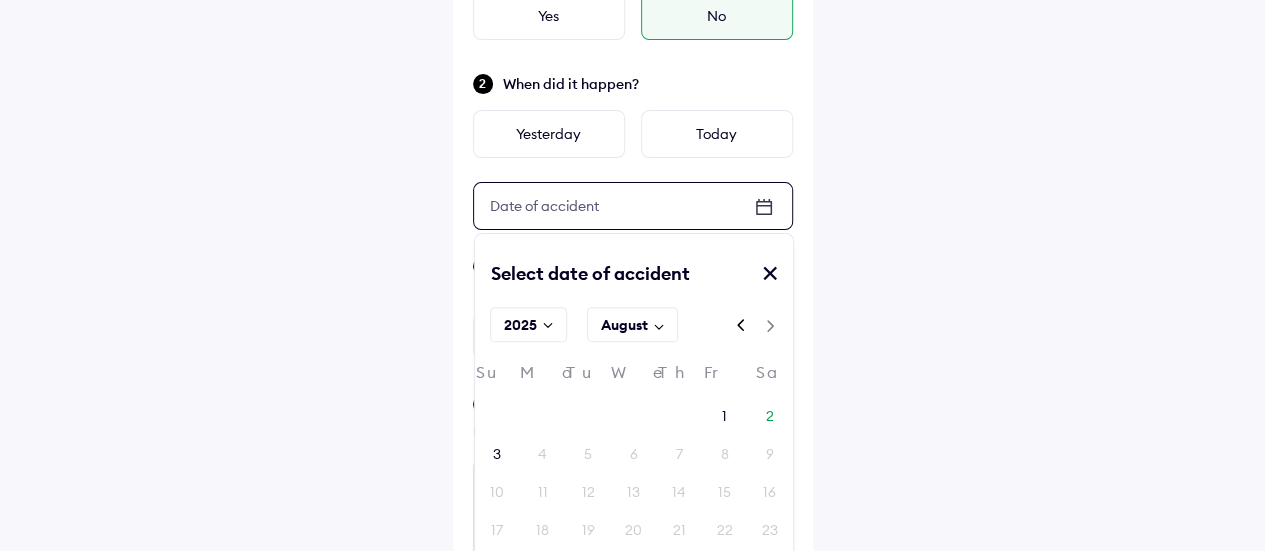 scroll, scrollTop: 280, scrollLeft: 0, axis: vertical 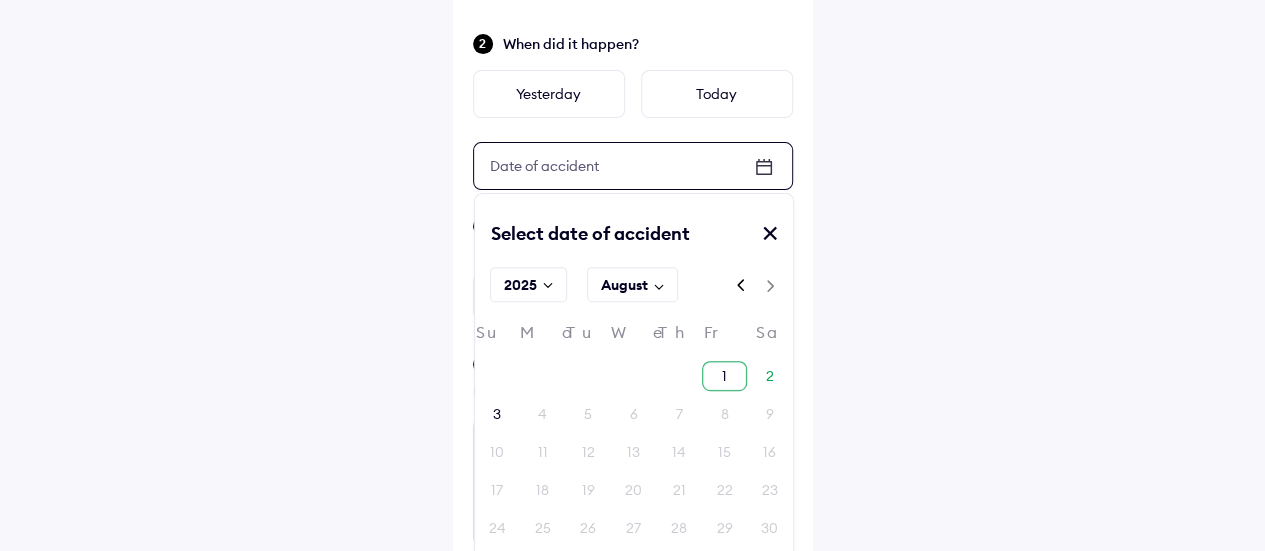 click on "1" at bounding box center (724, 376) 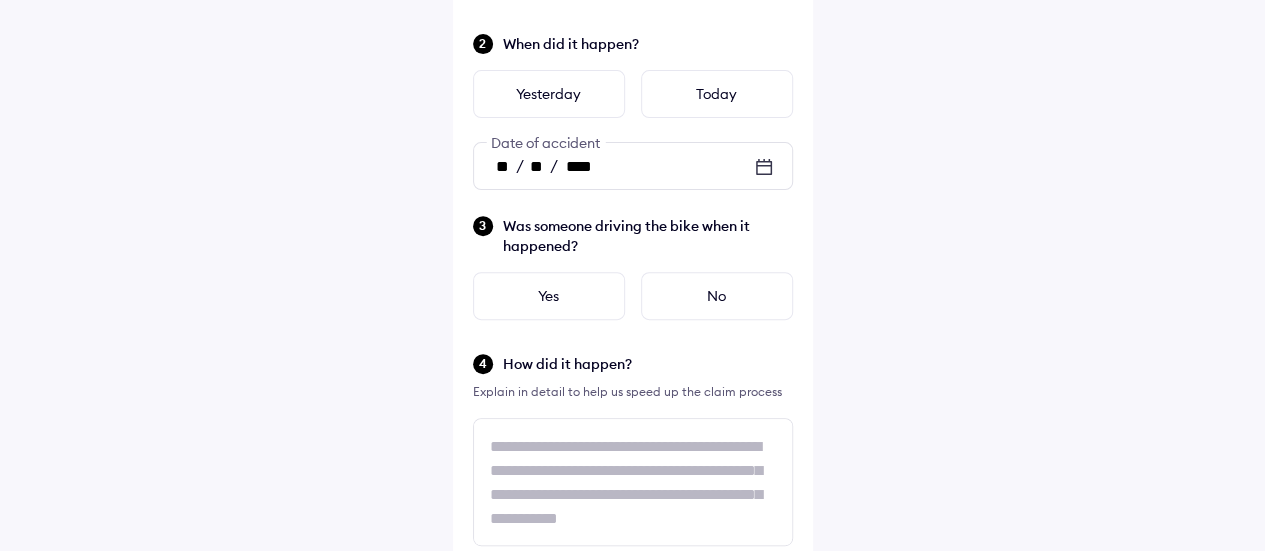 scroll, scrollTop: 298, scrollLeft: 0, axis: vertical 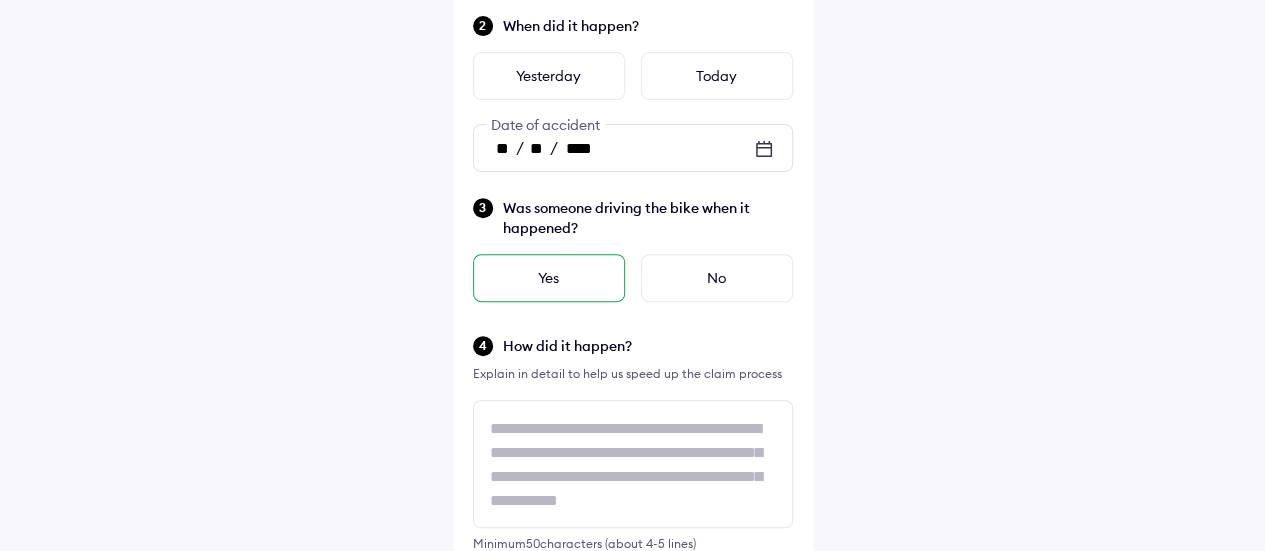 click on "Yes" at bounding box center [549, 278] 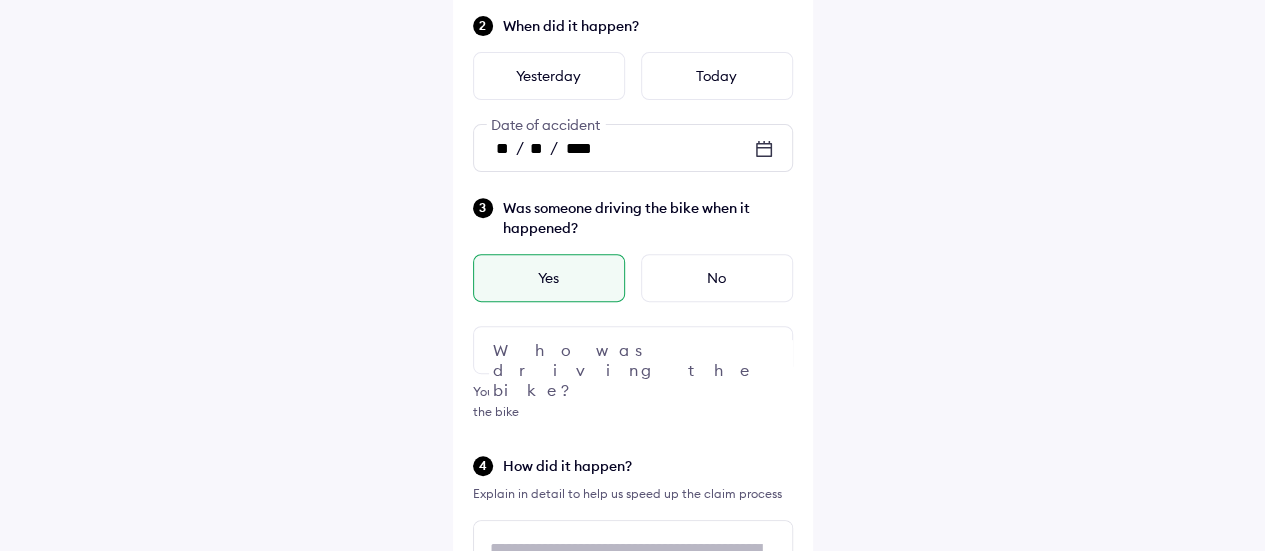 click at bounding box center (633, 350) 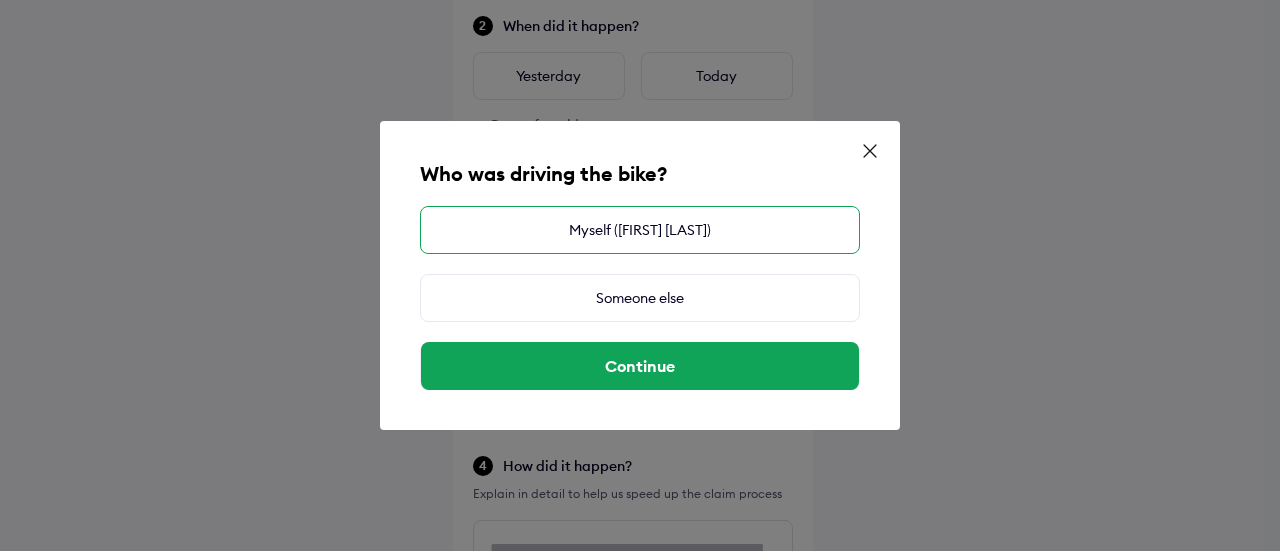 click on "Myself ([FIRST] [LAST])" at bounding box center [640, 230] 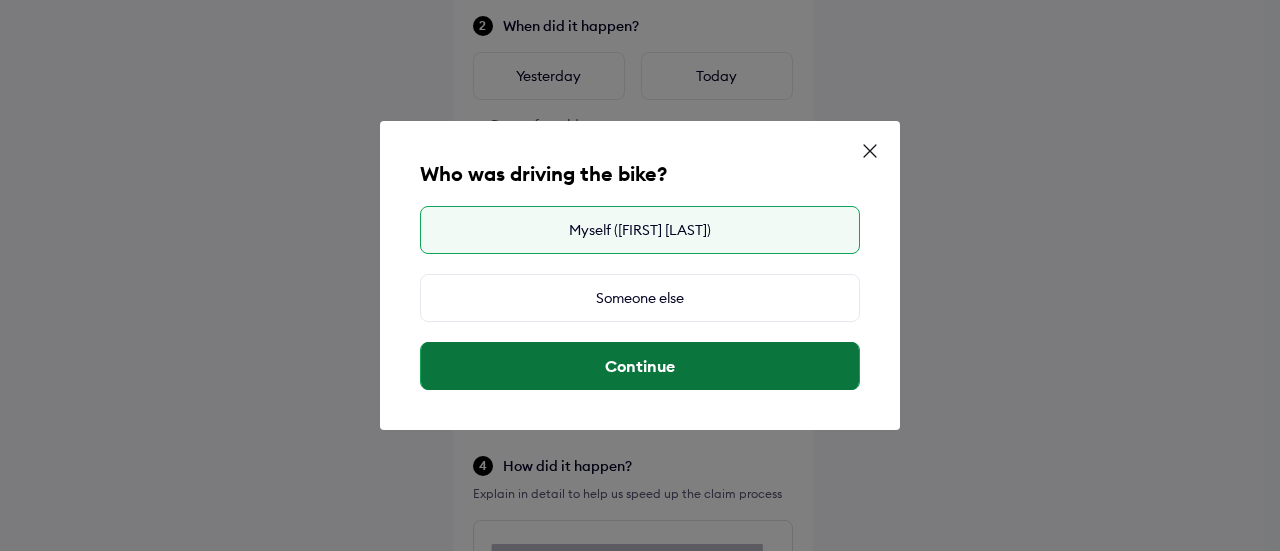 click on "Continue" at bounding box center [640, 366] 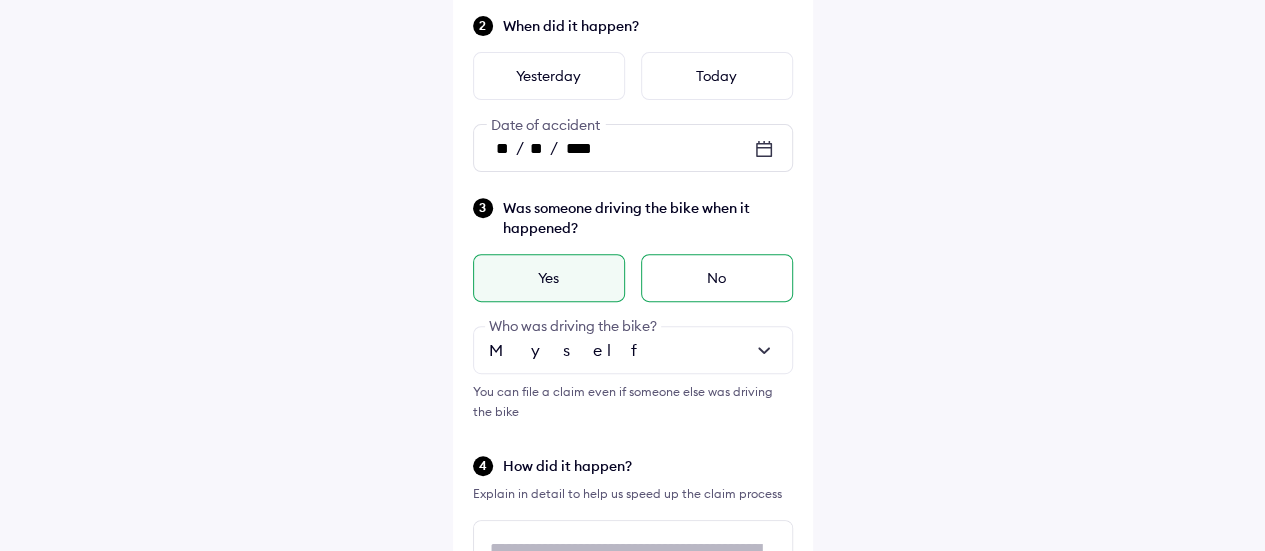 click on "No" at bounding box center [717, 278] 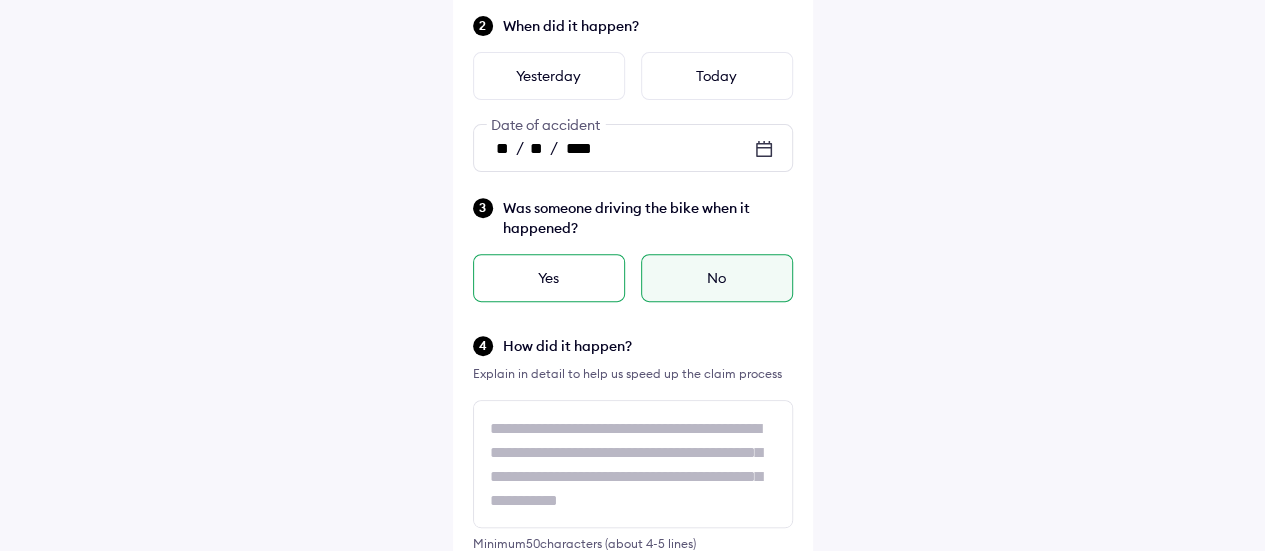 click on "Yes" at bounding box center (549, 278) 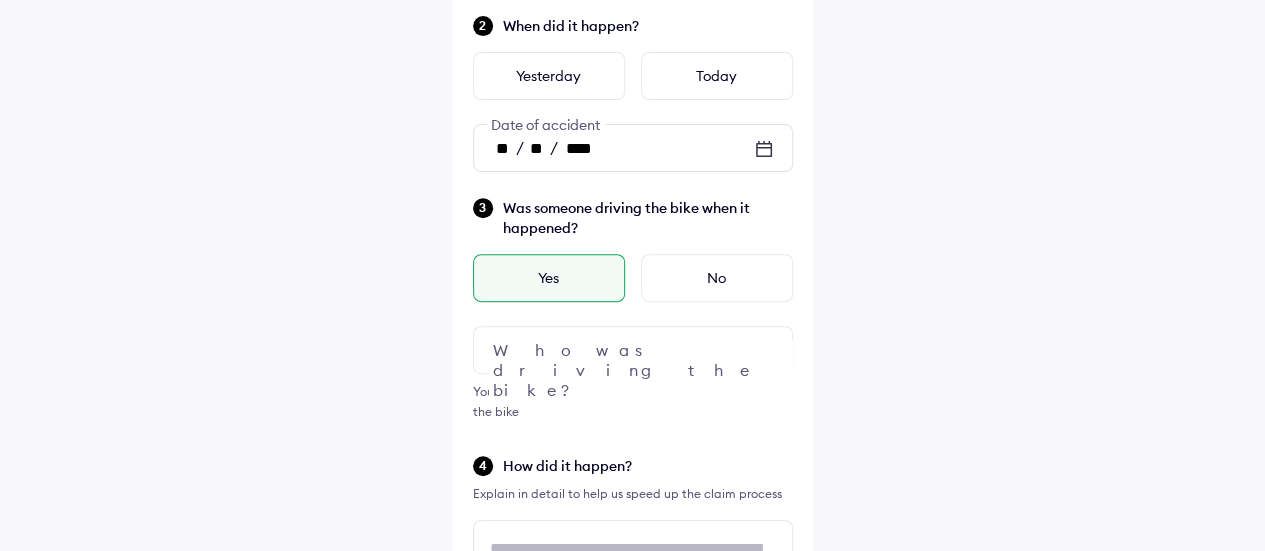 click at bounding box center (633, 350) 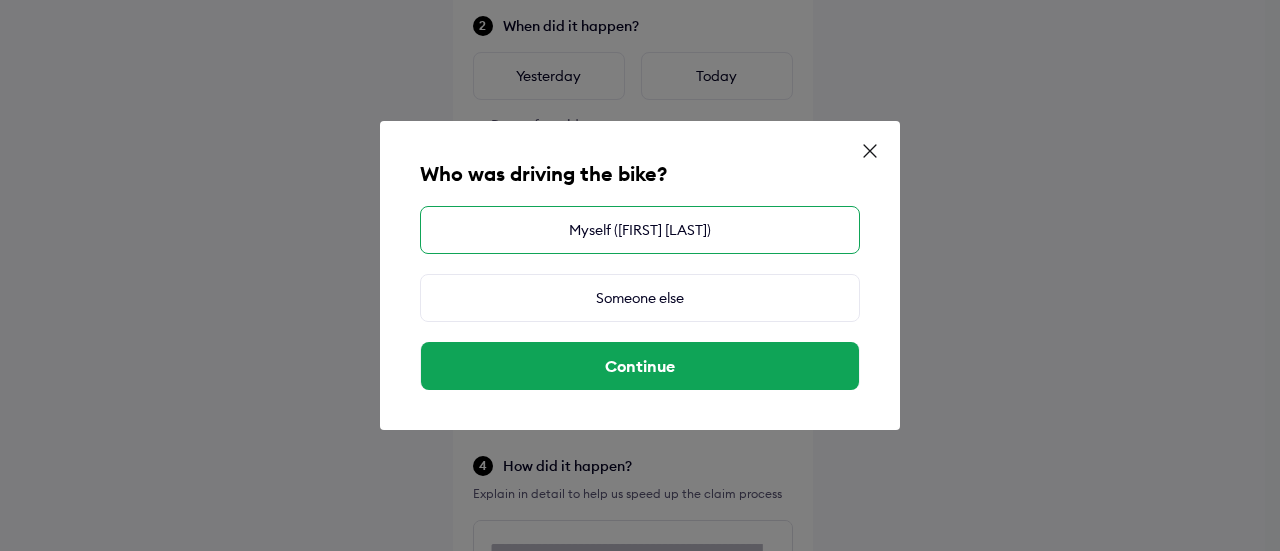 click on "Myself ([FIRST] [LAST])" at bounding box center [640, 230] 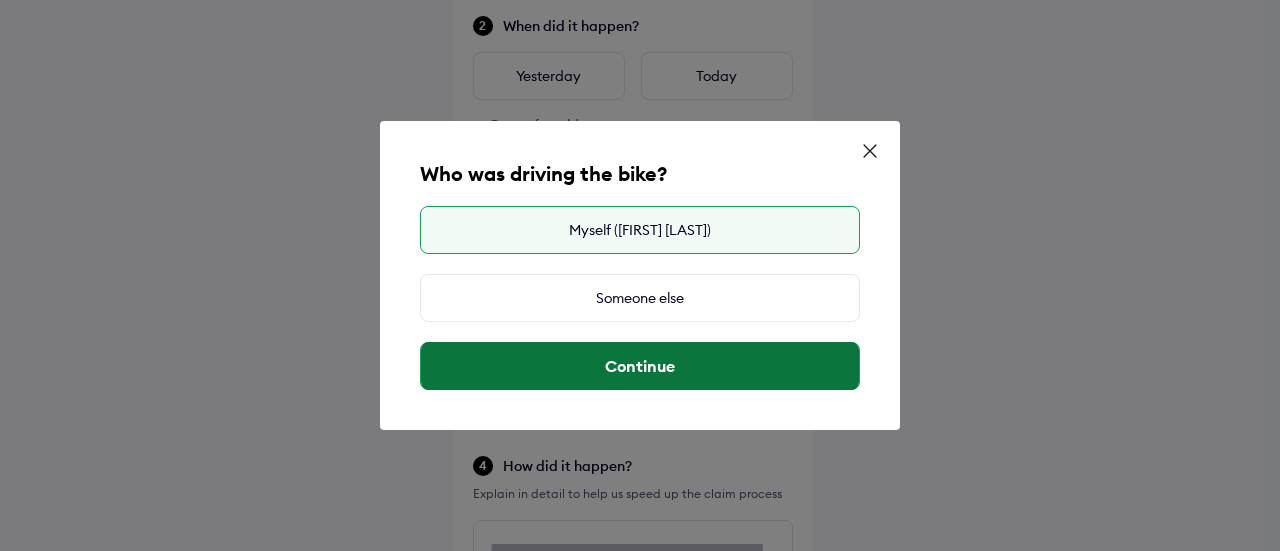 click on "Continue" at bounding box center [640, 366] 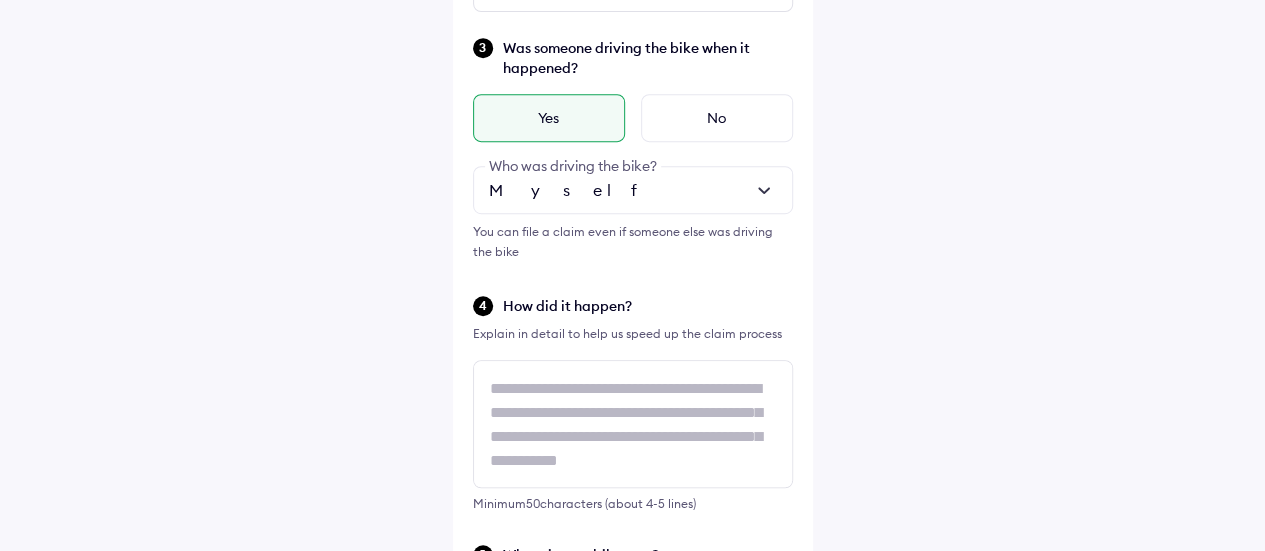 scroll, scrollTop: 498, scrollLeft: 0, axis: vertical 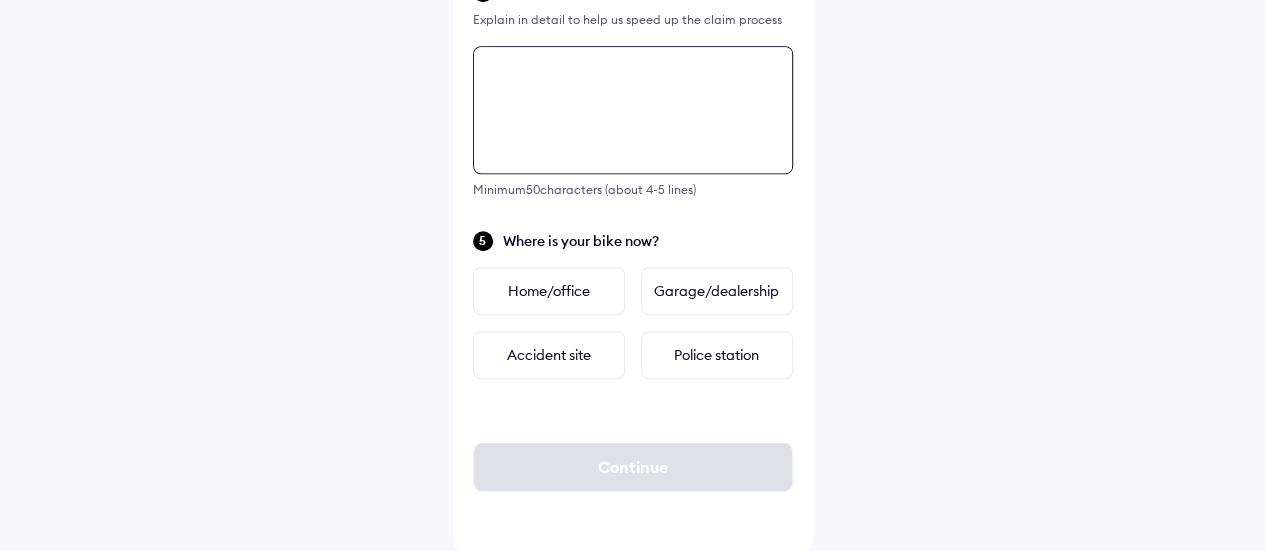 click on "Tell us about the accident Did the accident result in any deaths or serious injuries? Yes No When did it happen? Yesterday Today ** / ** / **** Date of accident Was someone driving the bike when it happened? Yes No Myself Who was driving the bike? You can file a claim even if someone else was driving the bike  How did it happen? Explain in detail to help us speed up the claim process Minimum  50  characters (about 4-5 lines) Where is your bike now? Home/office Garage/dealership Accident site Police station Continue" at bounding box center [633, -64] 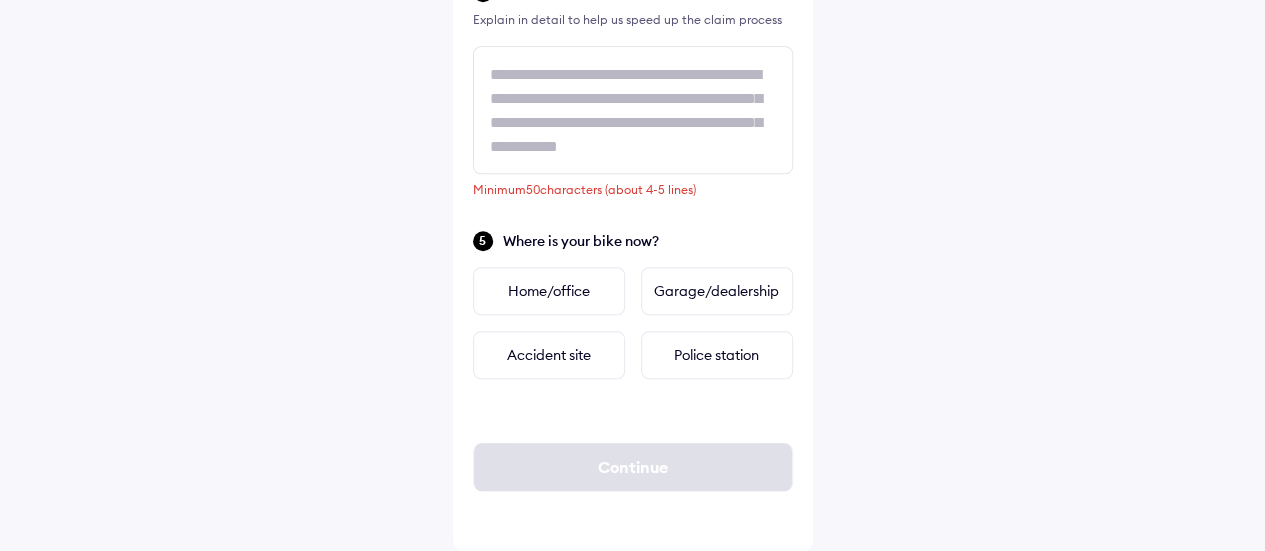 click on "Help Tell us about the accident Did the accident result in any deaths or serious injuries? Yes No When did it happen? Yesterday Today ** / ** / **** Date of accident Was someone driving the bike when it happened? Yes No Myself Who was driving the bike? You can file a claim even if someone else was driving the bike  How did it happen? Explain in detail to help us speed up the claim process Minimum  50  characters (about 4-5 lines) Where is your bike now? Home/office Garage/dealership Accident site Police station Continue" at bounding box center [632, -111] 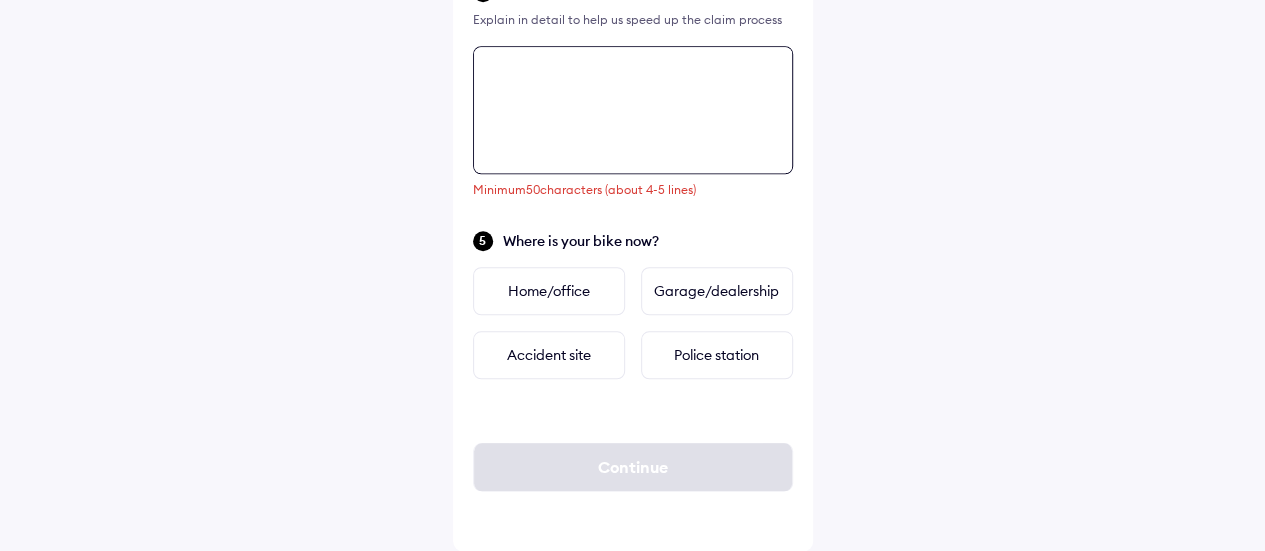 click at bounding box center (633, 110) 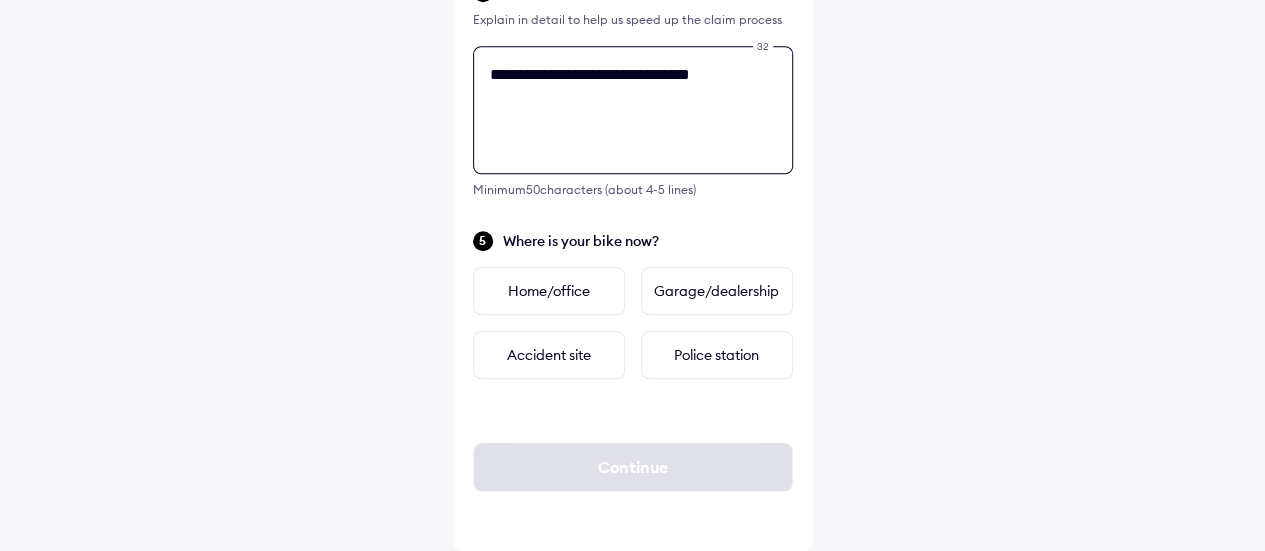 drag, startPoint x: 712, startPoint y: 63, endPoint x: 716, endPoint y: 105, distance: 42.190044 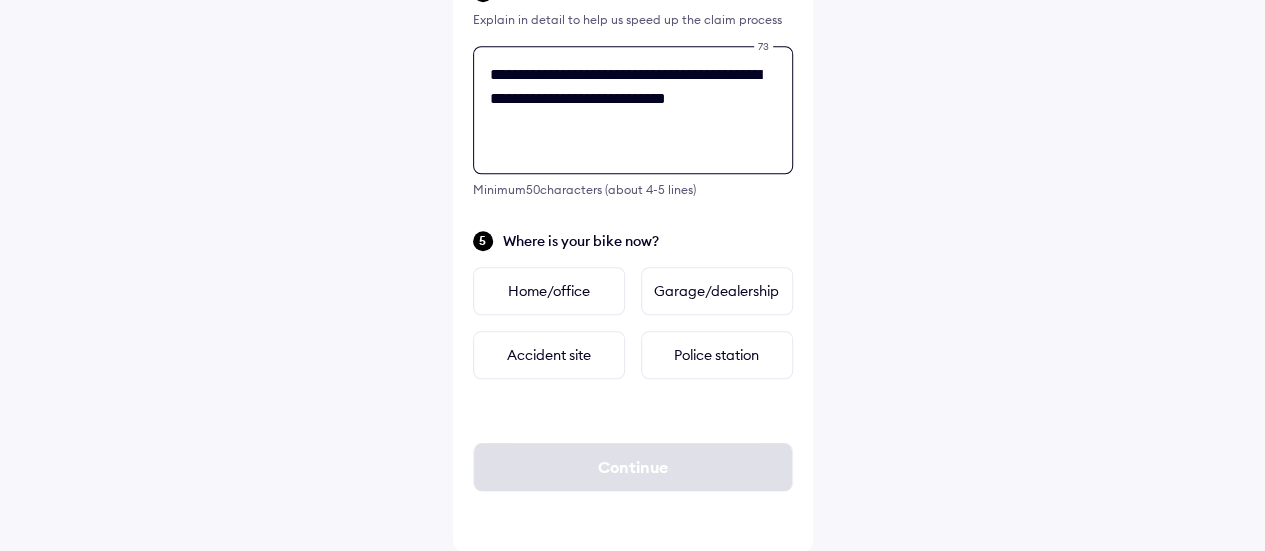 click on "**********" at bounding box center [633, 110] 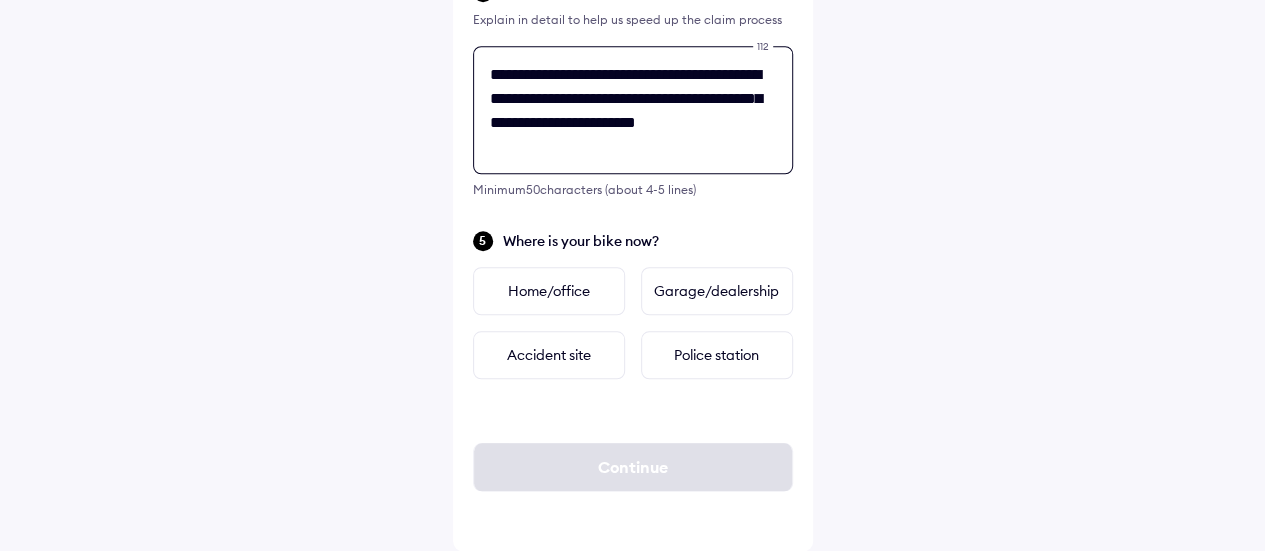 click on "**********" at bounding box center (633, 110) 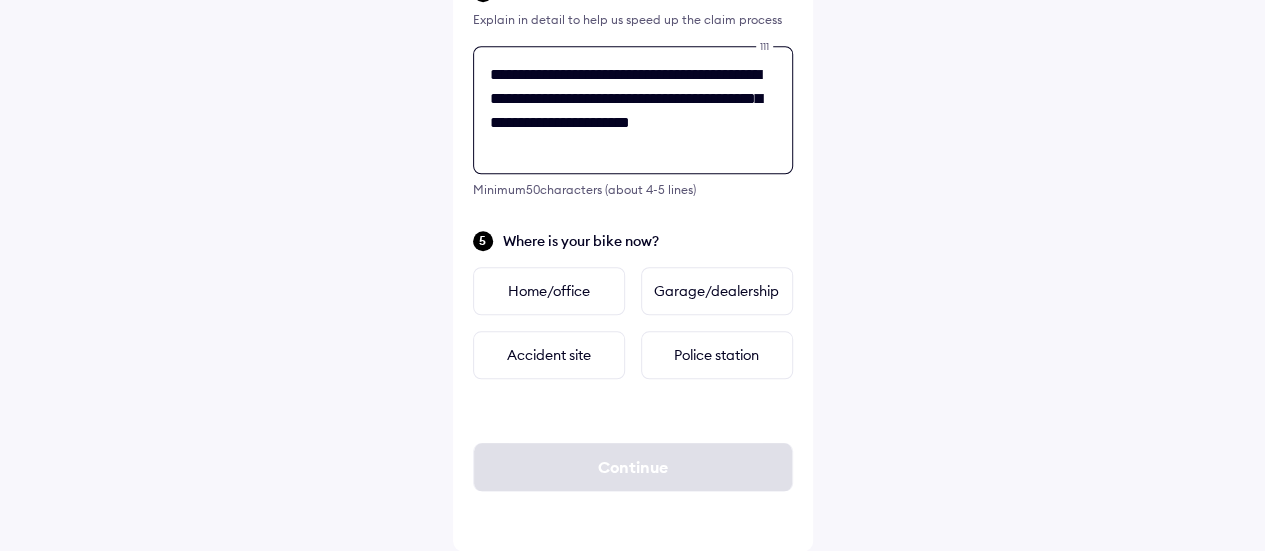 click on "**********" at bounding box center (633, 110) 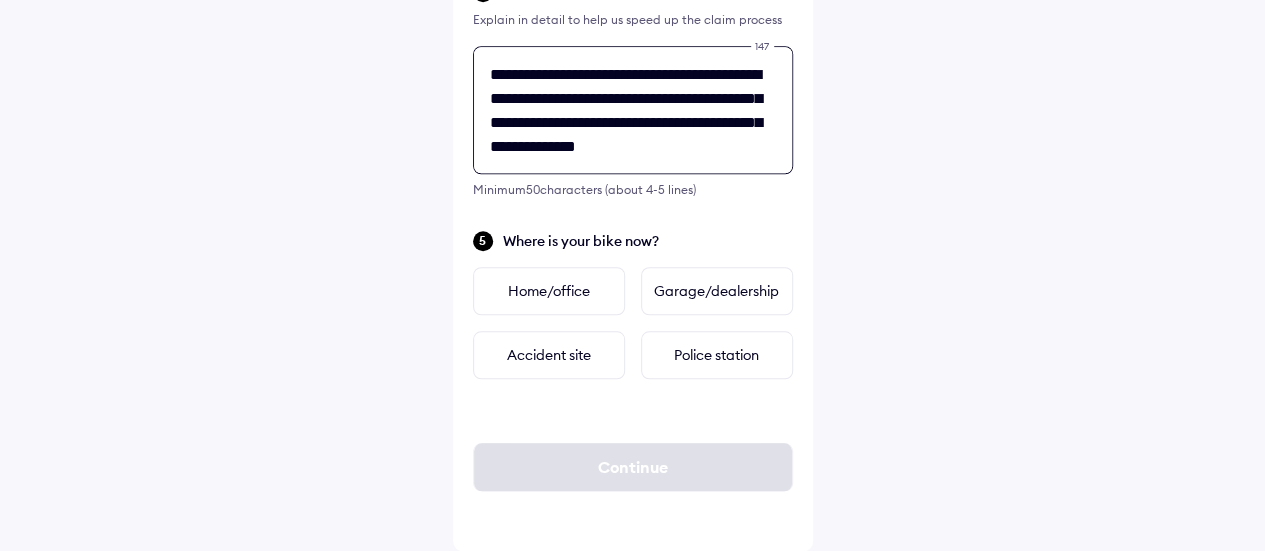 click on "**********" at bounding box center [633, 110] 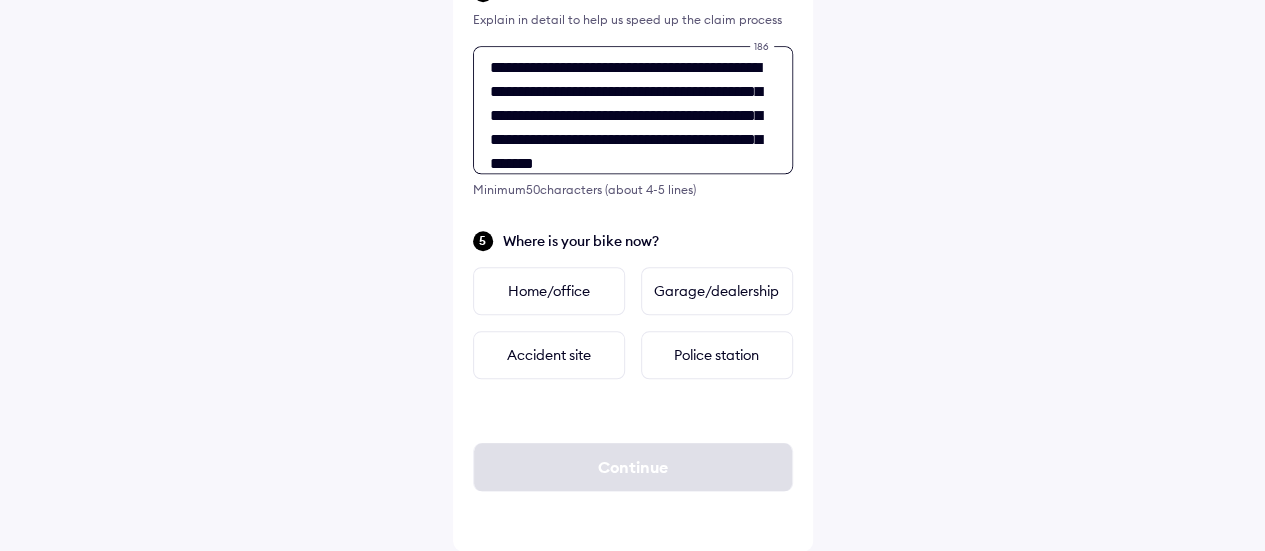 scroll, scrollTop: 31, scrollLeft: 0, axis: vertical 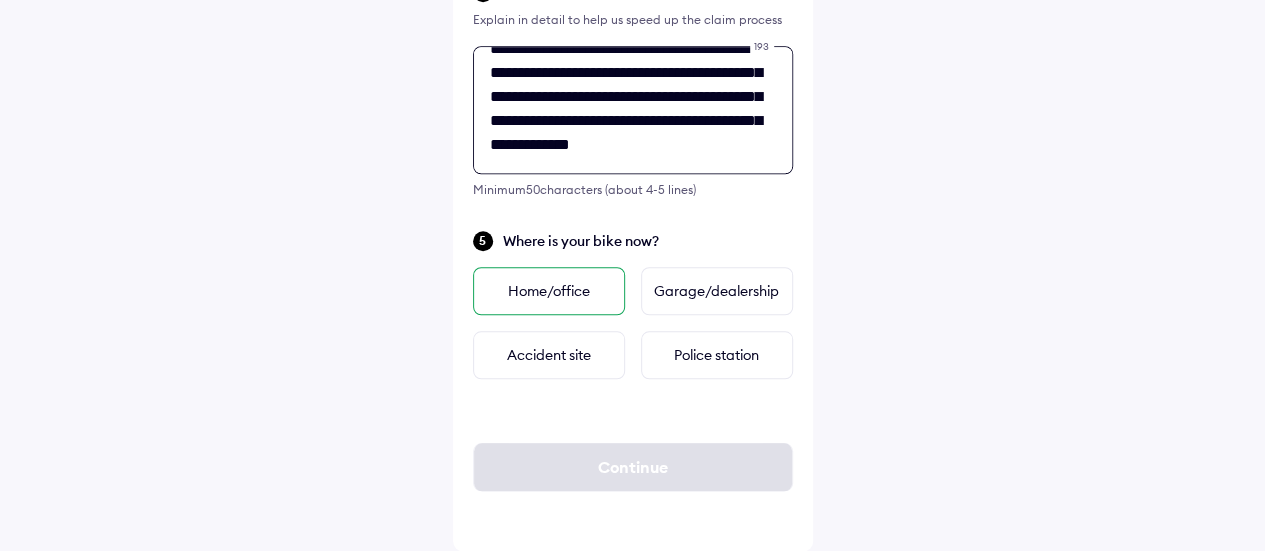 type on "**********" 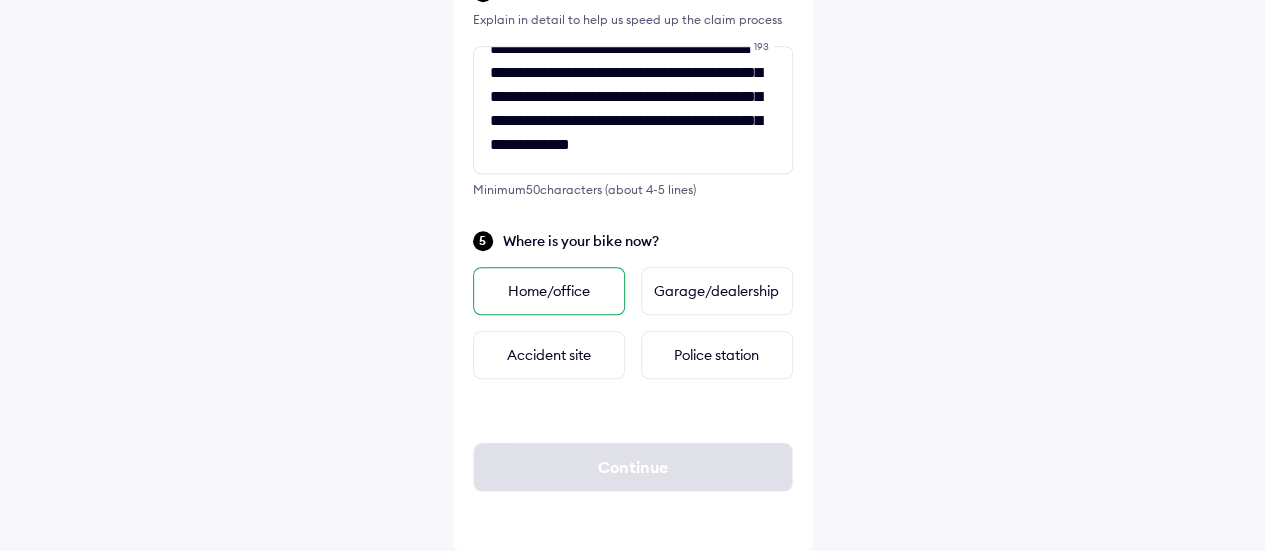 click on "Home/office" at bounding box center [549, 291] 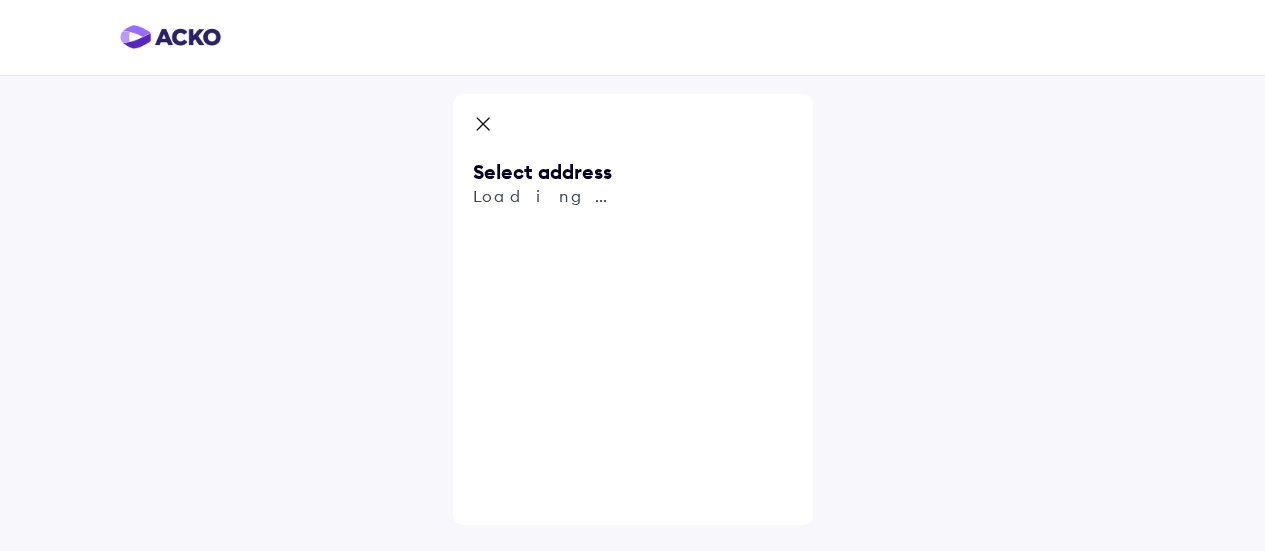 scroll, scrollTop: 0, scrollLeft: 0, axis: both 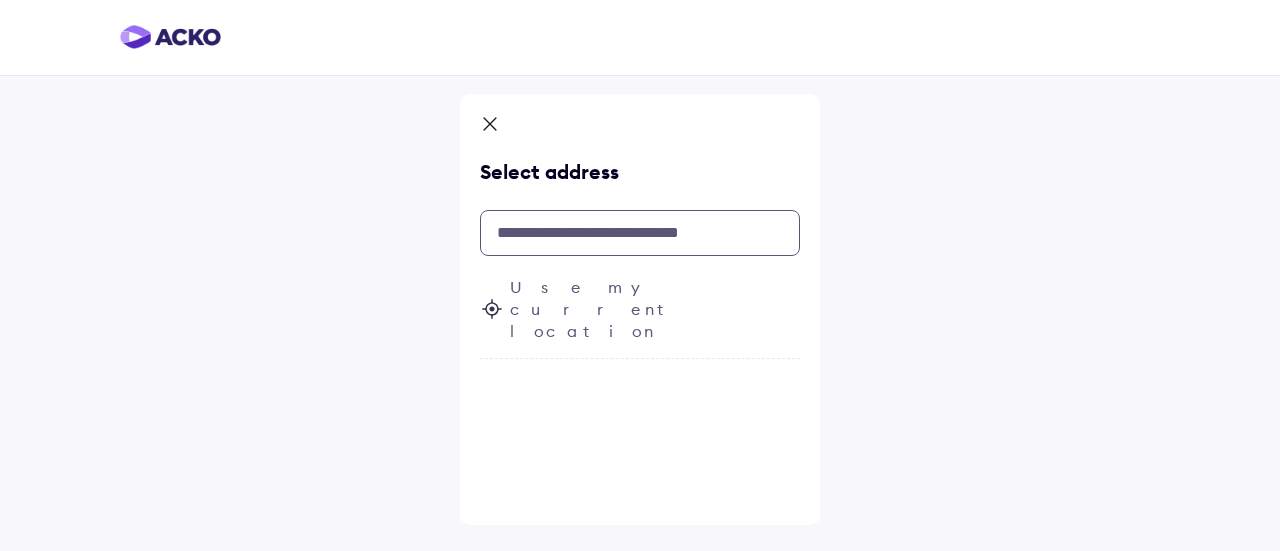 click at bounding box center [640, 233] 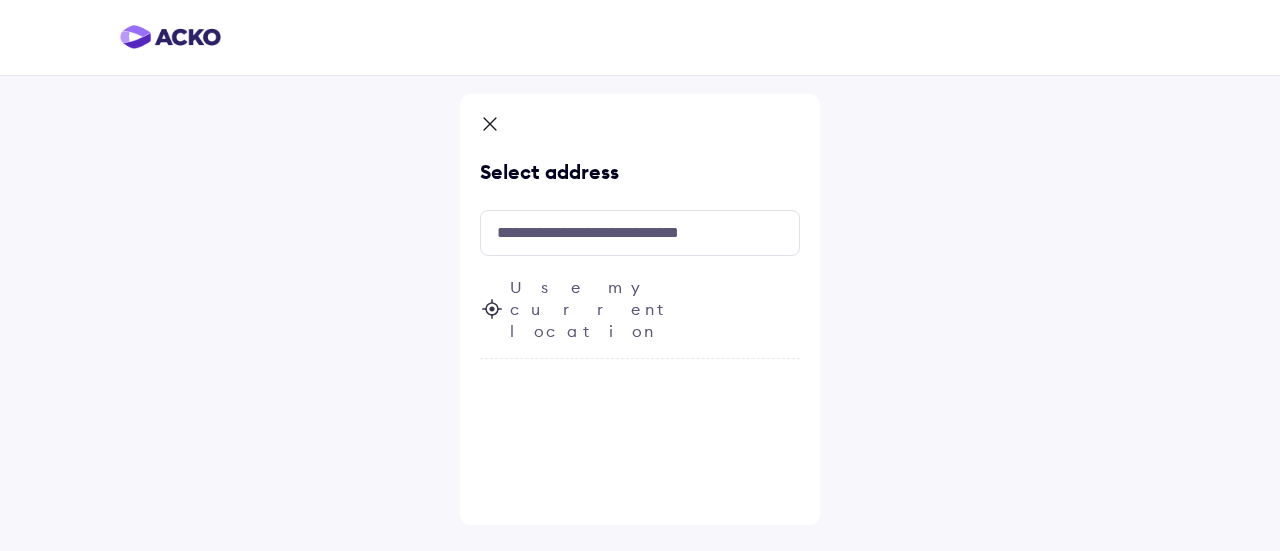 click 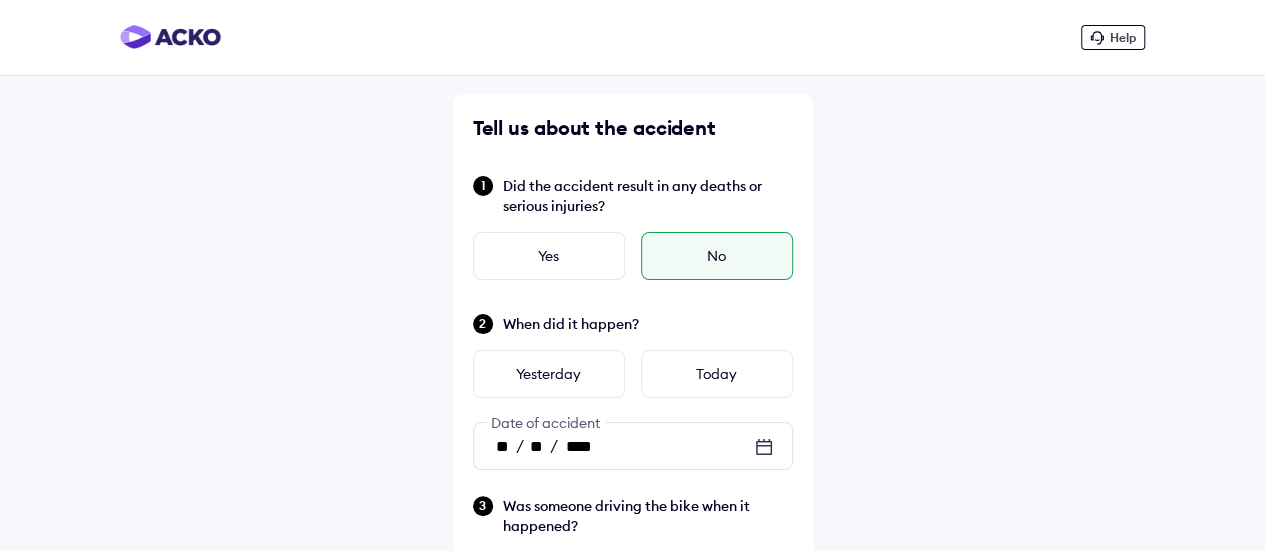 scroll, scrollTop: 845, scrollLeft: 0, axis: vertical 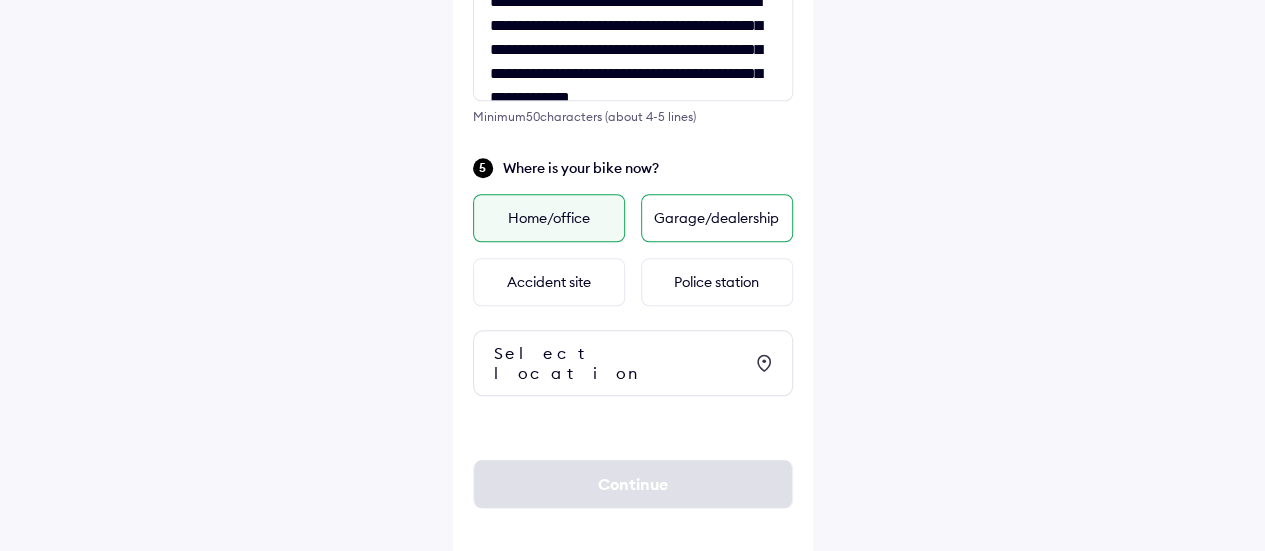 click on "Garage/dealership" at bounding box center [717, 218] 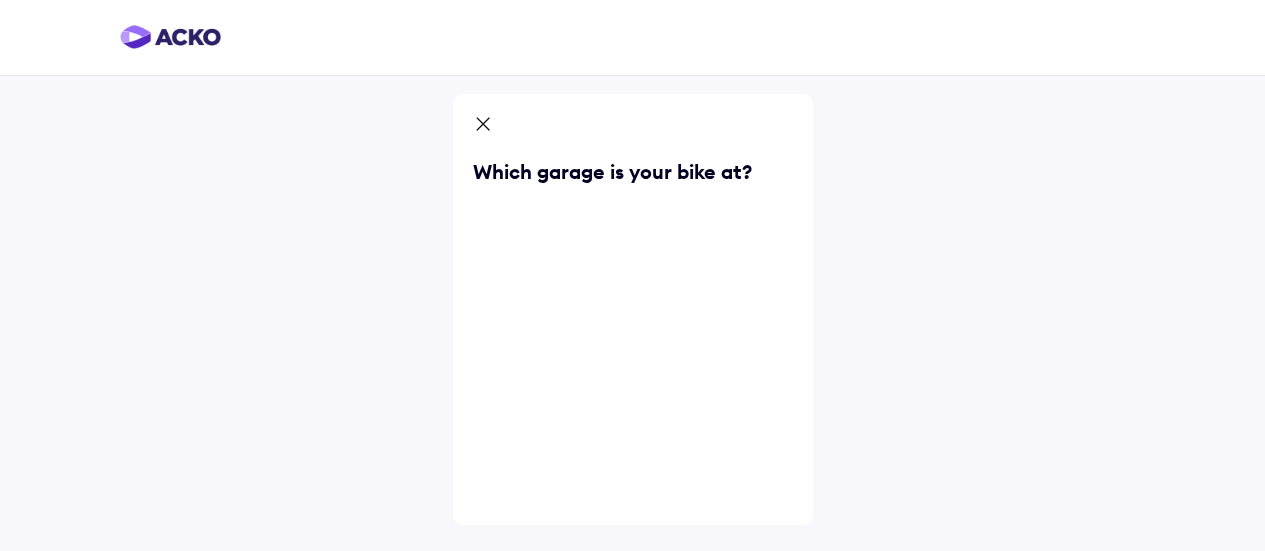 scroll, scrollTop: 0, scrollLeft: 0, axis: both 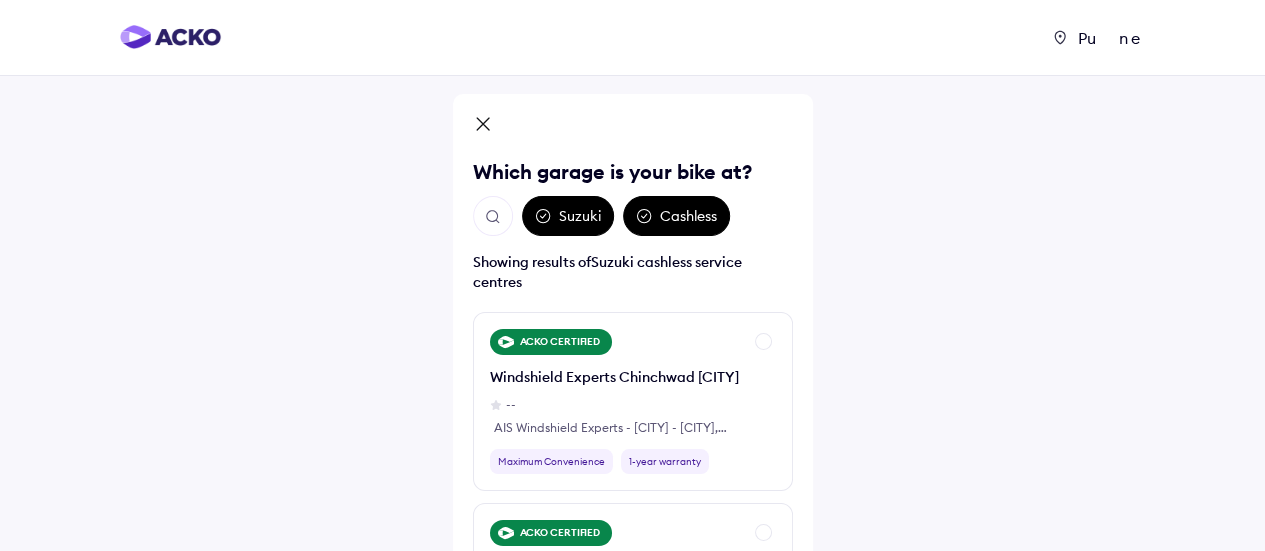 click on "Suzuki" at bounding box center (568, 216) 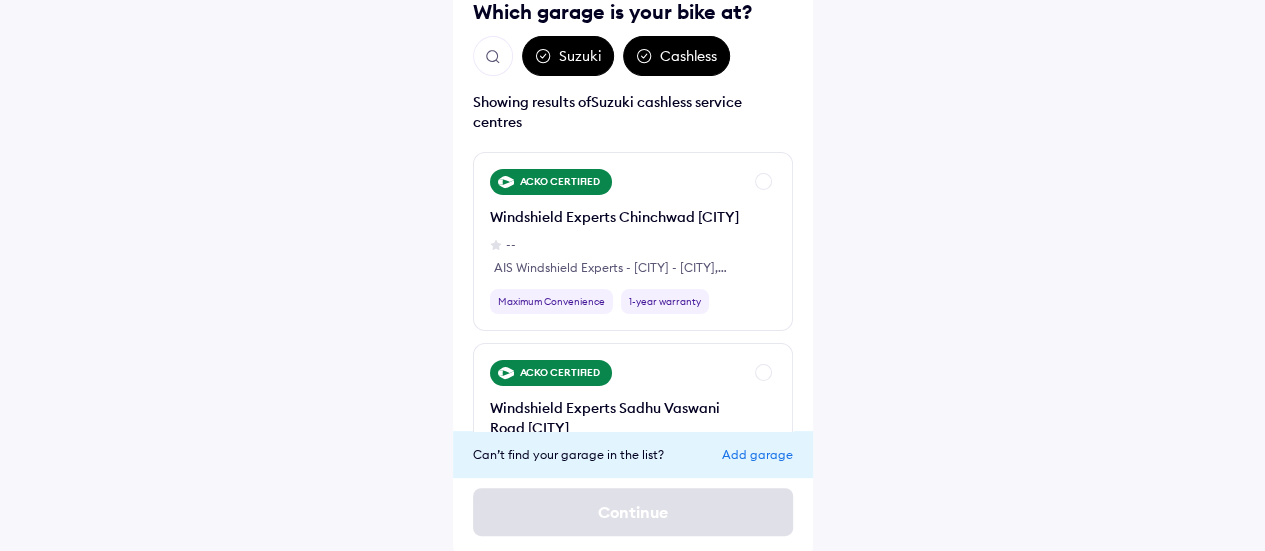 scroll, scrollTop: 165, scrollLeft: 0, axis: vertical 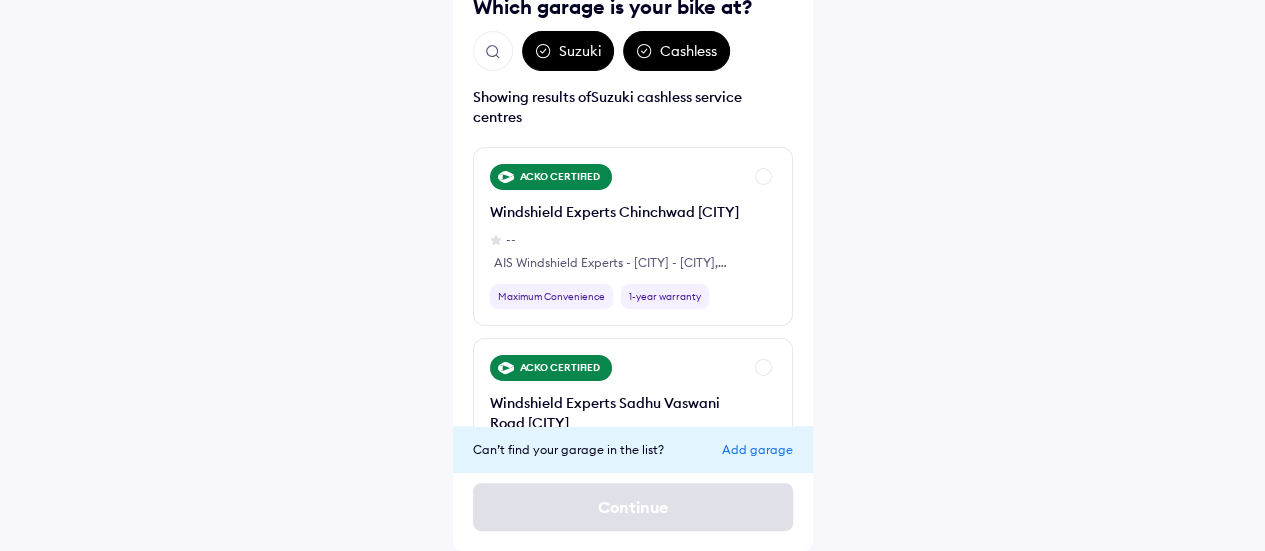 click on "Add garage" at bounding box center [757, 449] 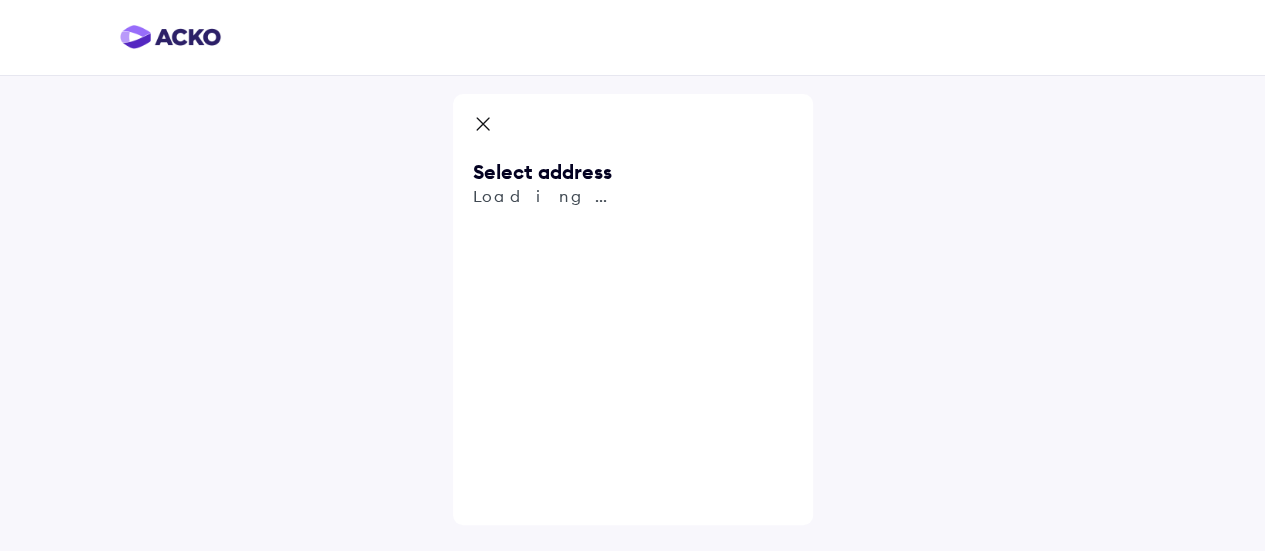 scroll, scrollTop: 0, scrollLeft: 0, axis: both 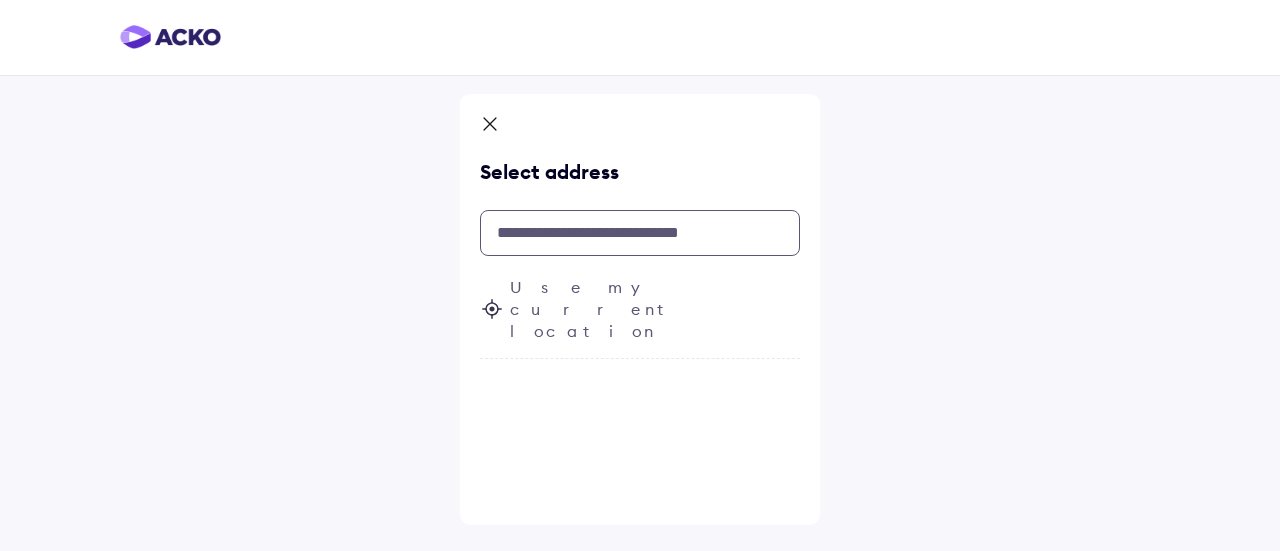 click at bounding box center [640, 233] 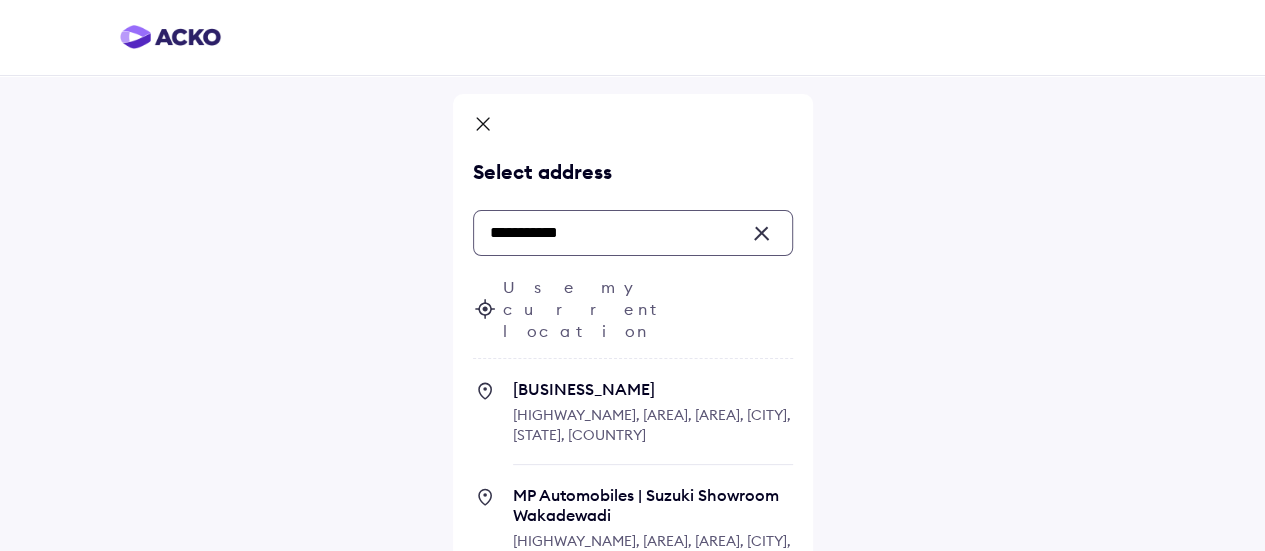 click on "[HIGHWAY_NAME], [AREA], [AREA], [CITY], [STATE], [COUNTRY]" at bounding box center [652, 425] 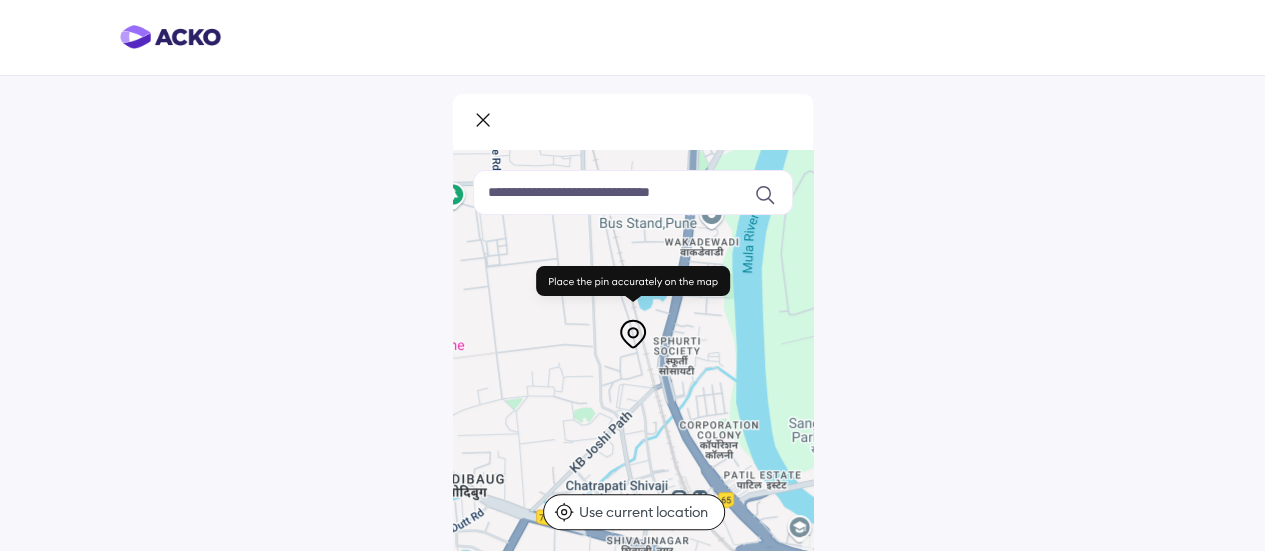 click at bounding box center (633, 192) 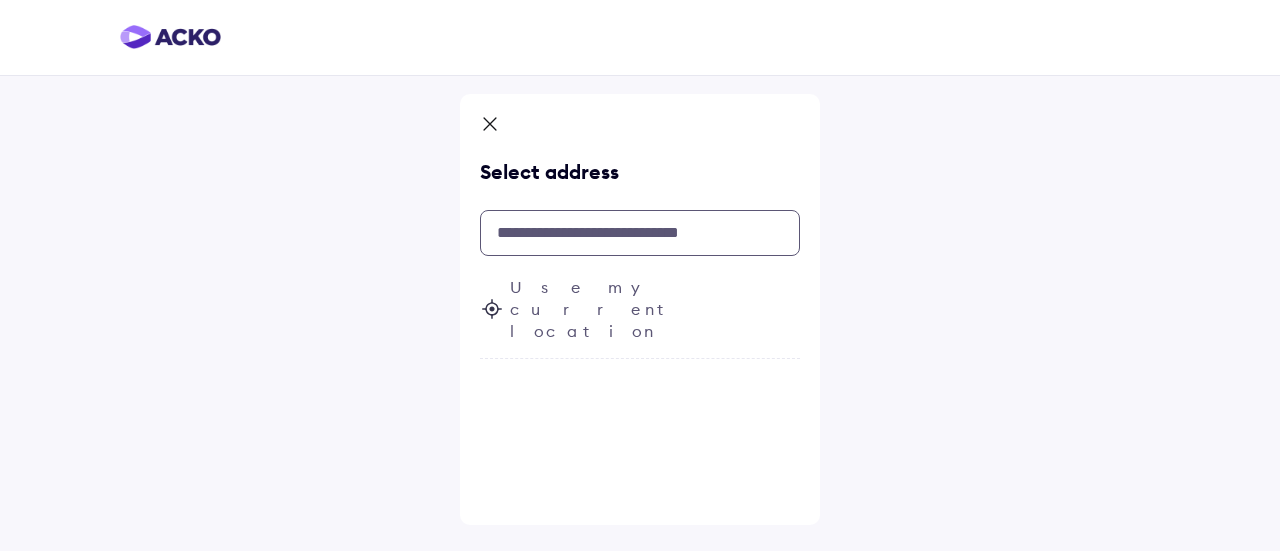 click at bounding box center [640, 233] 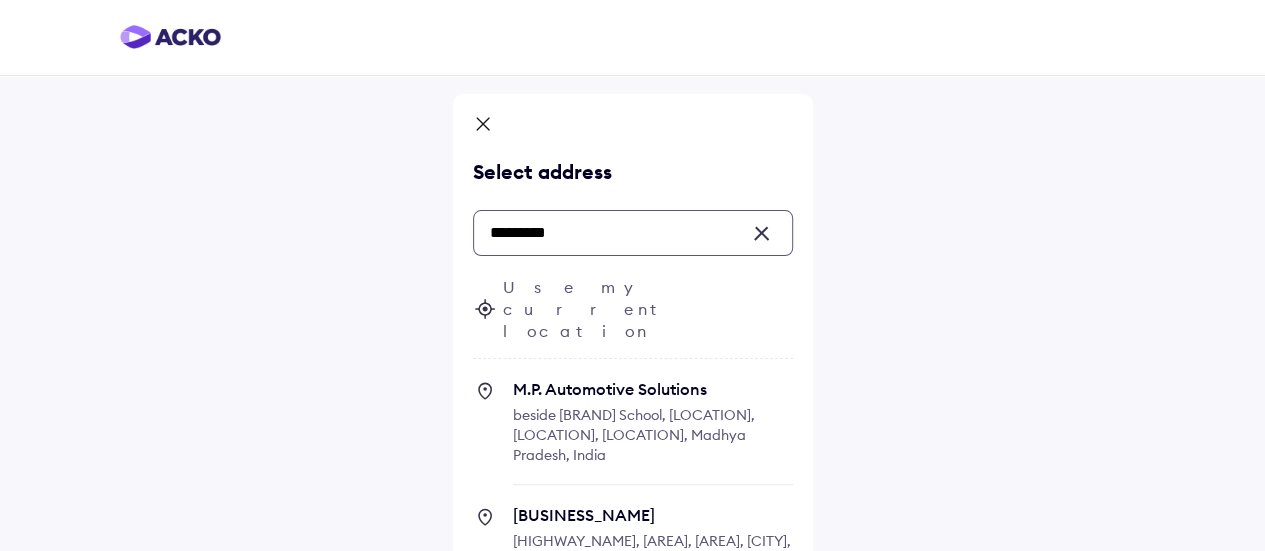 click 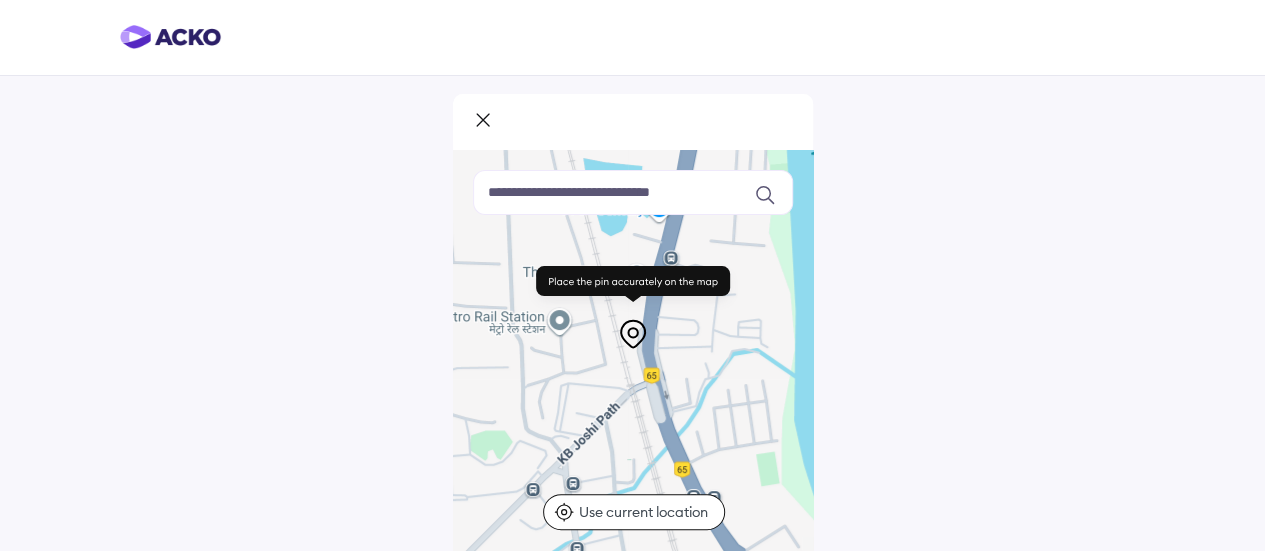 click 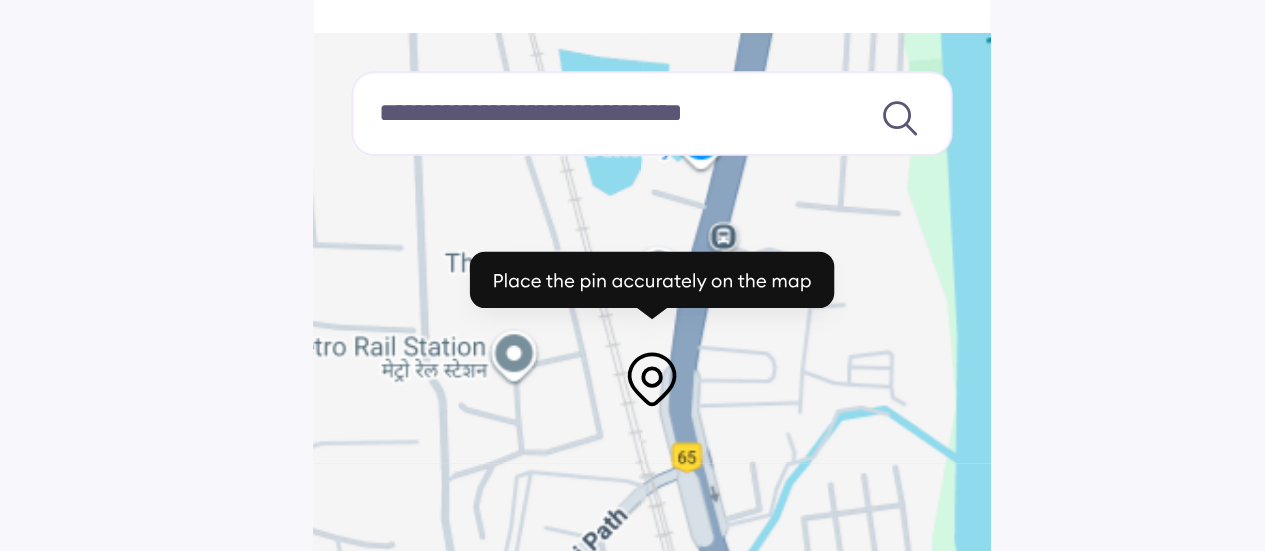 click 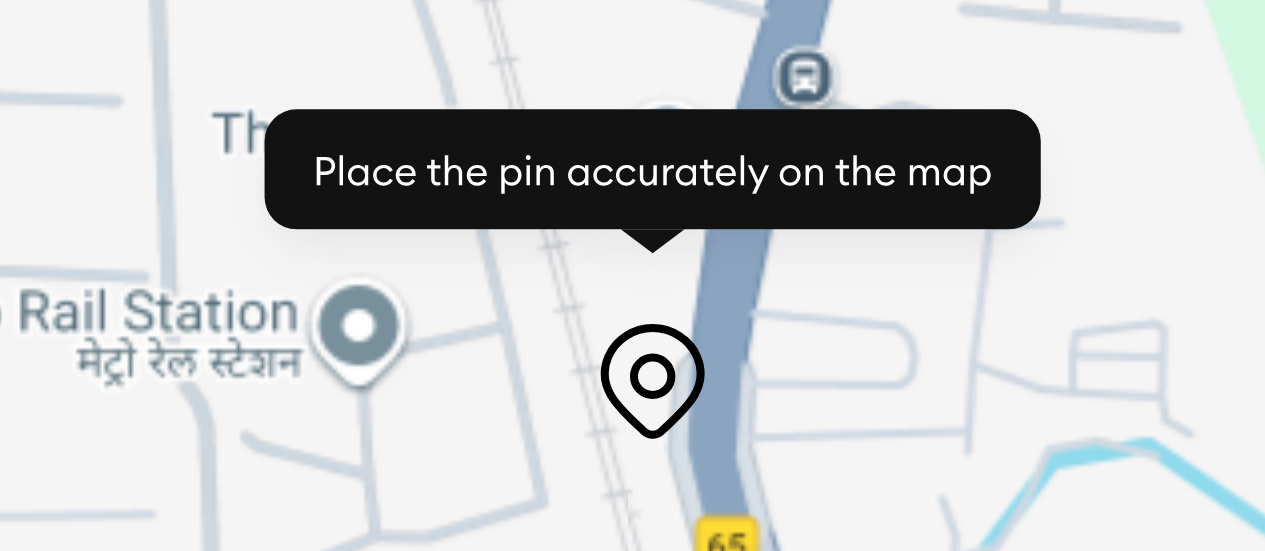 click 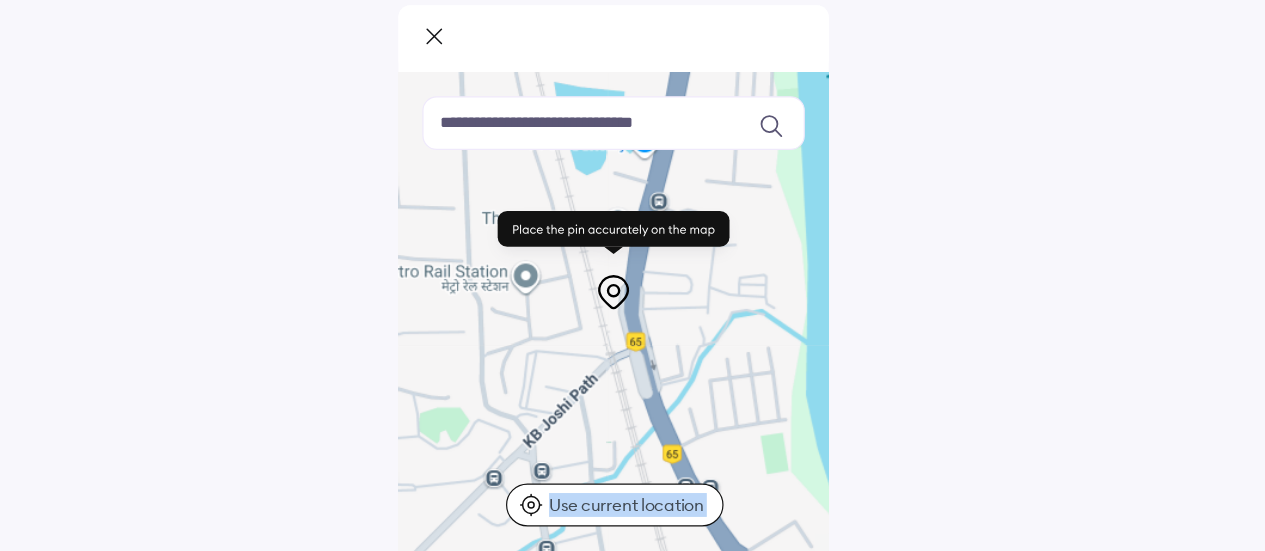 scroll, scrollTop: 0, scrollLeft: 0, axis: both 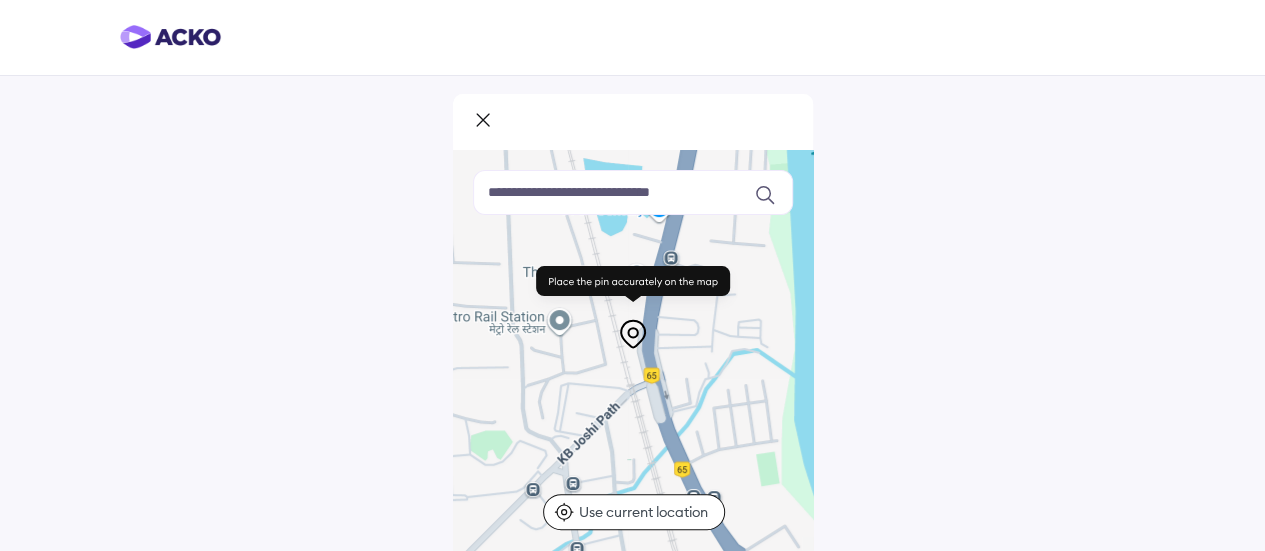 click 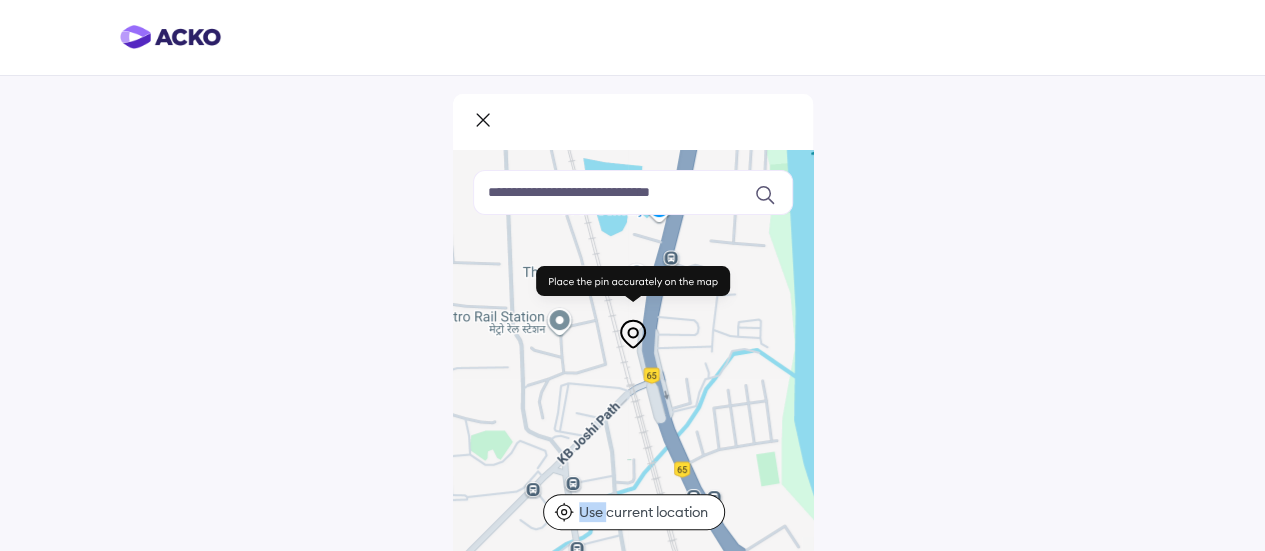 click 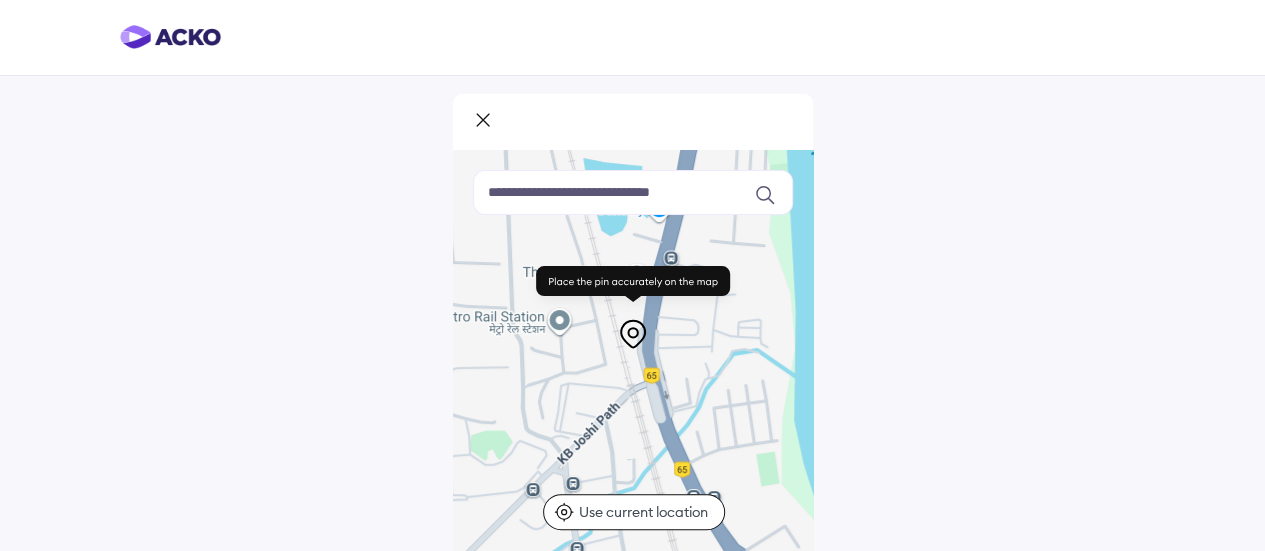 click 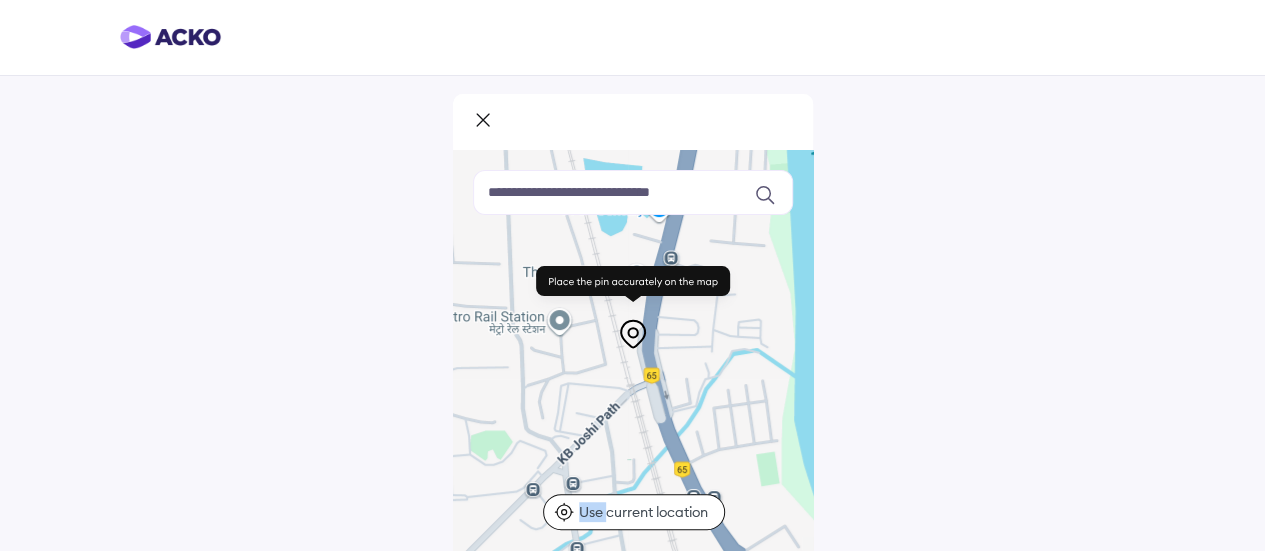 click 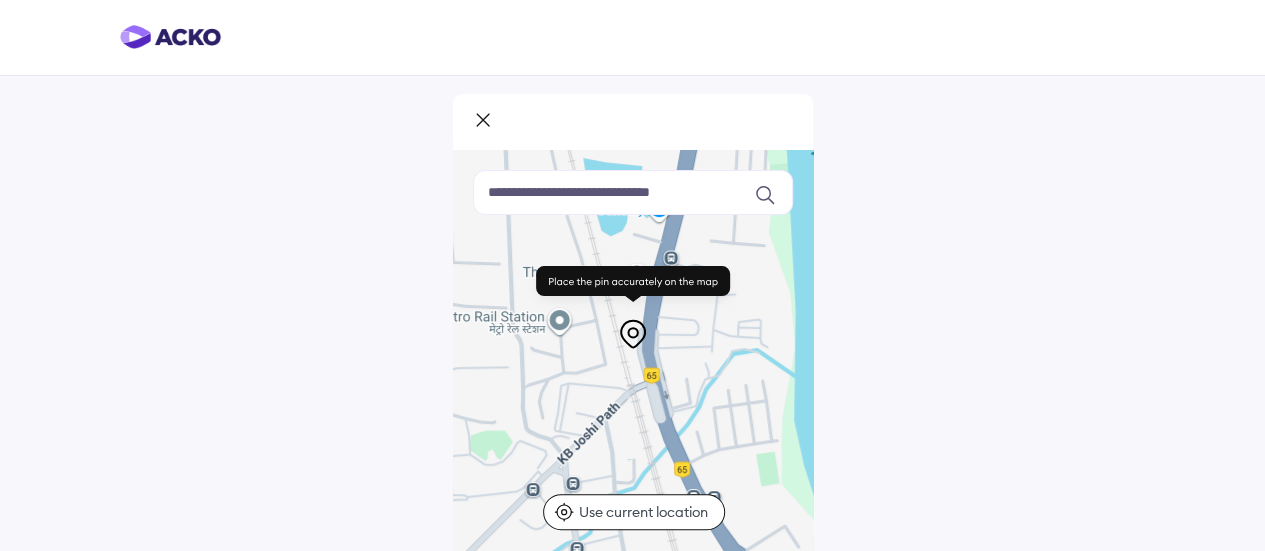 click 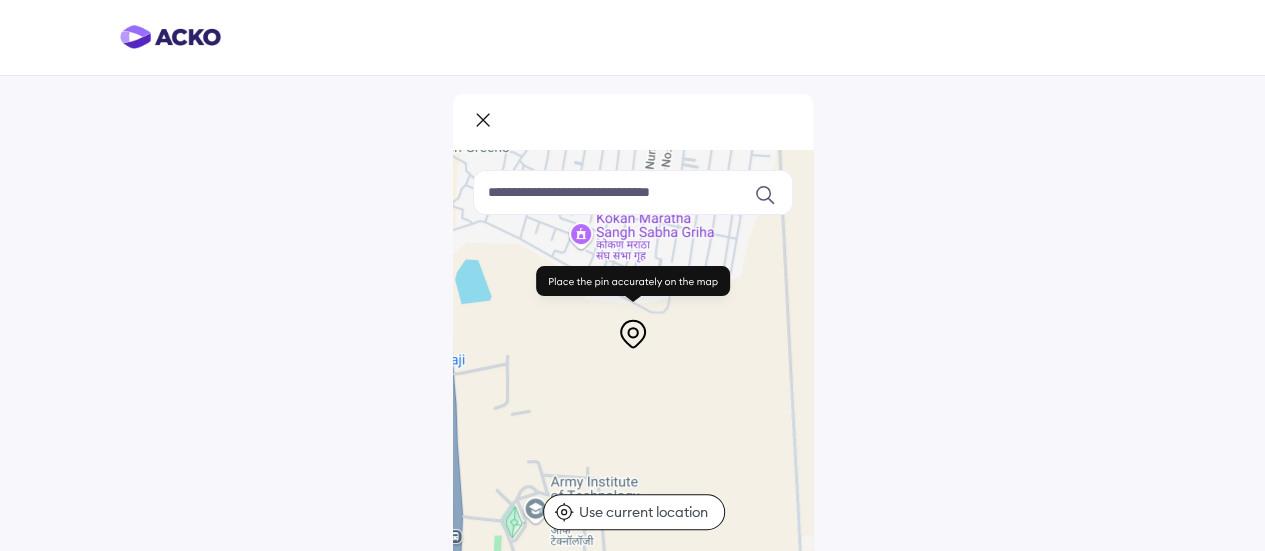 click 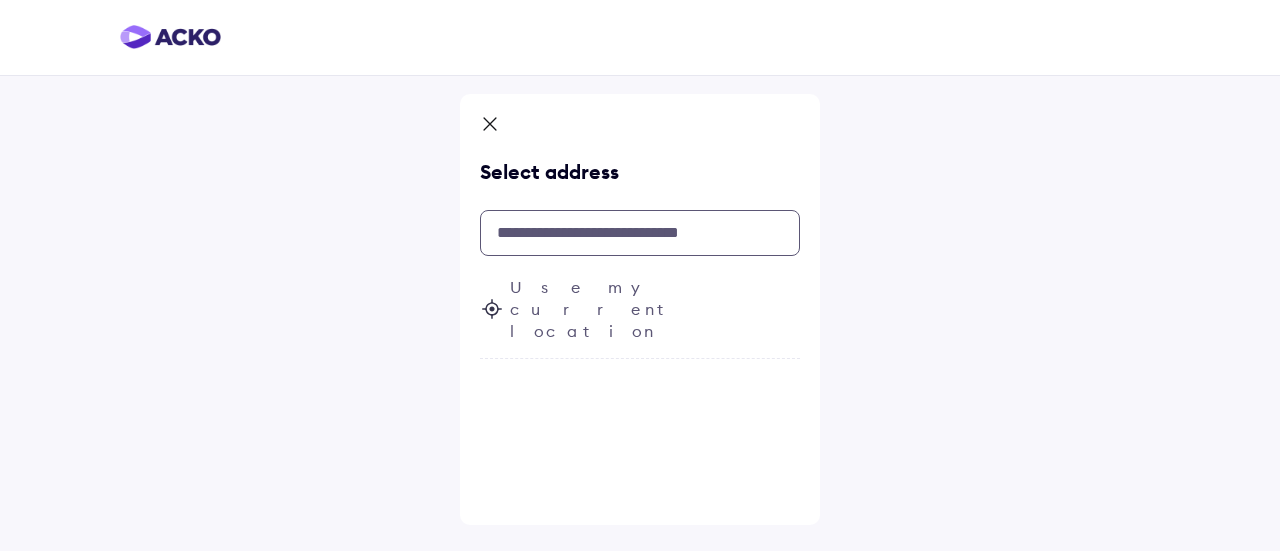 click at bounding box center [640, 233] 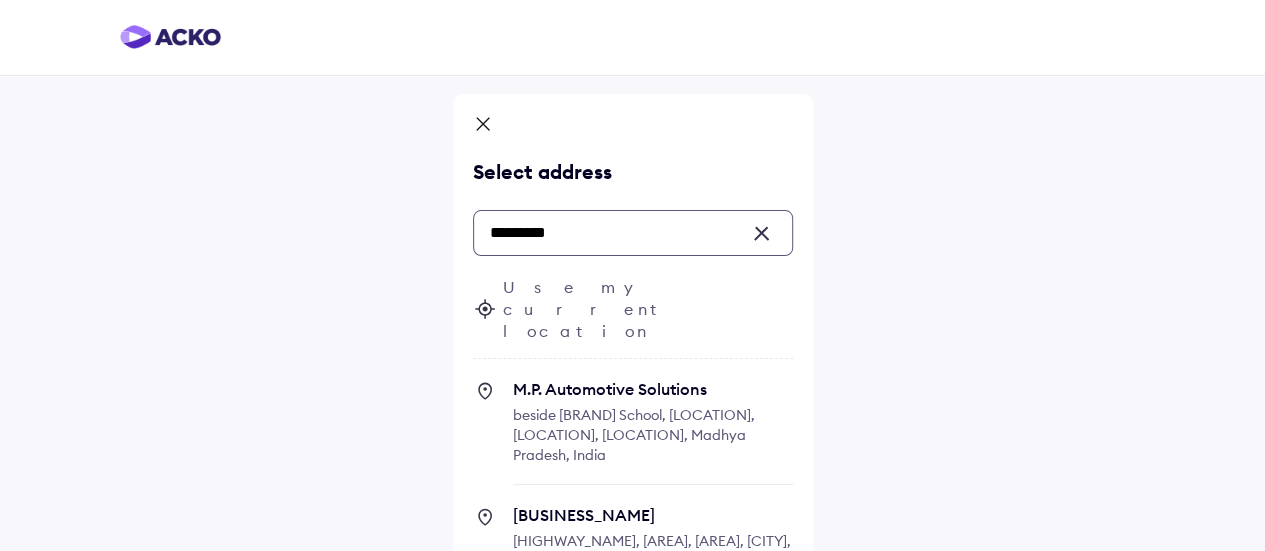 click on "[HIGHWAY_NAME], [AREA], [AREA], [CITY], [STATE], [COUNTRY]" at bounding box center [652, 551] 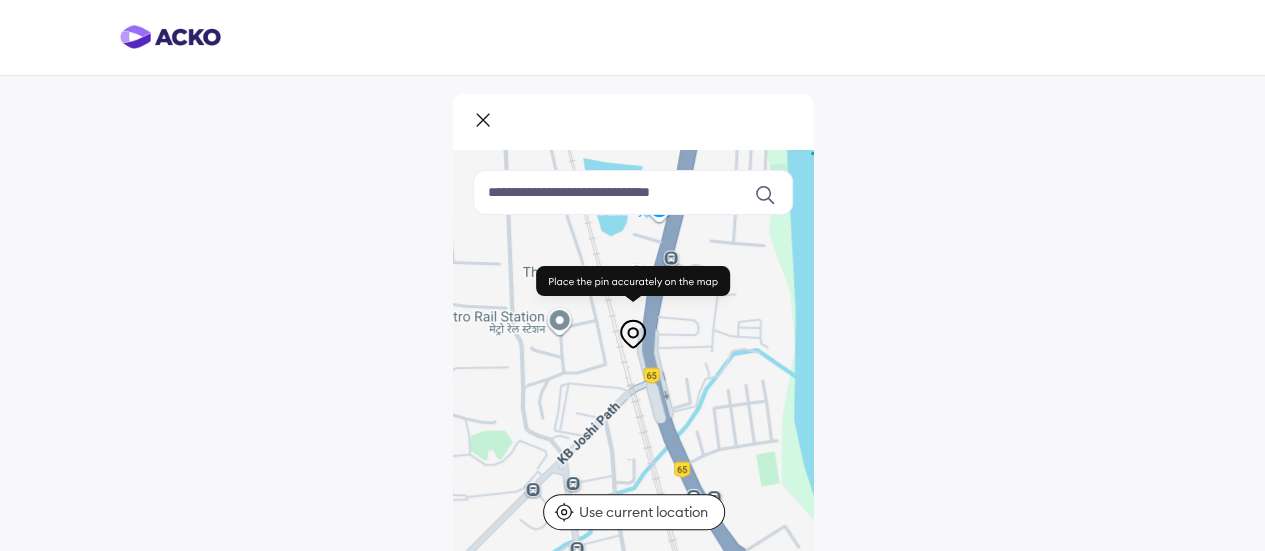 click 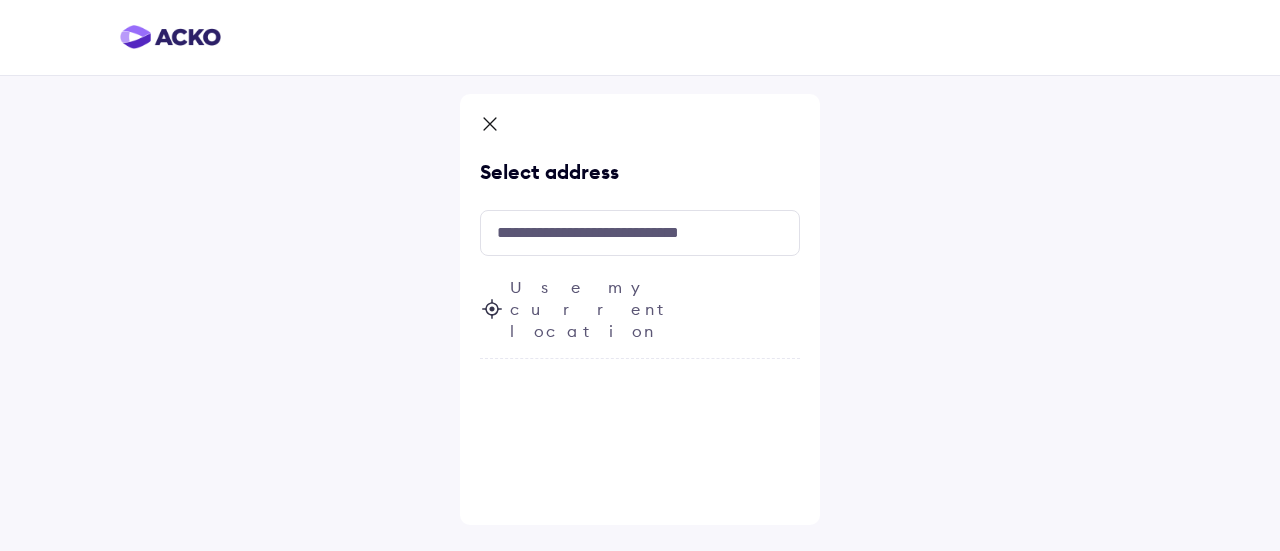 drag, startPoint x: 487, startPoint y: 129, endPoint x: 482, endPoint y: 117, distance: 13 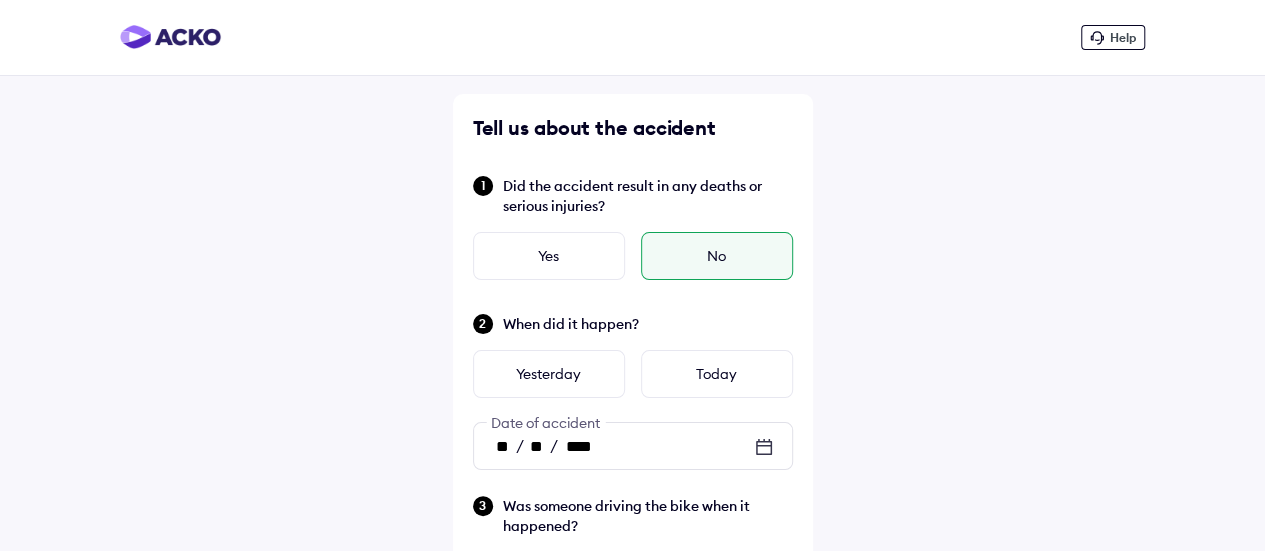 scroll, scrollTop: 901, scrollLeft: 0, axis: vertical 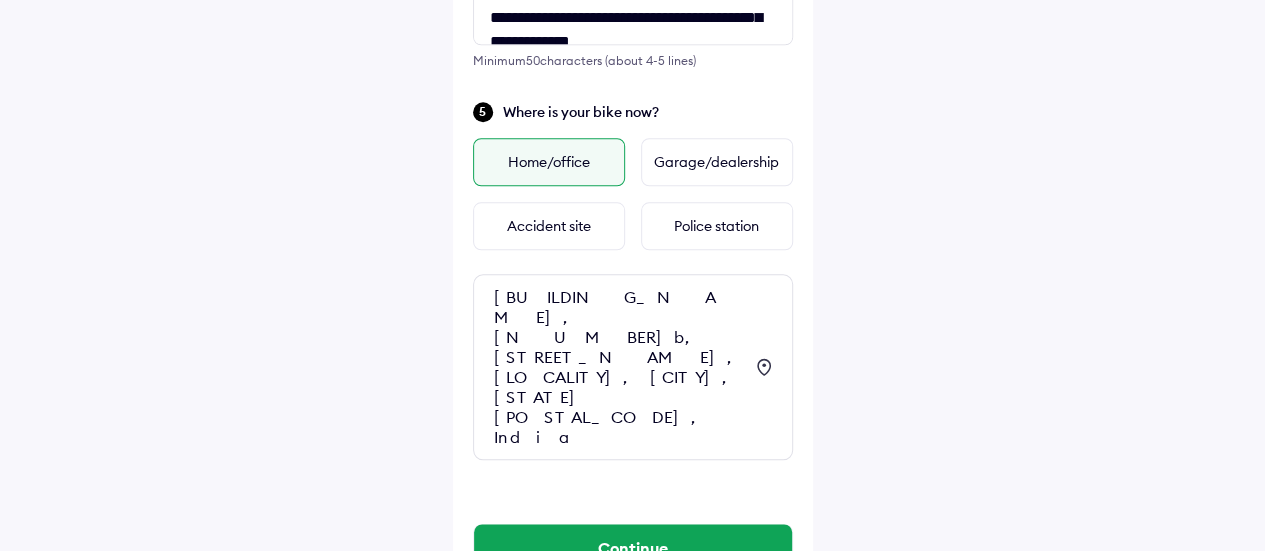 click on "[BUILDING_NAME], [NUMBER]b, [STREET_NAME], [LOCALITY], [CITY], [STATE] [POSTAL_CODE], India" at bounding box center (618, 367) 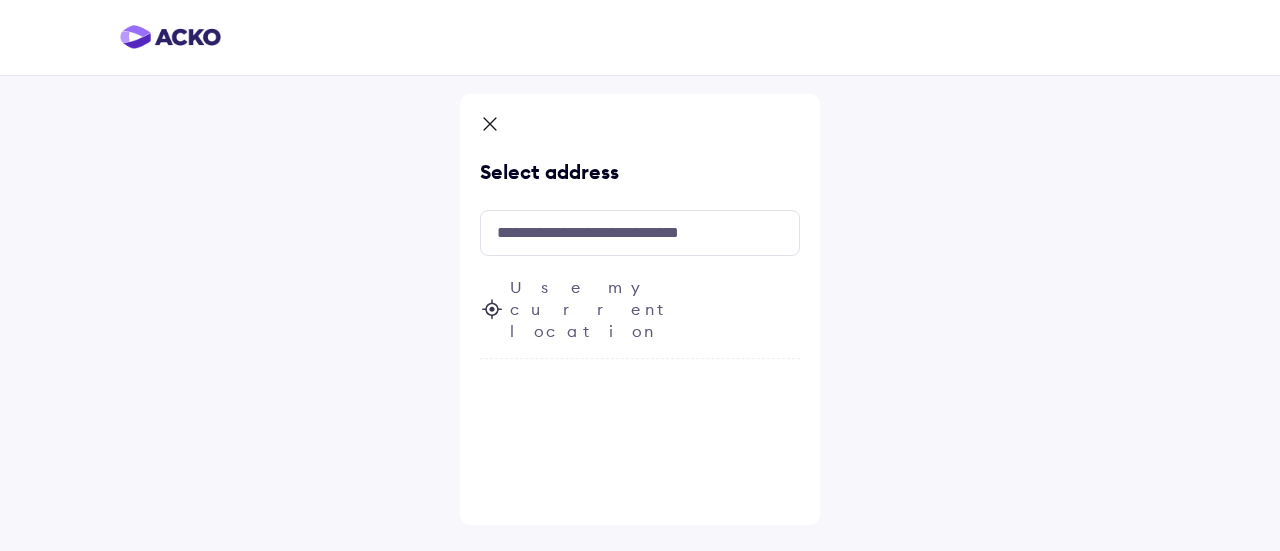 click 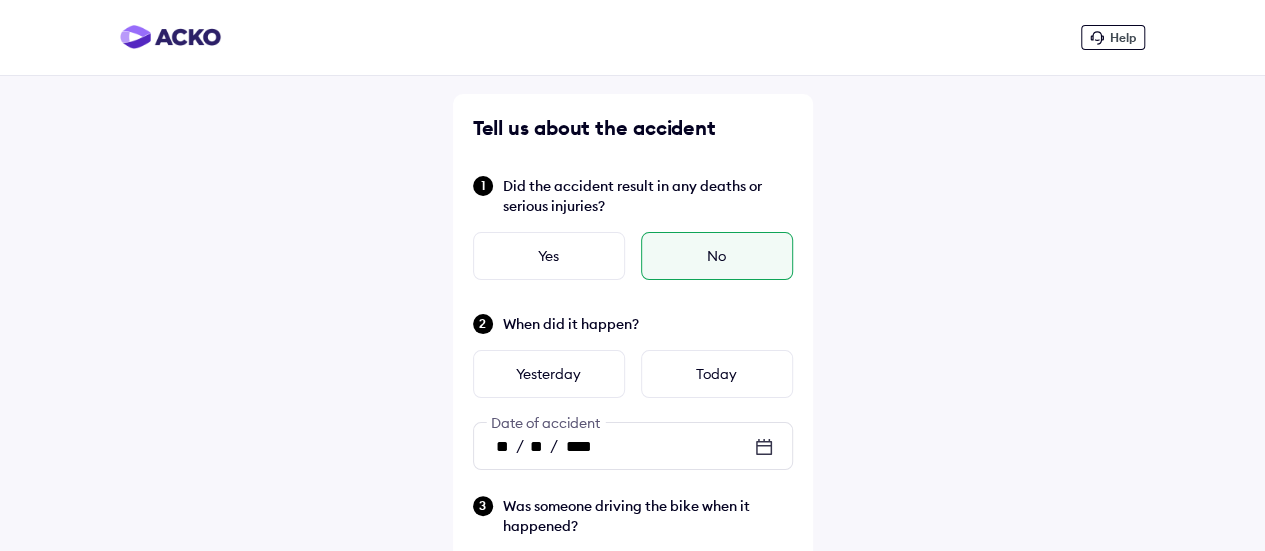 scroll, scrollTop: 901, scrollLeft: 0, axis: vertical 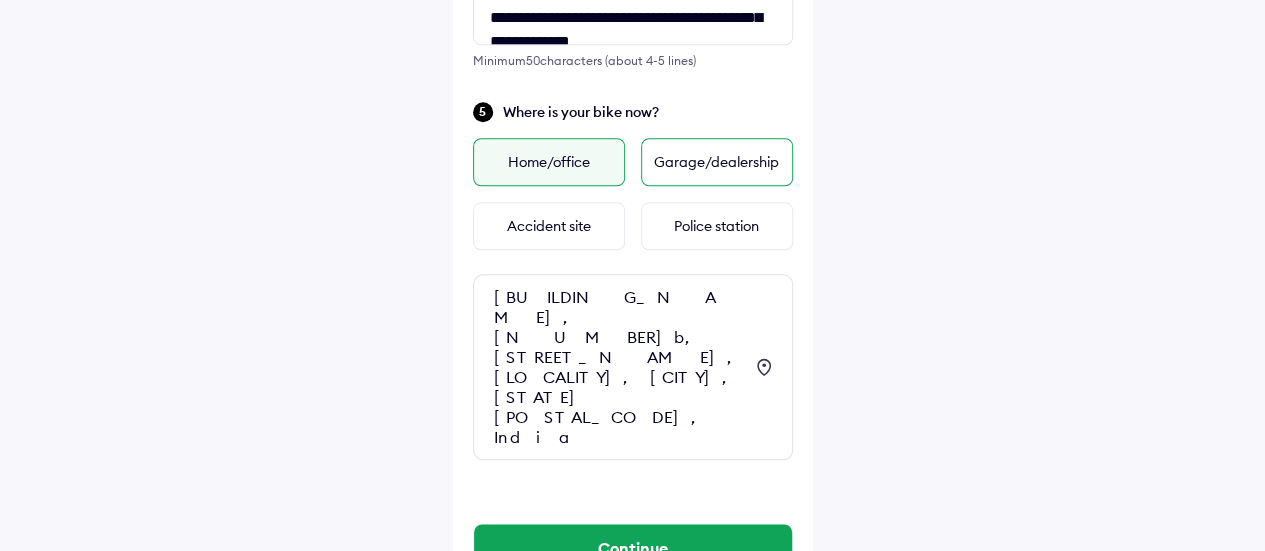 click on "Garage/dealership" at bounding box center (717, 162) 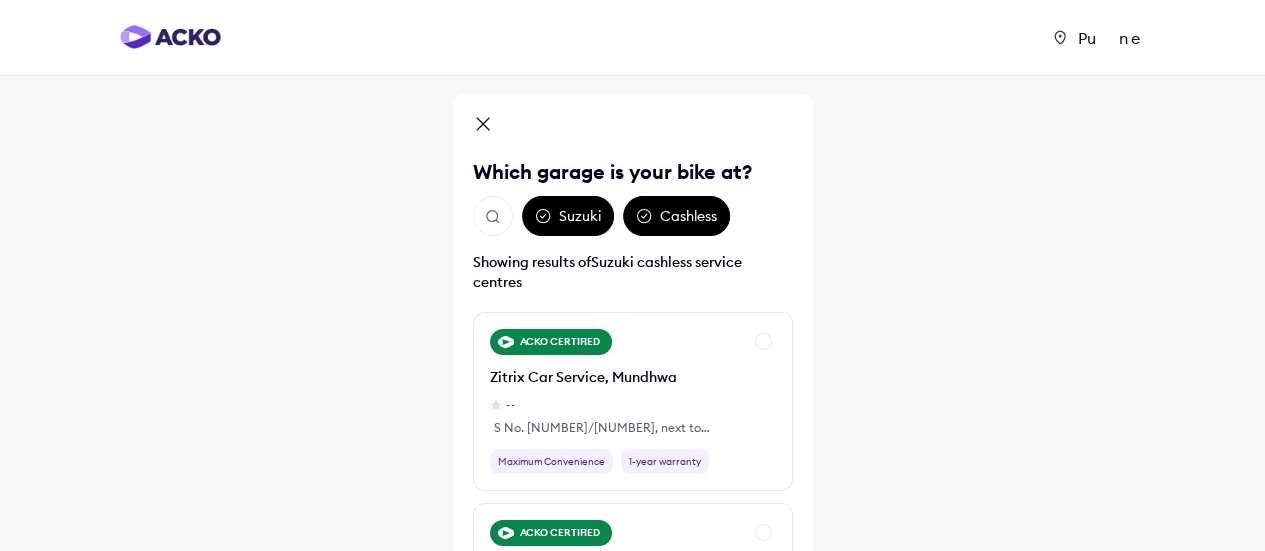 click 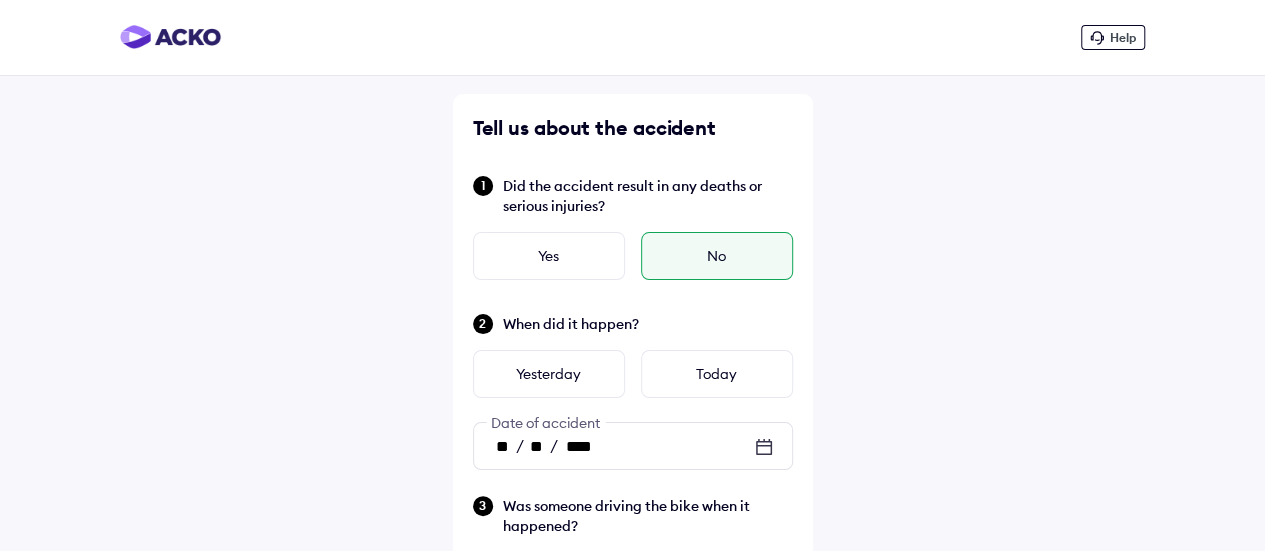 scroll, scrollTop: 901, scrollLeft: 0, axis: vertical 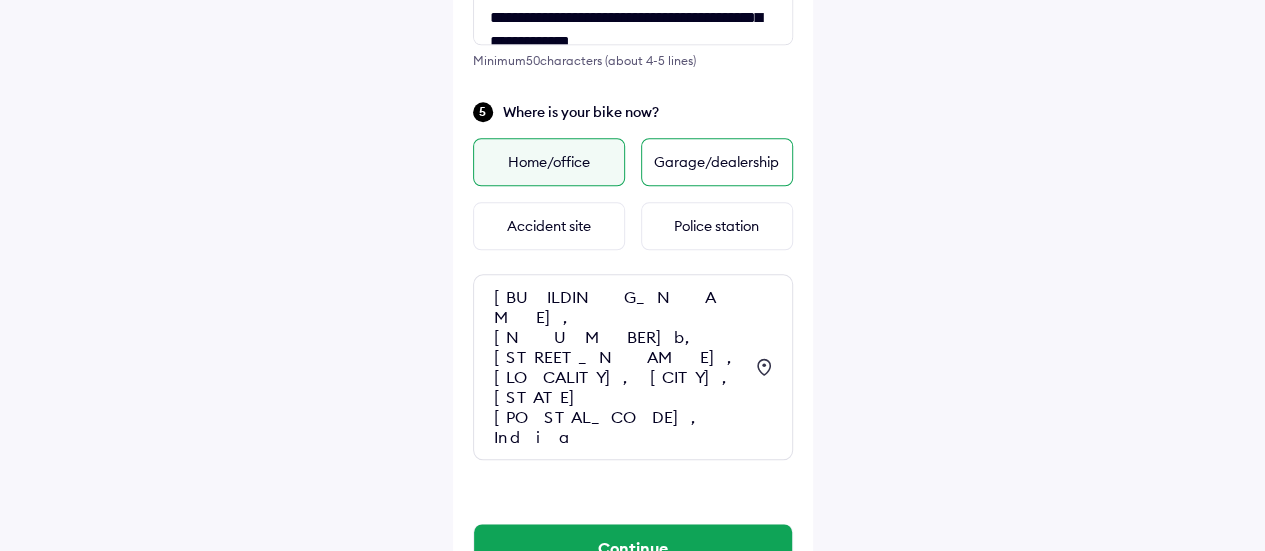 click on "Garage/dealership" at bounding box center (717, 162) 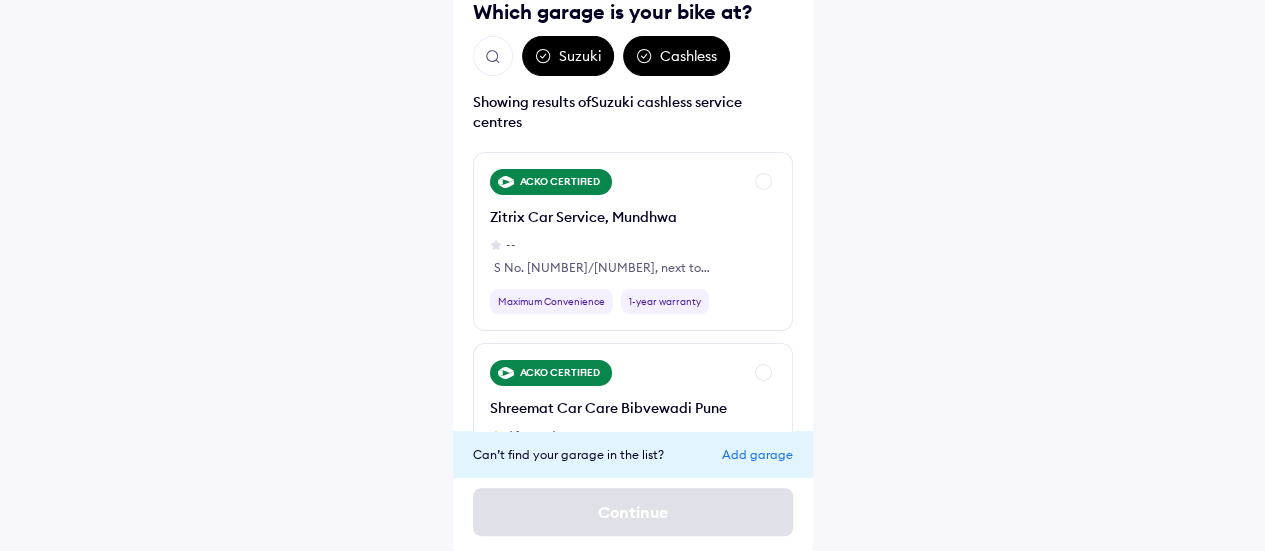 scroll, scrollTop: 165, scrollLeft: 0, axis: vertical 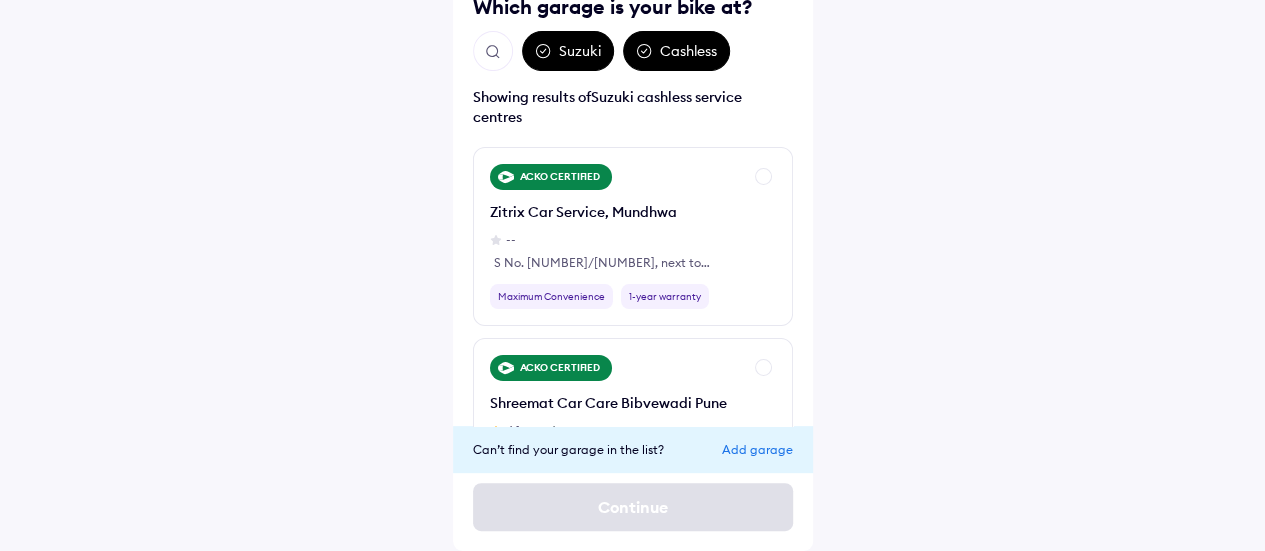 click on "Add garage" at bounding box center (757, 449) 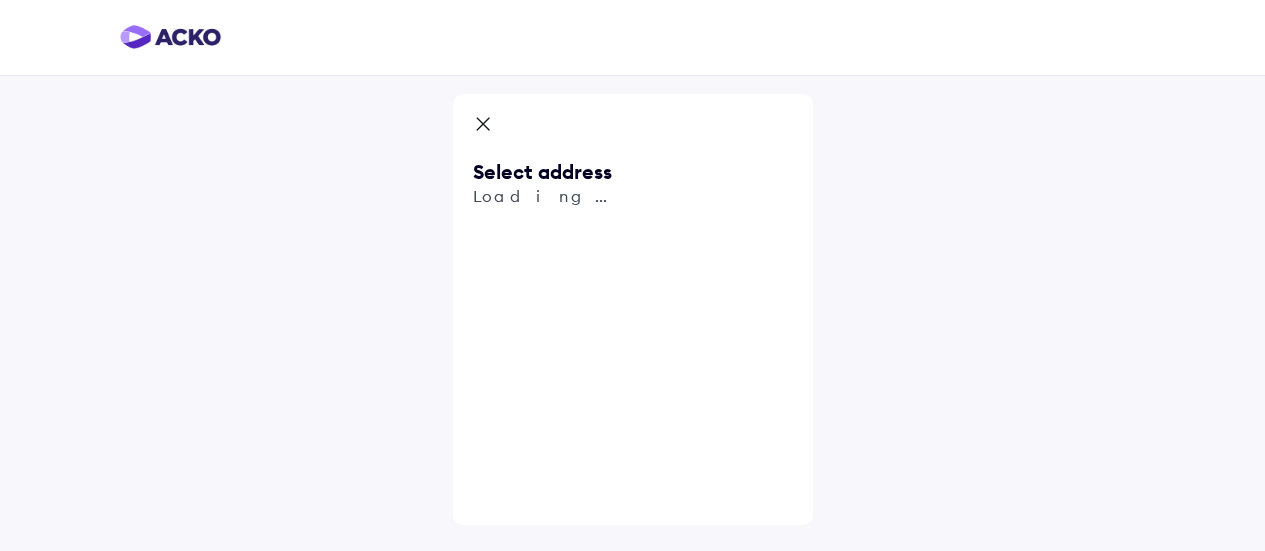 scroll, scrollTop: 0, scrollLeft: 0, axis: both 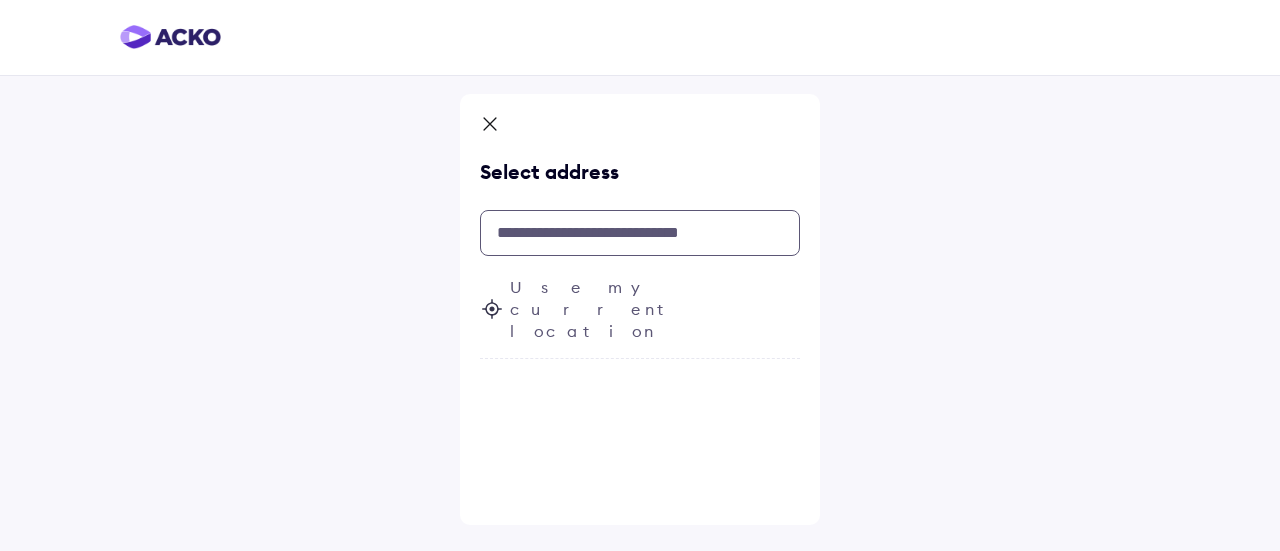 click at bounding box center (640, 233) 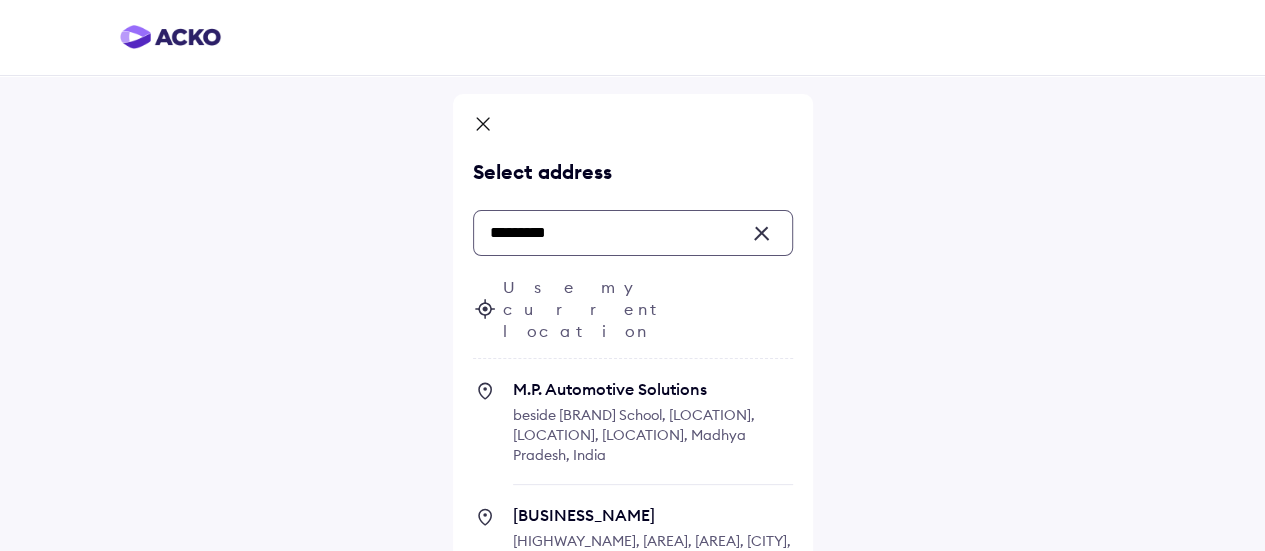 click on "M P AUTOMOBILES [HIGHWAY_NAME], [AREA], [AREA], [CITY], [STATE], [COUNTRY]" at bounding box center (653, 548) 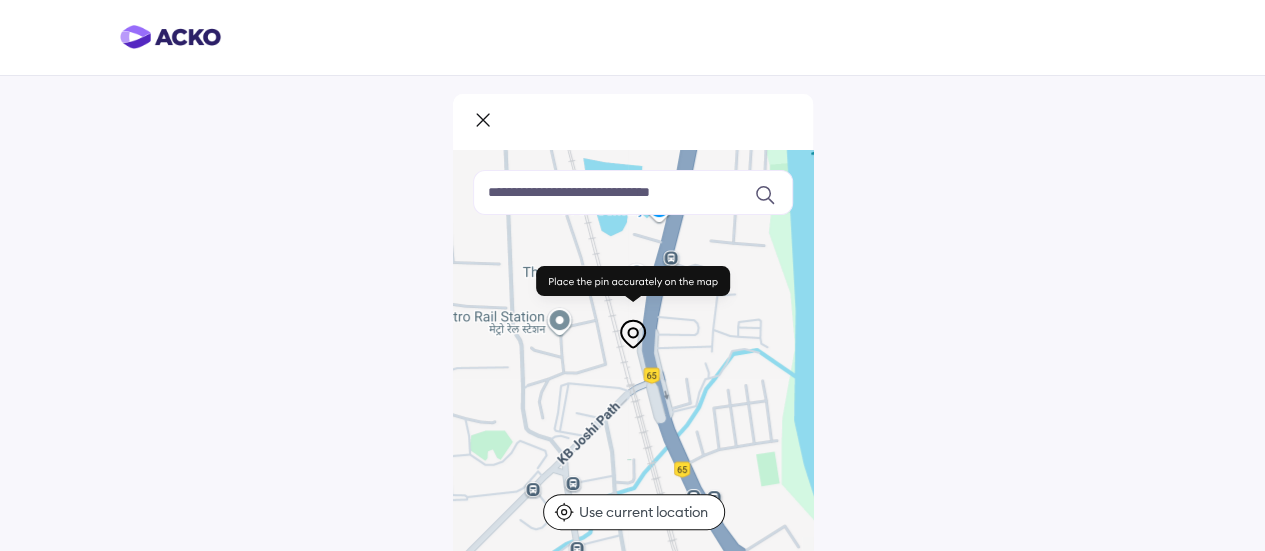 click 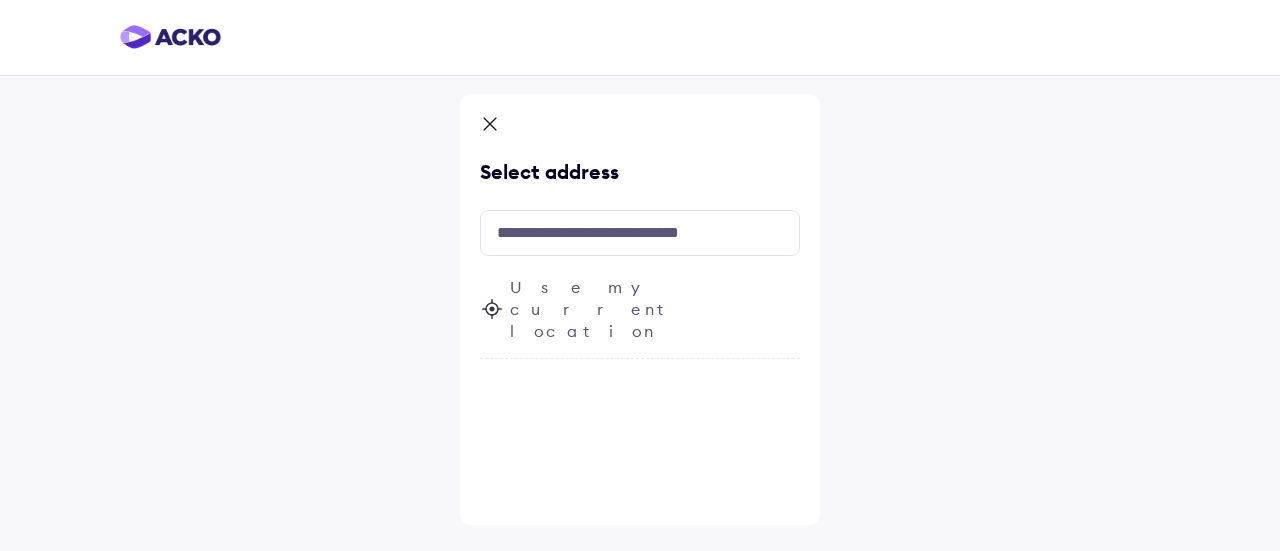 click 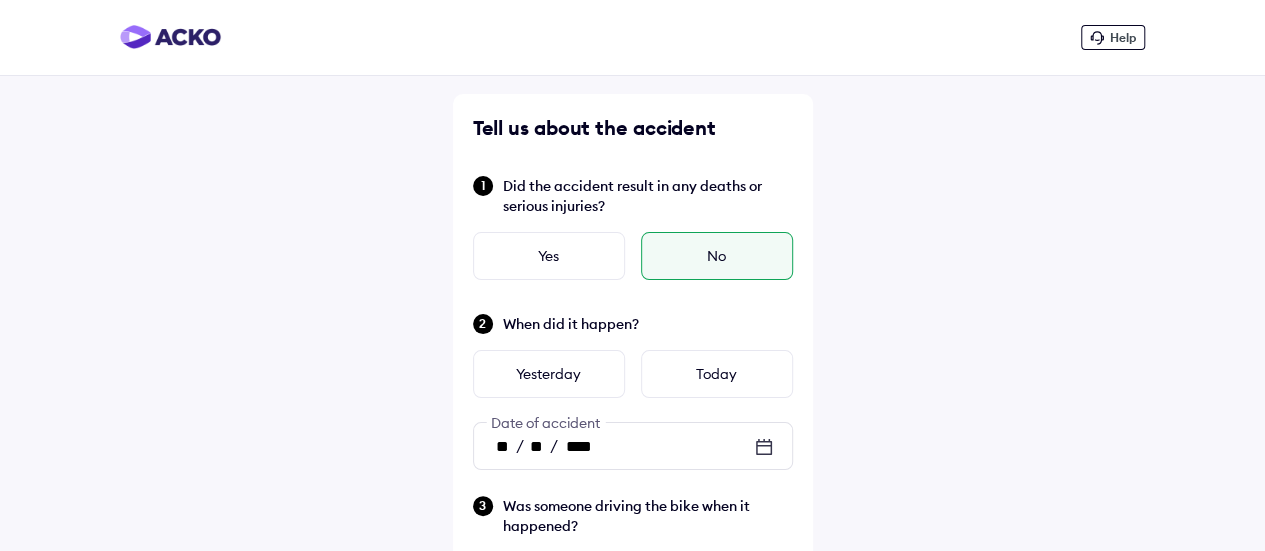scroll, scrollTop: 901, scrollLeft: 0, axis: vertical 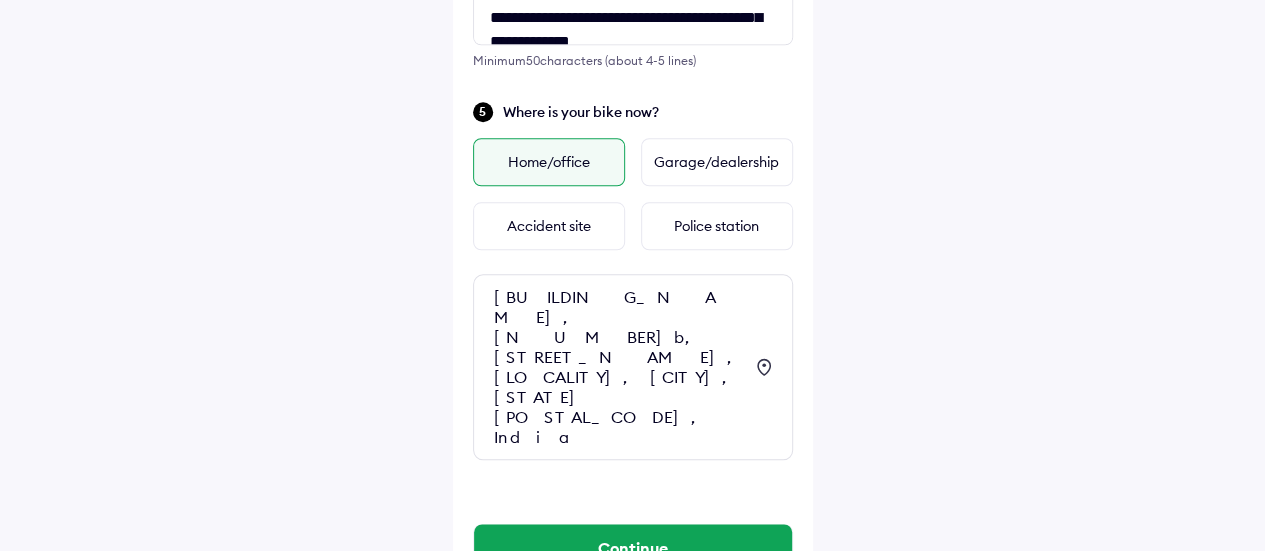 click on "[BUILDING_NAME], [NUMBER]b, [STREET_NAME], [LOCALITY], [CITY], [STATE] [POSTAL_CODE], India" at bounding box center [618, 367] 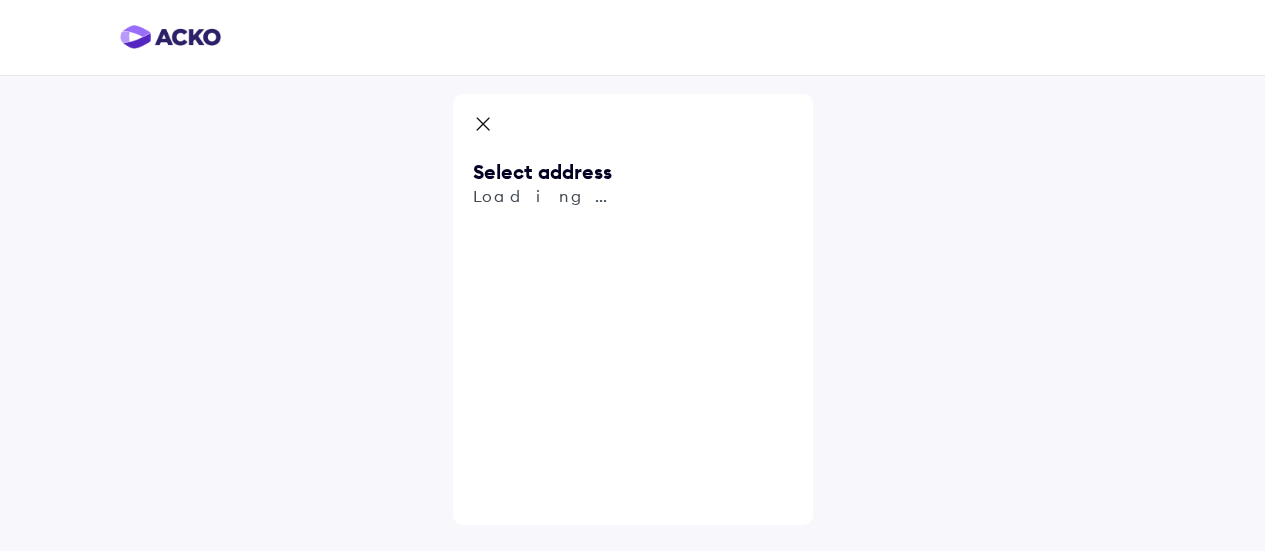 scroll, scrollTop: 0, scrollLeft: 0, axis: both 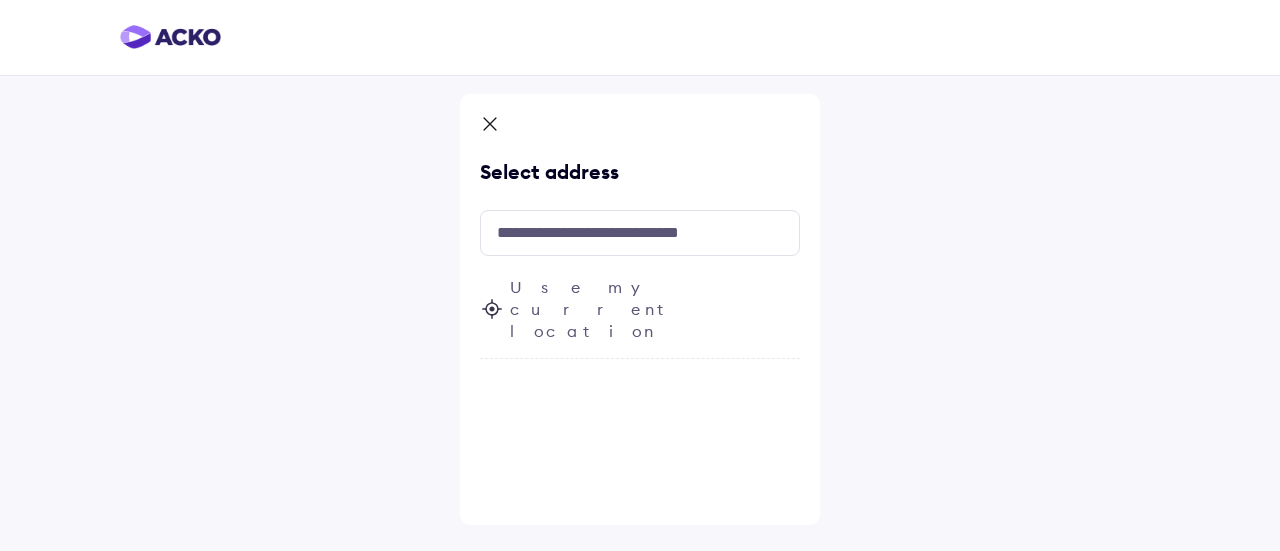 click 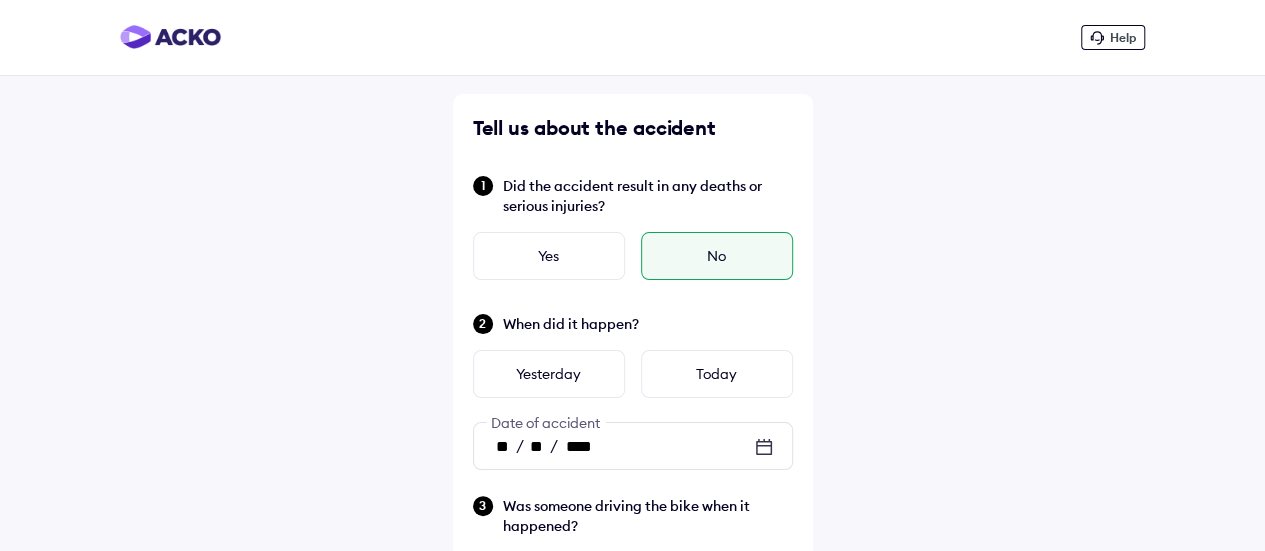 scroll, scrollTop: 901, scrollLeft: 0, axis: vertical 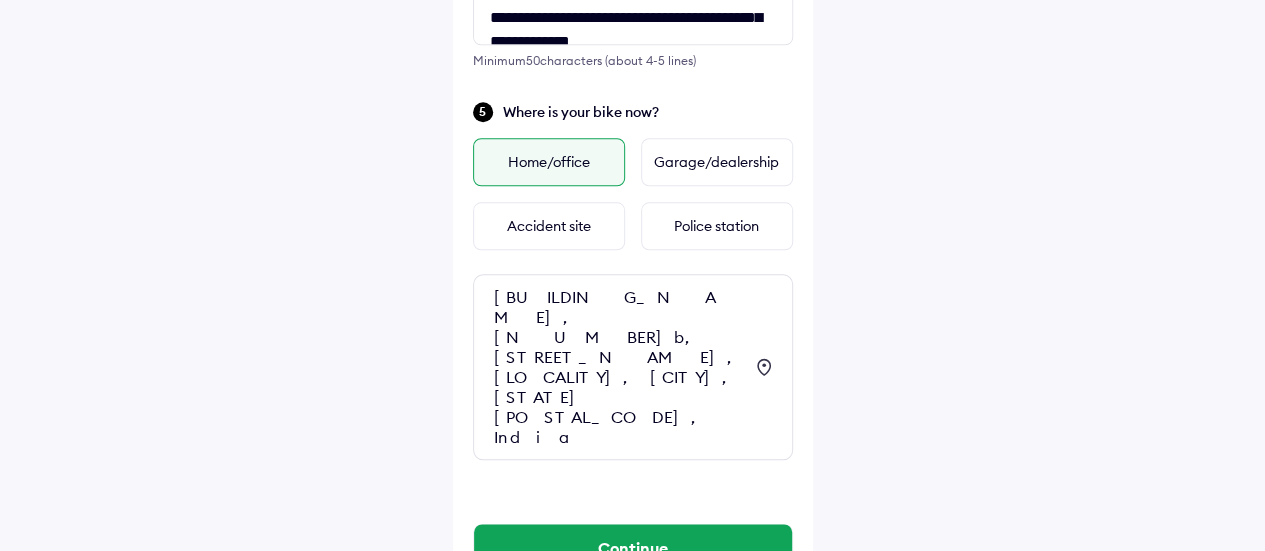 click on "[BUILDING_NAME], [NUMBER]b, [STREET_NAME], [LOCALITY], [CITY], [STATE] [POSTAL_CODE], India" at bounding box center (618, 367) 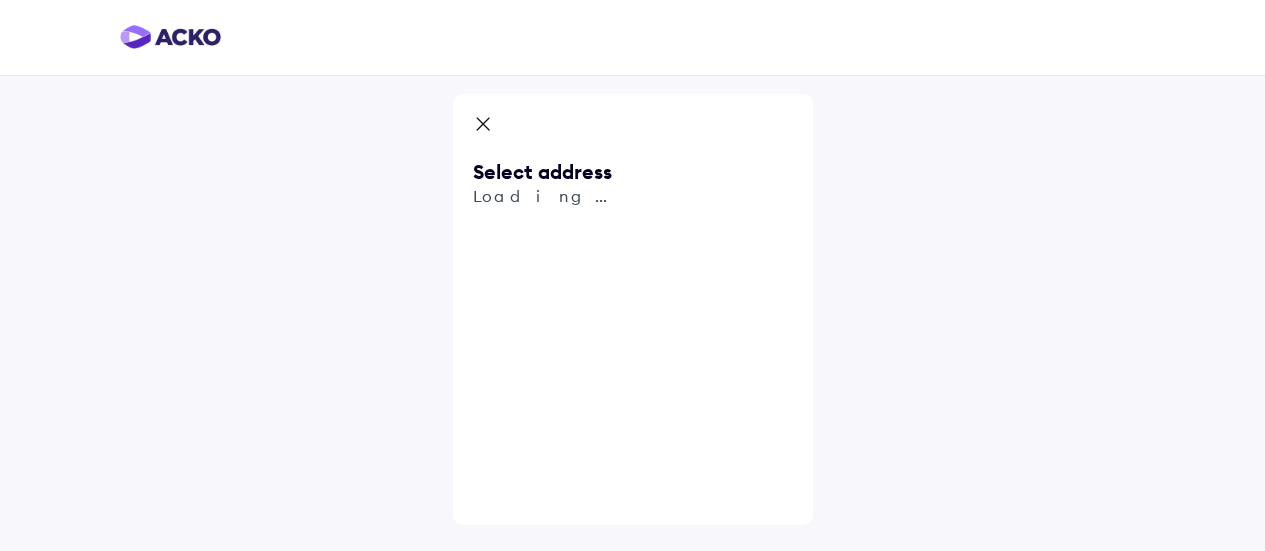 scroll, scrollTop: 0, scrollLeft: 0, axis: both 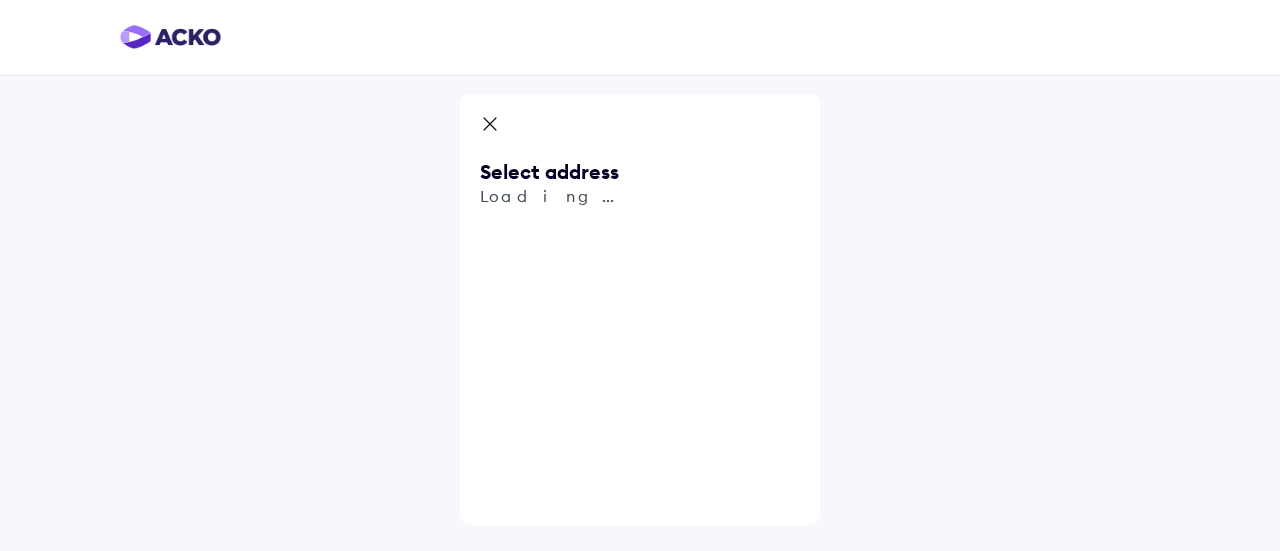 click on "Select address Loading..." at bounding box center [640, 309] 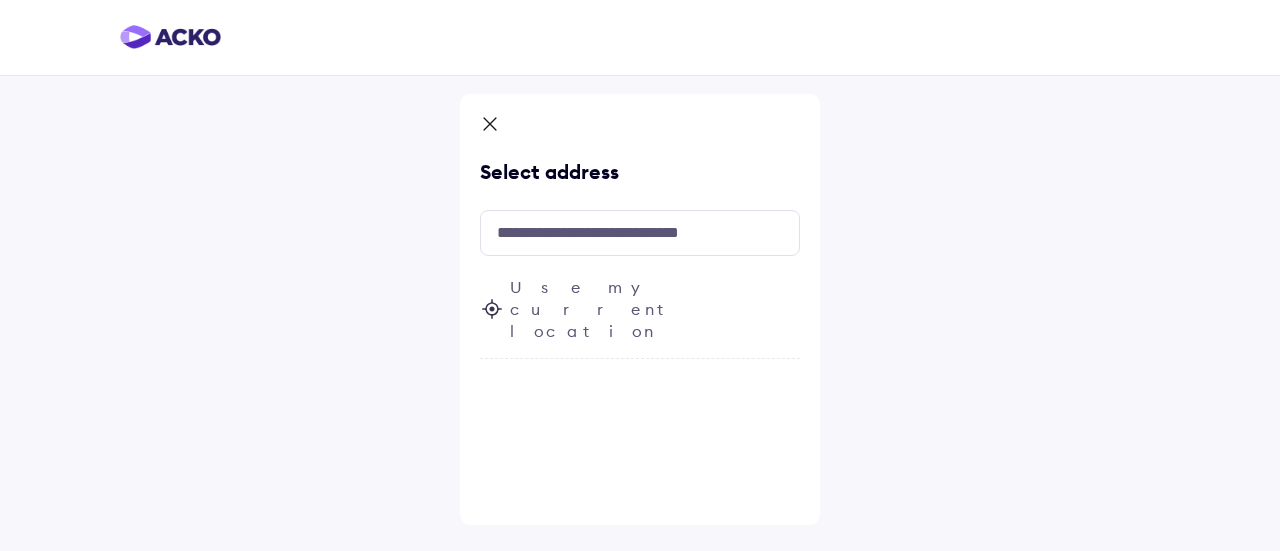 click on "Select address Use my current location" at bounding box center [640, 275] 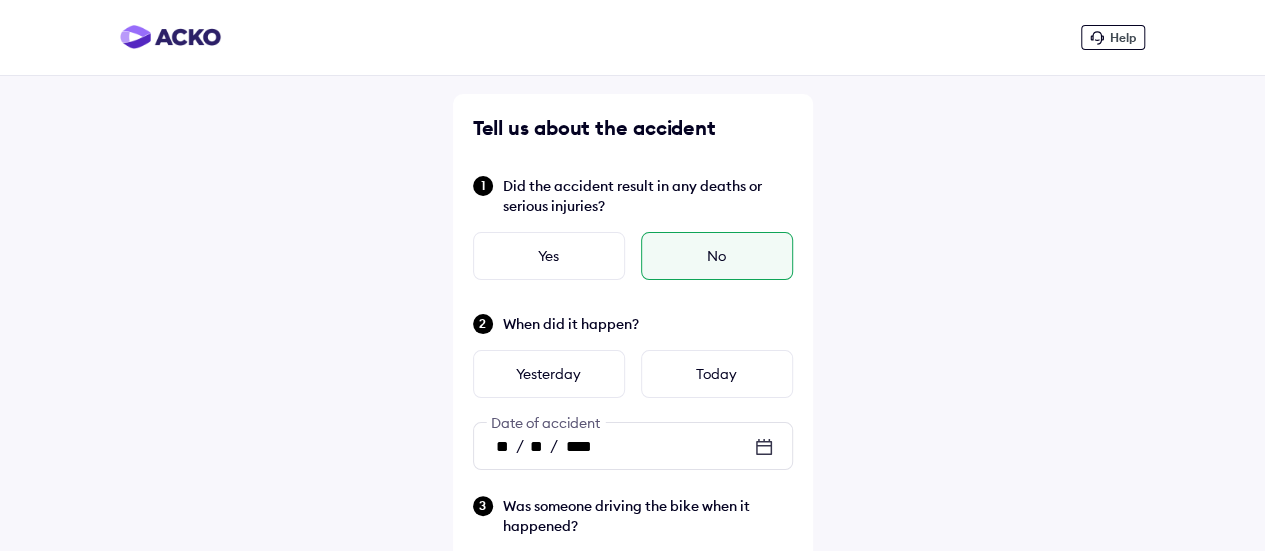 scroll, scrollTop: 901, scrollLeft: 0, axis: vertical 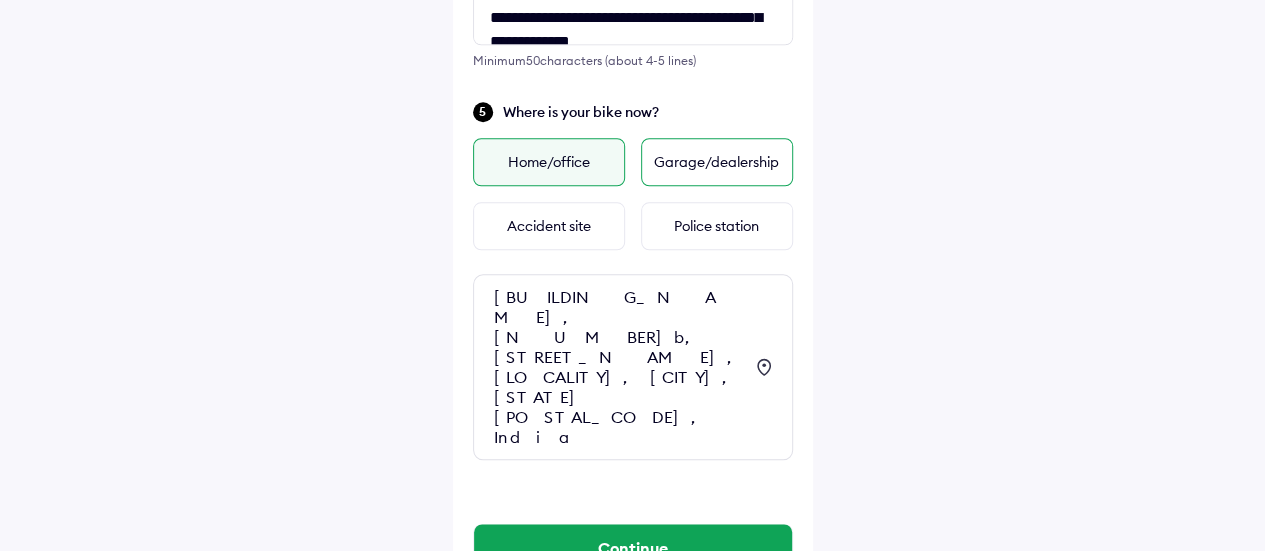 click on "Garage/dealership" at bounding box center (717, 162) 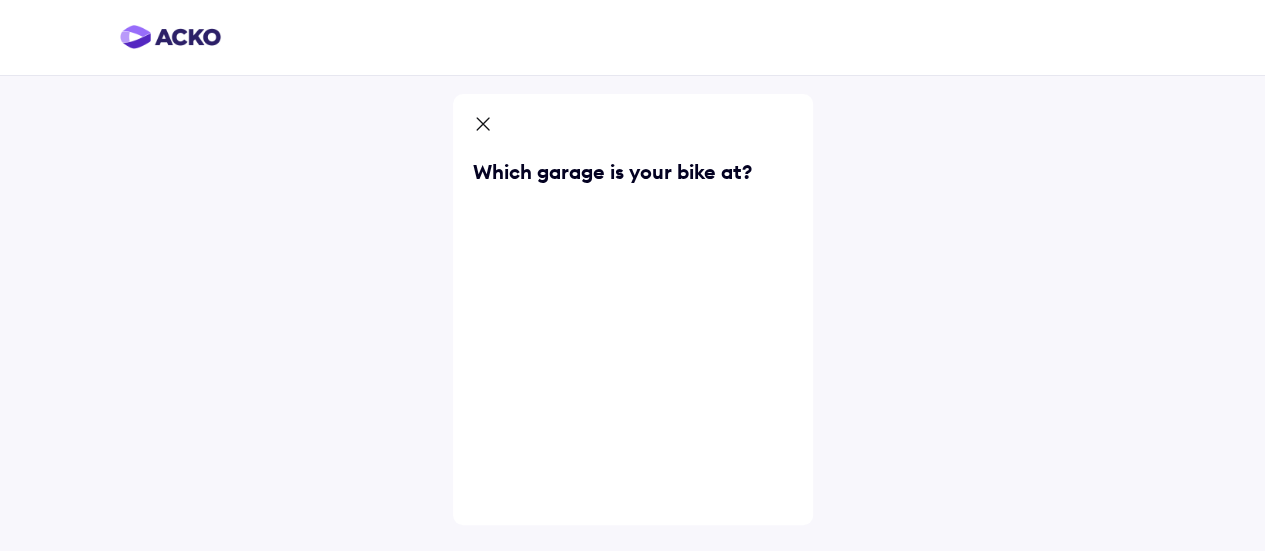 scroll, scrollTop: 0, scrollLeft: 0, axis: both 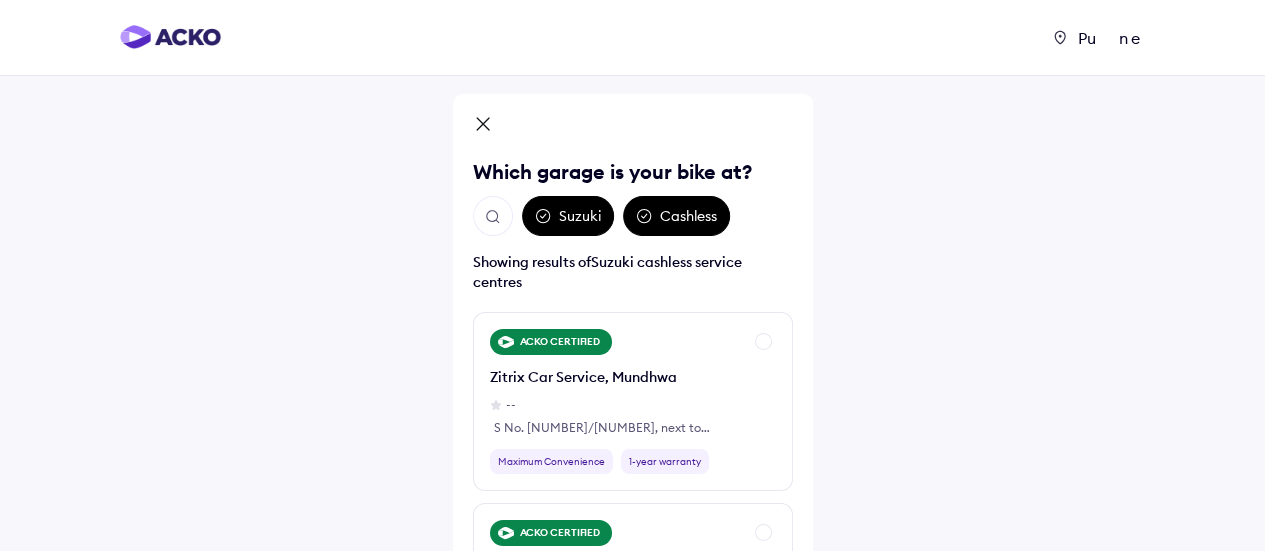 click on "[CITY] [CITY] Which garage is your bike at? Suzuki Cashless Showing results of  Suzuki   cashless   service centres ACKO CERTIFIED Zitrix Car Service, [AREA] -- S No. [NUMBER], next to [LANDMARK], Near [LANDMARK], [AREA], [CITY], [STATE] [POSTAL_CODE] Maximum Convenience 1-year warranty ACKO CERTIFIED Shreemat Car Care [AREA] [CITY] 4.1 rated Sr No.[NUMBER],[AREA] behind [LANDMARK], near [LANDMARK], [AREA] [CITY] [POSTAL_CODE] Maximum Convenience 1-year warranty ACKO CERTIFIED Shettys Multicar Garage, [AREA] 4.3 rated CTS no. [NUMBER], [AREA], [AREA], [AREA], Near [LANDMARK], Opp. [BANK_NAME], [AREA], [CITY] Maharashtra - [POSTAL_CODE] Maximum Convenience 1-year warranty ACKO CERTIFIED Novel Car Care, [AREA] 4.6 rated SR no [NUMBER]-[NUMBER], Plot no [NUMBER],[AREA], [STREET], NR [TEMPLE_NAME], [STREET], [CITY] [POSTAL_CODE] Maximum Convenience 1-year warranty ACKO CERTIFIED The Garage, [AREA] -- Maximum Convenience 1-year warranty ACKO CERTIFIED --" at bounding box center [632, 358] 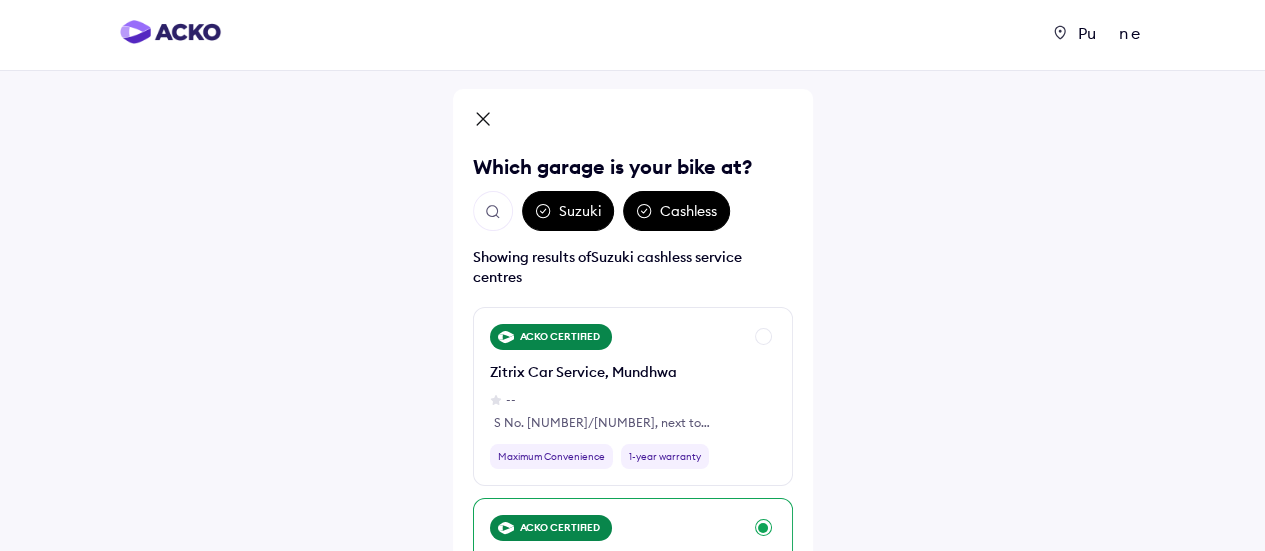 scroll, scrollTop: 0, scrollLeft: 0, axis: both 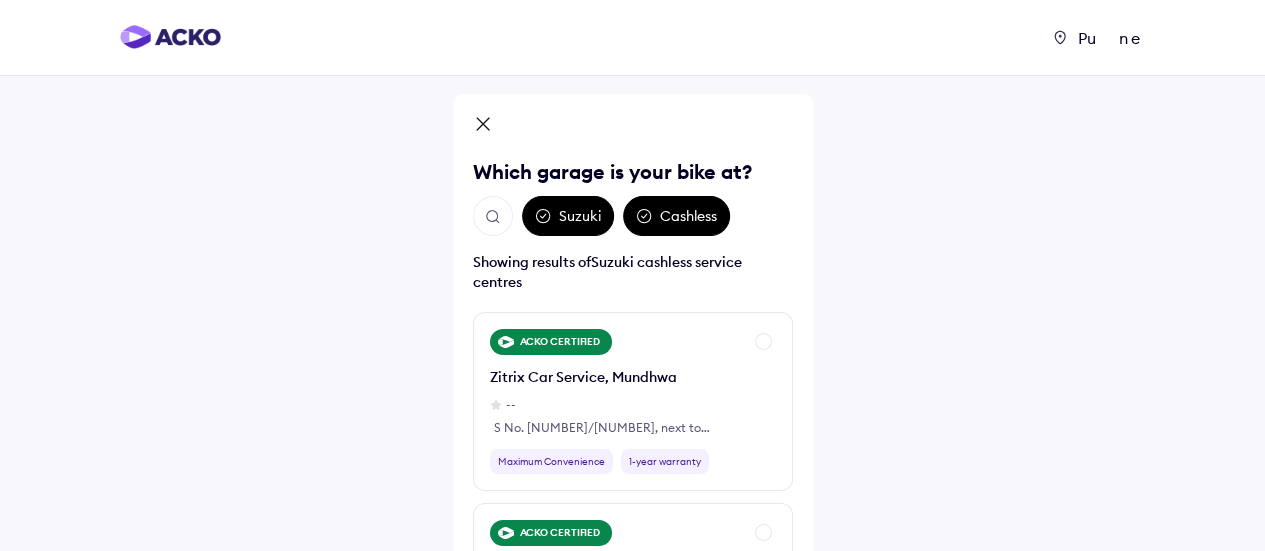 click on "Suzuki" at bounding box center (568, 216) 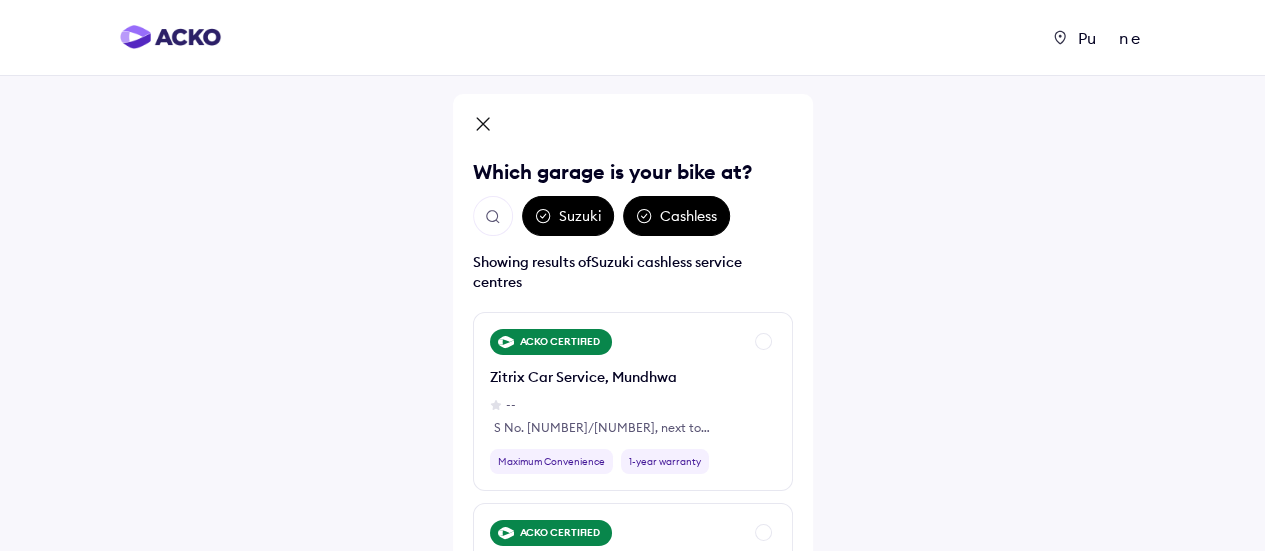 click at bounding box center [493, 217] 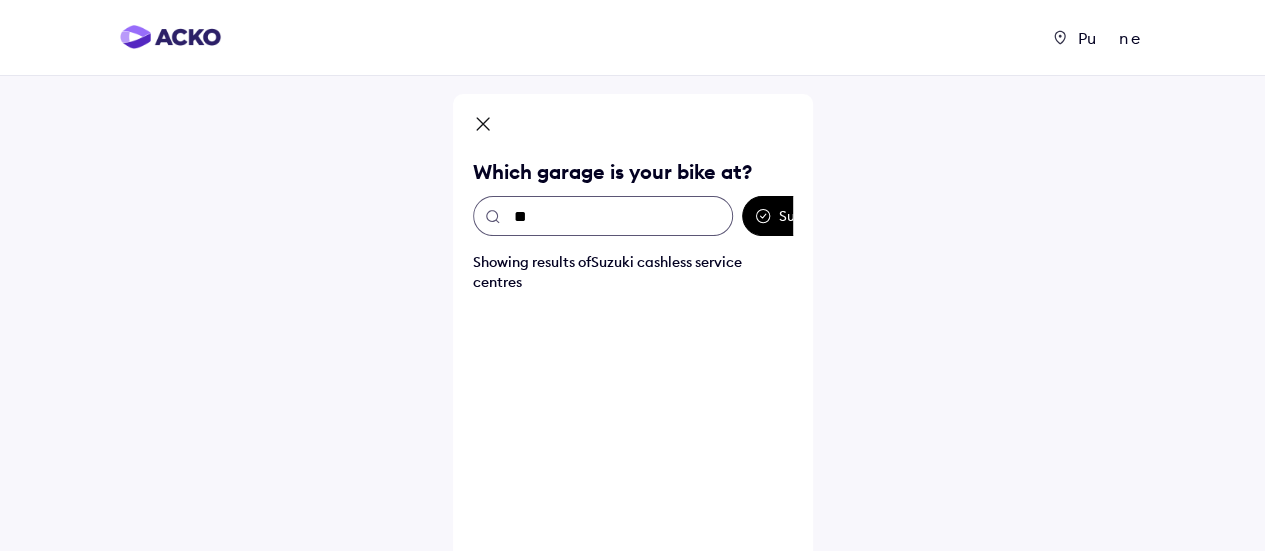 type on "*" 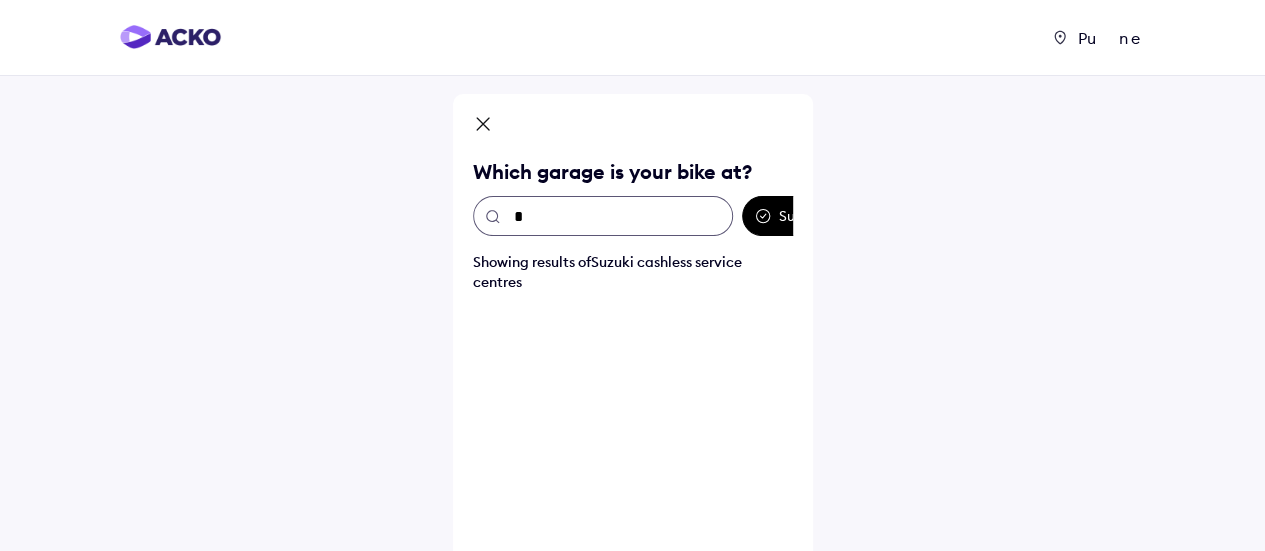 type on "*" 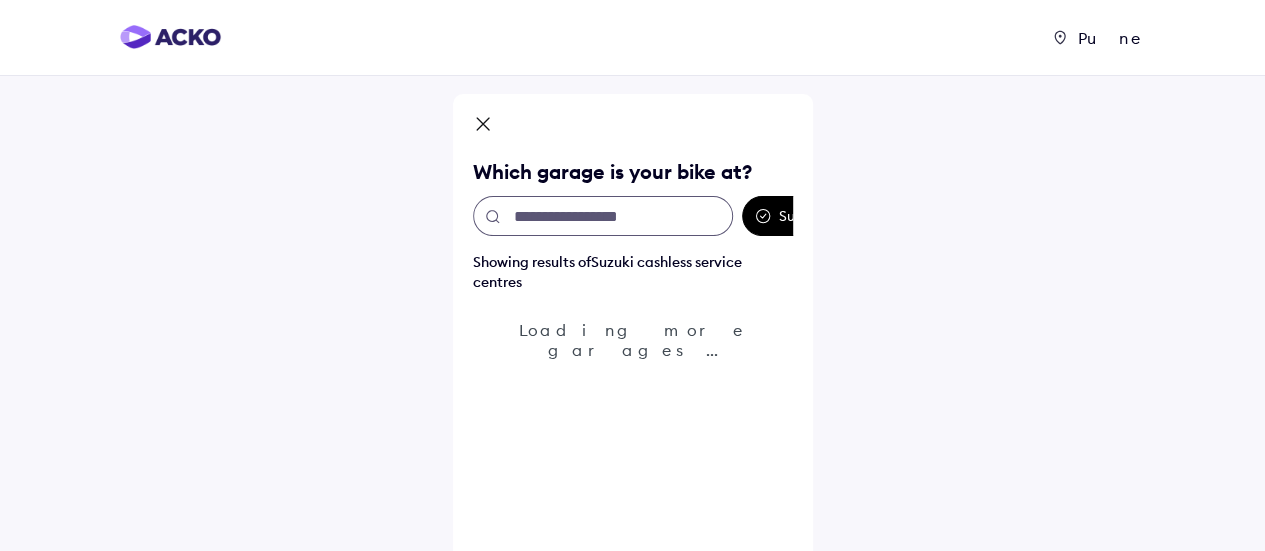 type on "*" 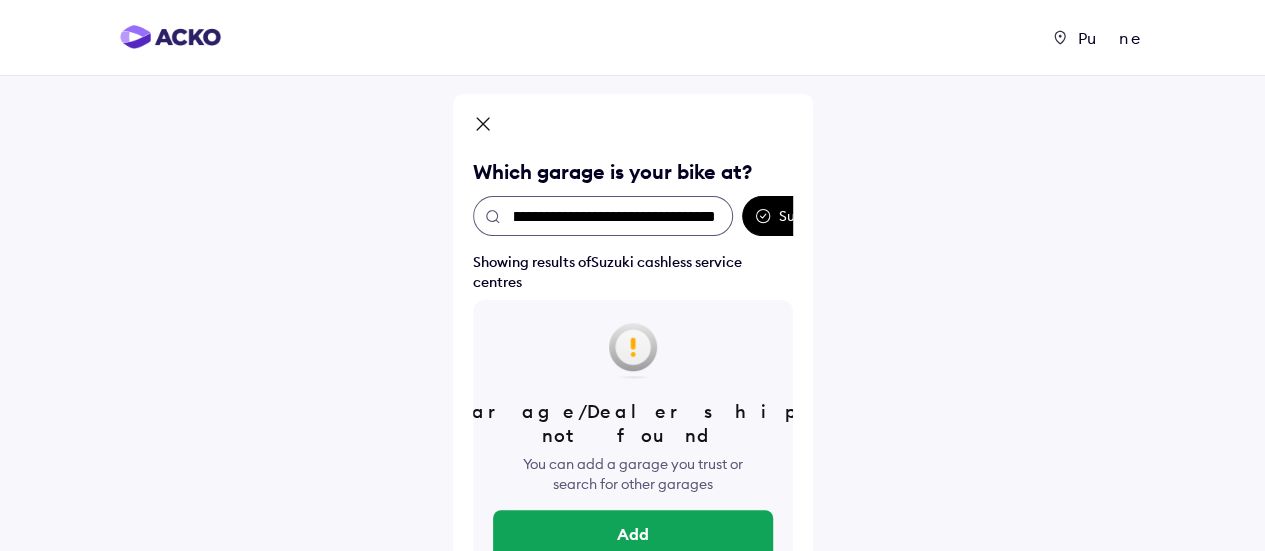 scroll, scrollTop: 0, scrollLeft: 349, axis: horizontal 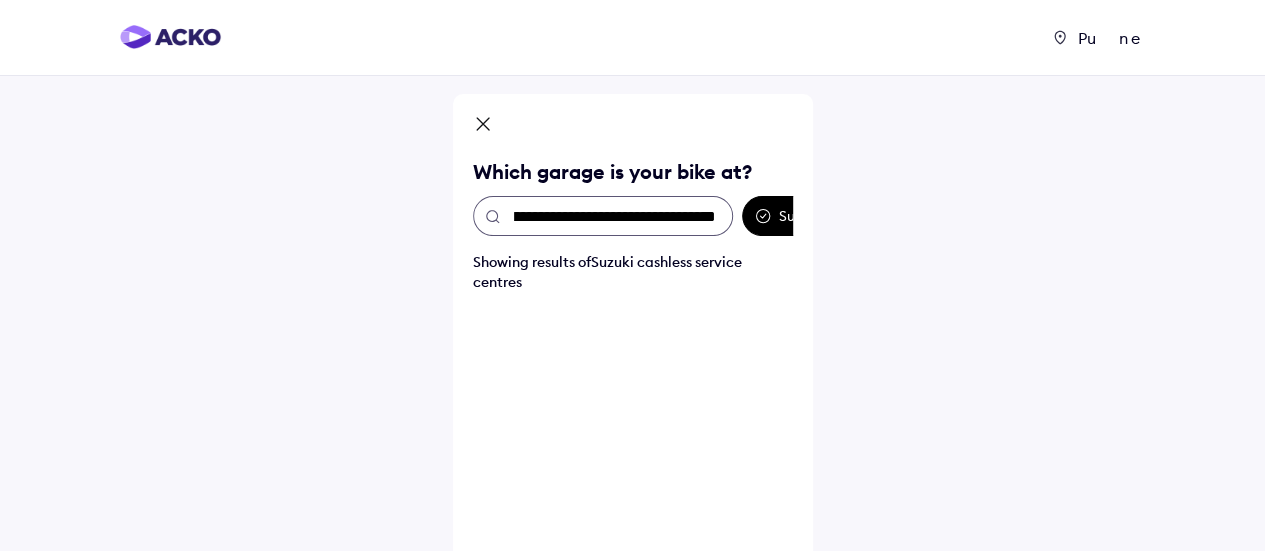 type on "**********" 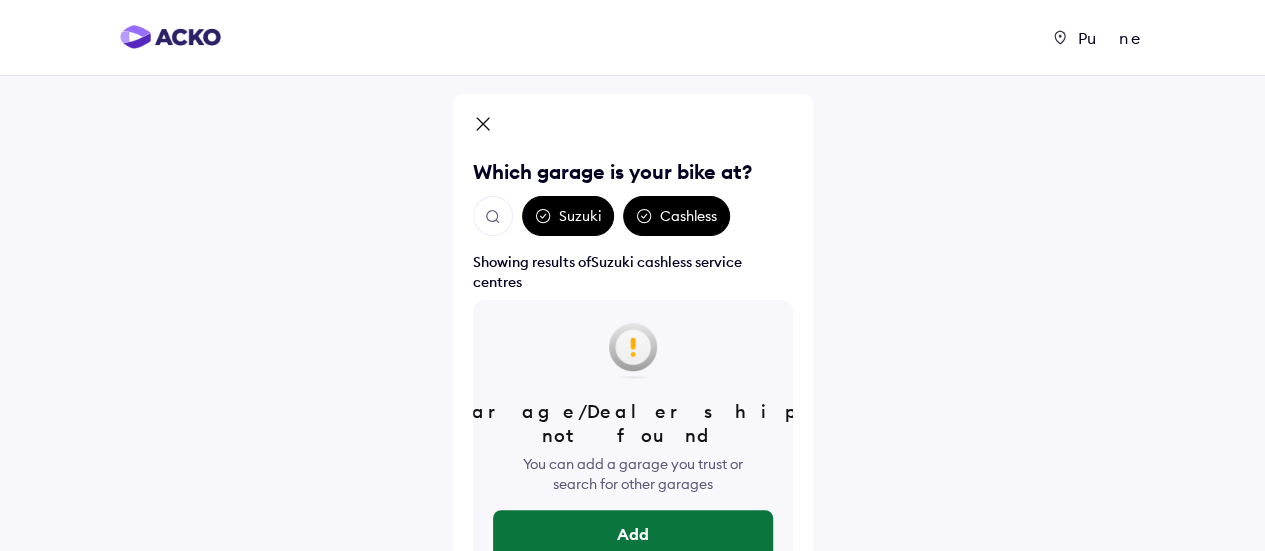 click on "Add" at bounding box center (633, 534) 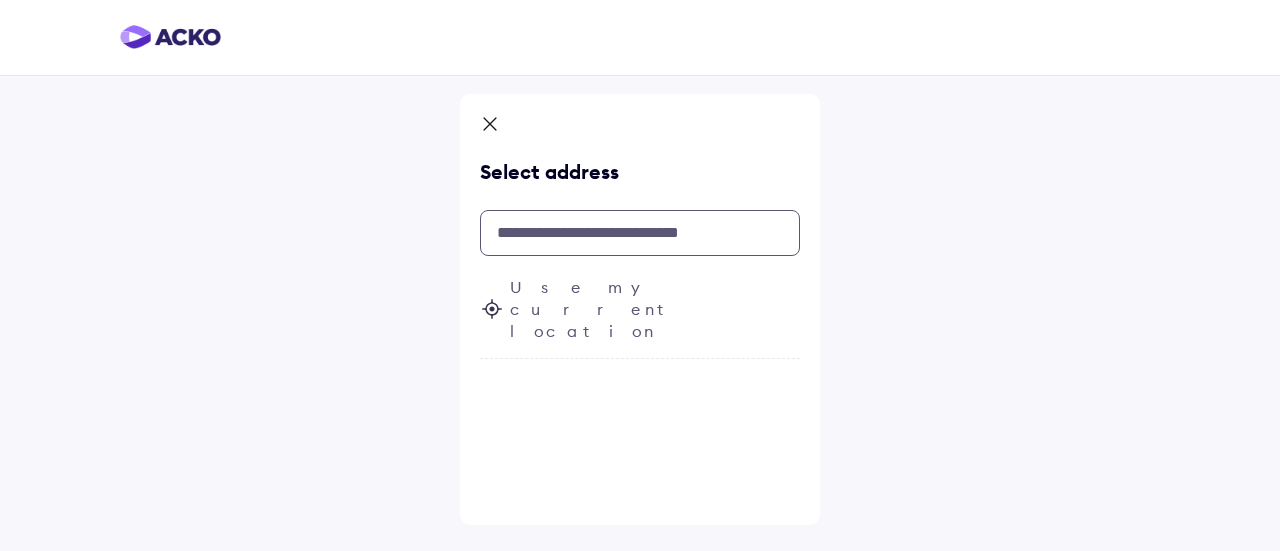 click at bounding box center [640, 233] 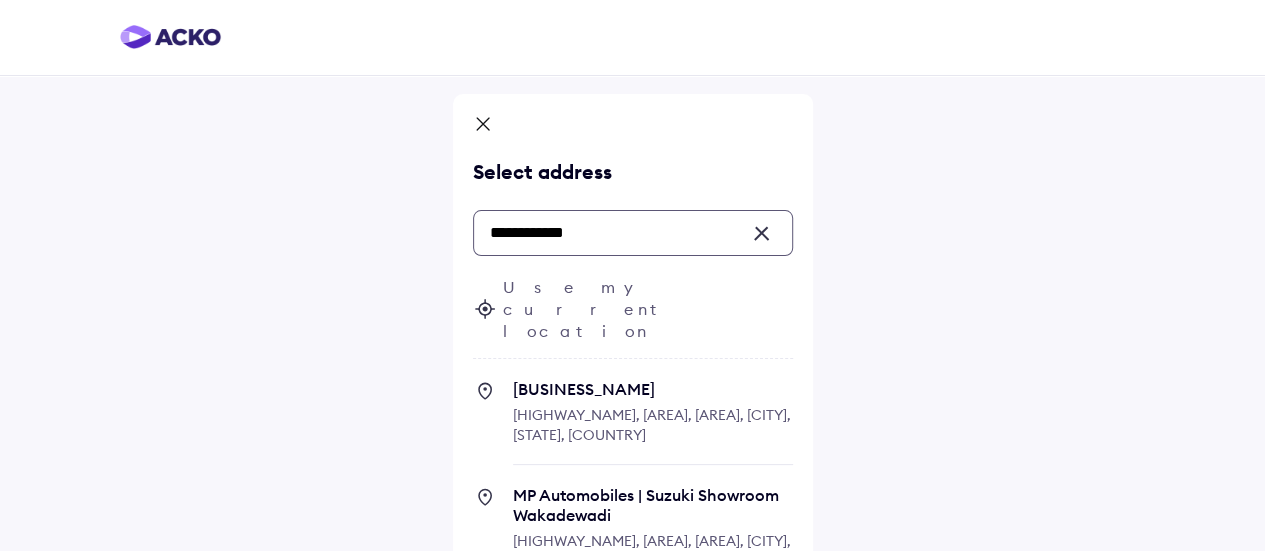 click on "[HIGHWAY_NAME], [AREA], [AREA], [CITY], [STATE], [COUNTRY]" at bounding box center (652, 425) 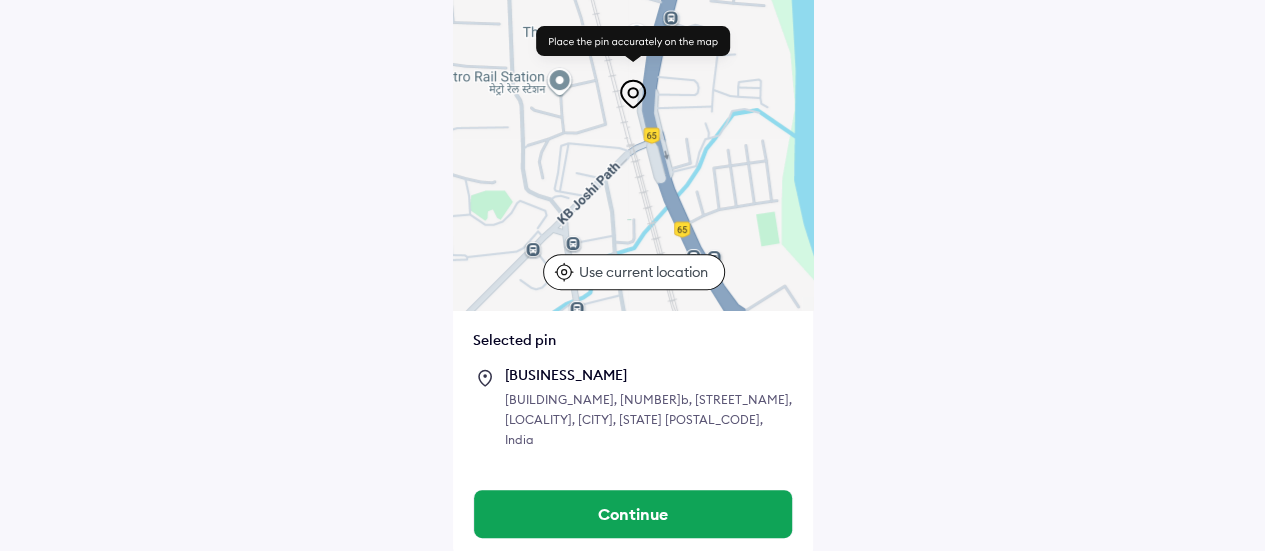 scroll, scrollTop: 246, scrollLeft: 0, axis: vertical 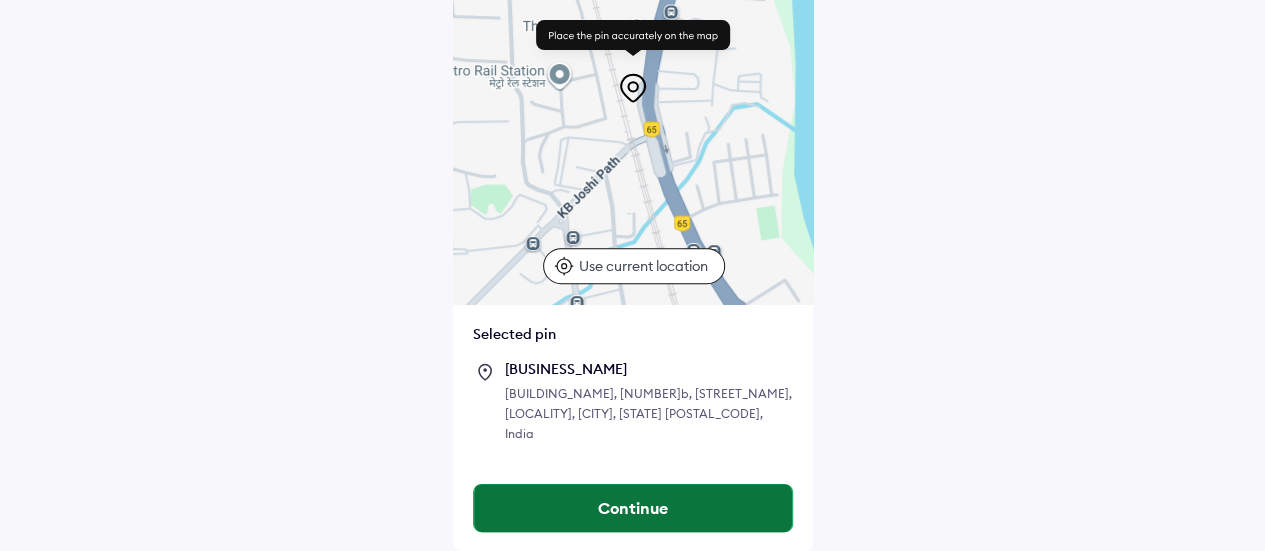 click on "Continue" at bounding box center (633, 508) 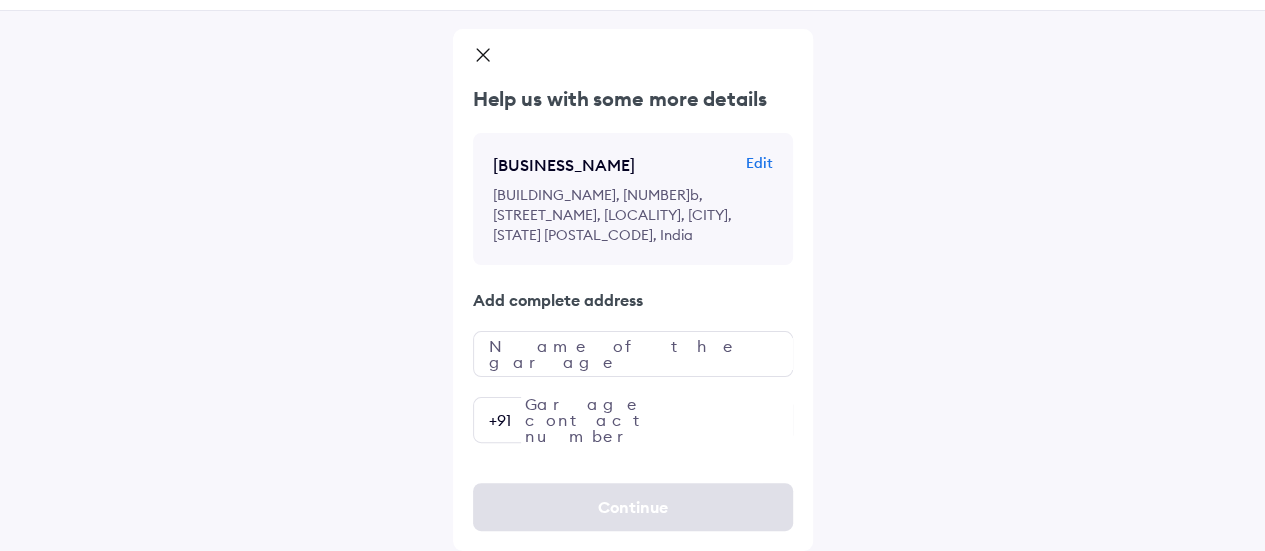 scroll, scrollTop: 0, scrollLeft: 0, axis: both 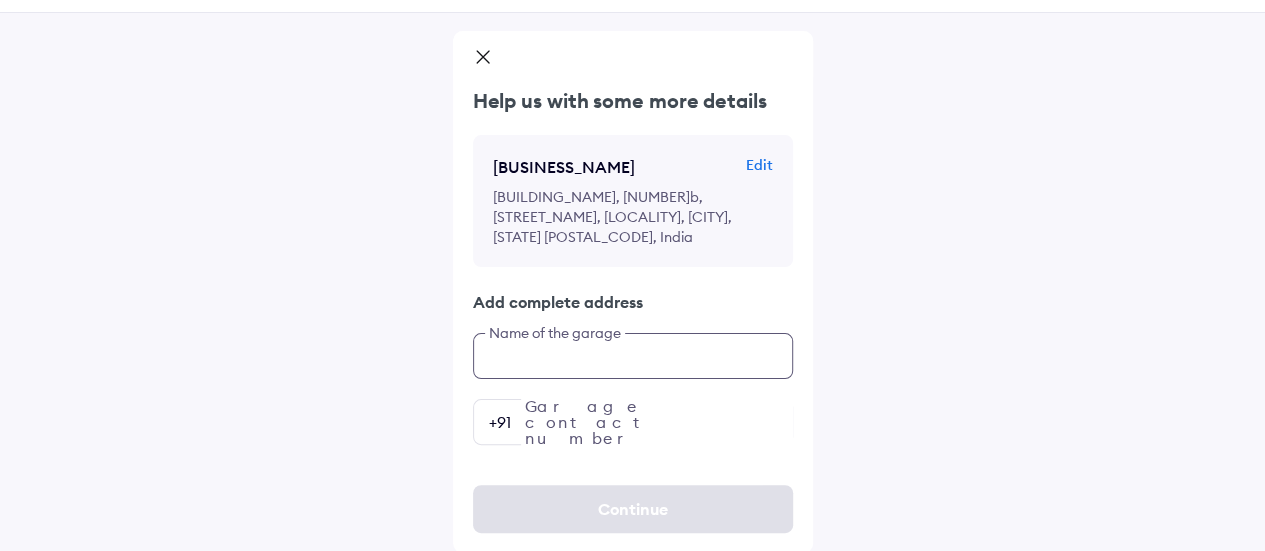 click on "Help us with some more details [BUSINESS_NAME] Edit [BUILDING_NAME], [NUMBER]b, [STREET_NAME], [LOCALITY], [CITY], [STATE] [POSTAL_CODE], India Add complete address Name of the garage Garage contact number +91" 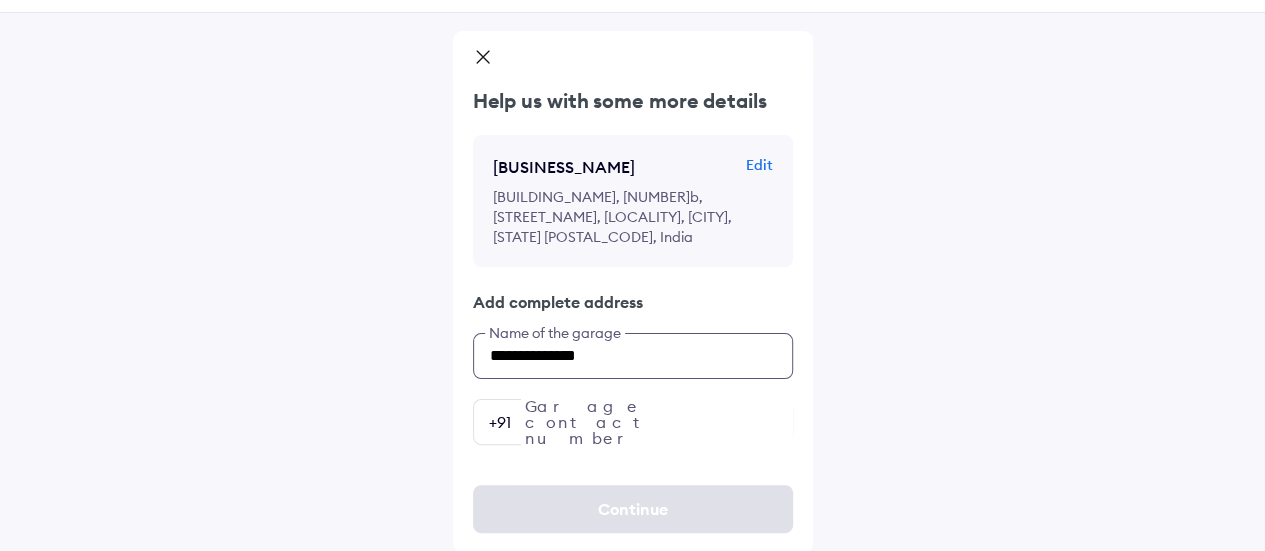 type on "**********" 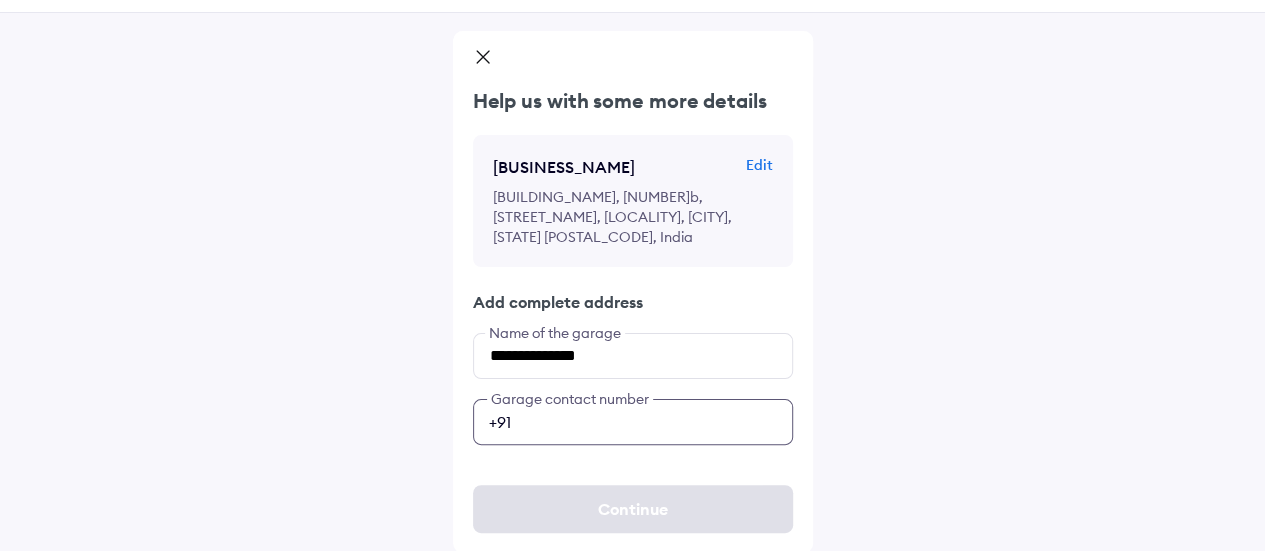 click at bounding box center (633, 422) 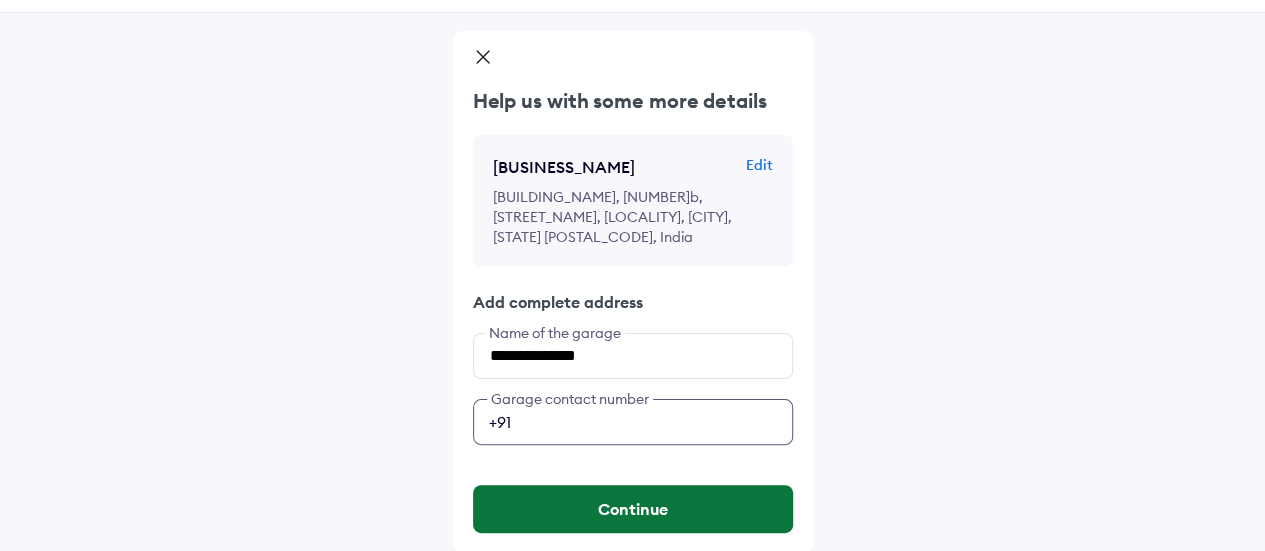 type on "**********" 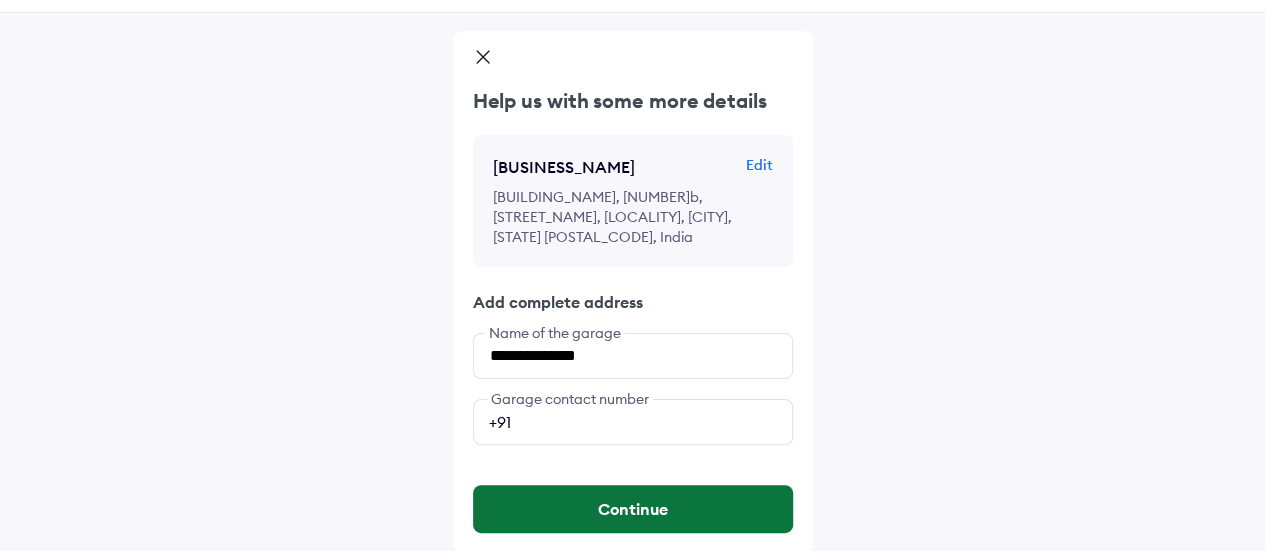 click on "Continue" at bounding box center [633, 509] 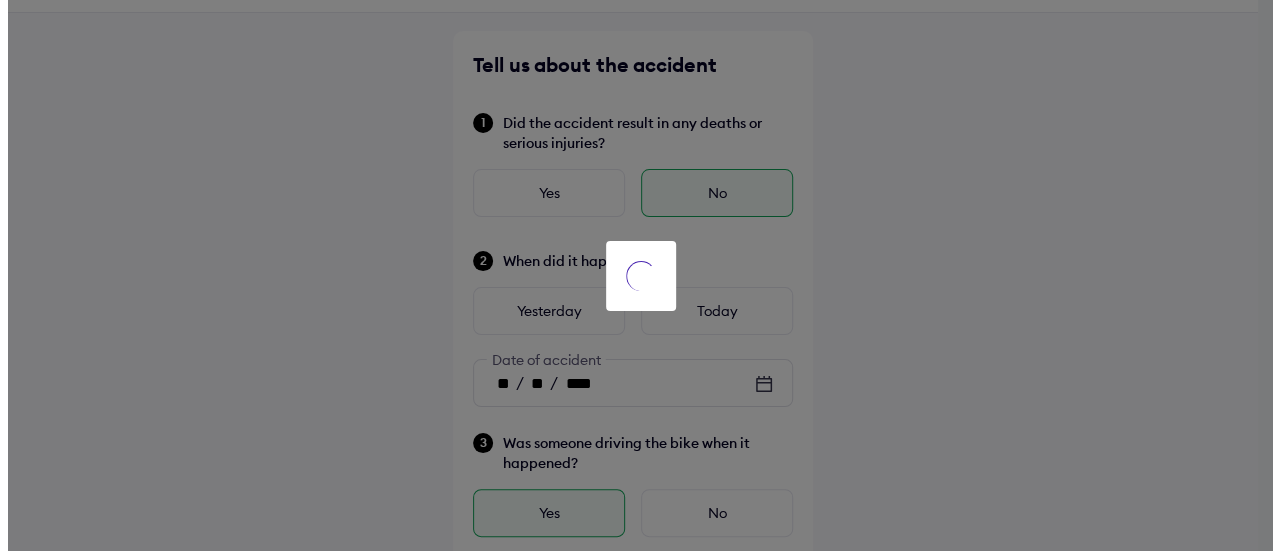 scroll, scrollTop: 901, scrollLeft: 0, axis: vertical 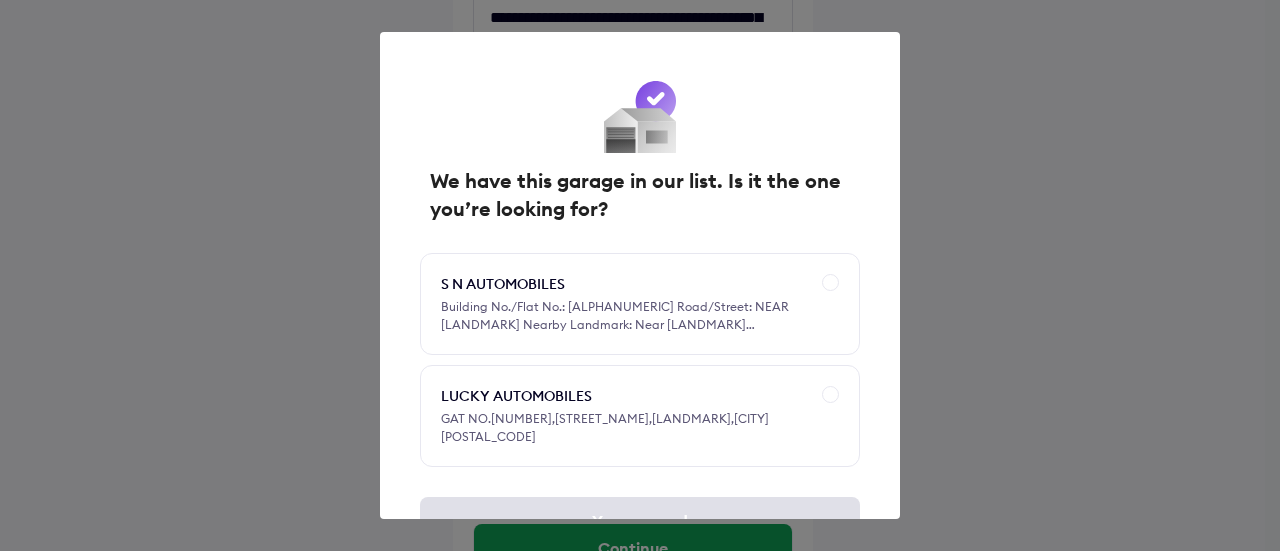 click on "We have this garage in our list. Is it the one you’re looking for?" at bounding box center (640, 195) 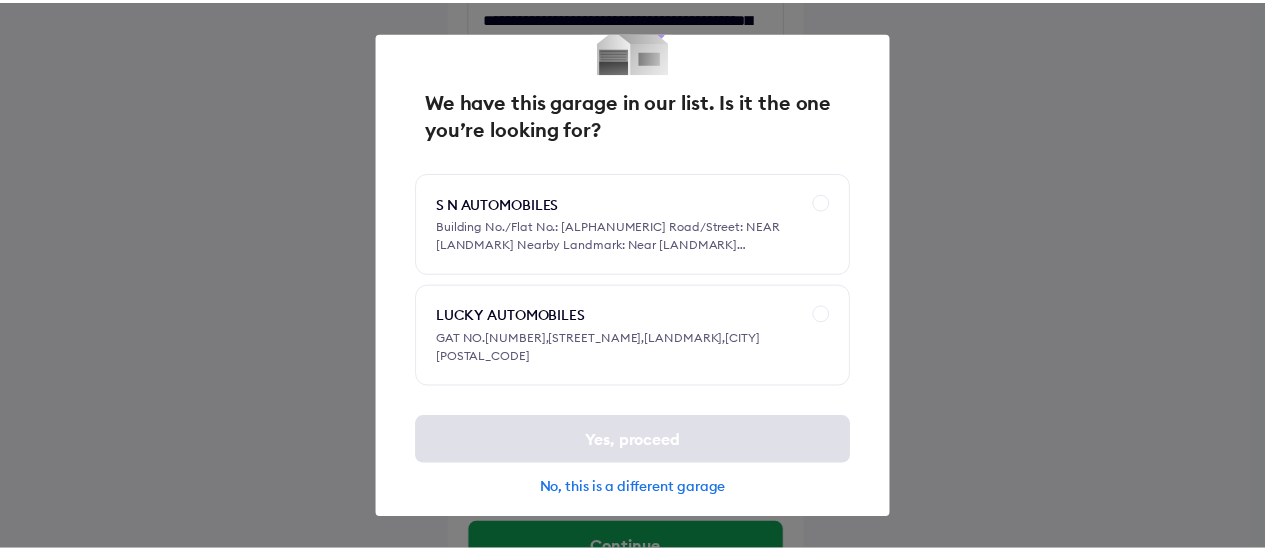 scroll, scrollTop: 107, scrollLeft: 0, axis: vertical 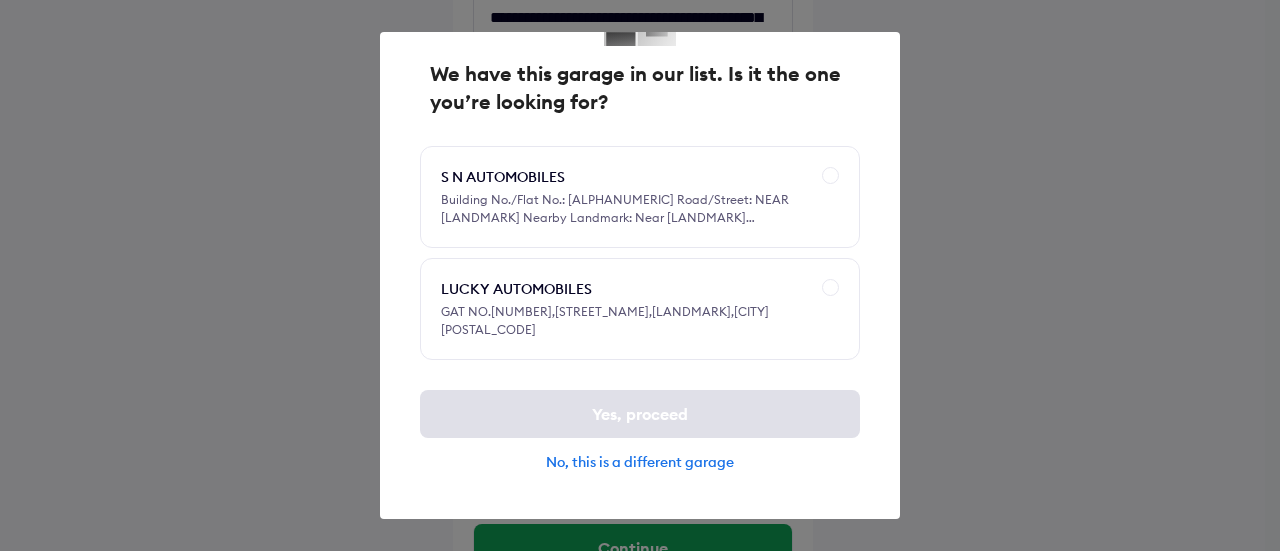 click on "No, this is a different garage" at bounding box center (640, 462) 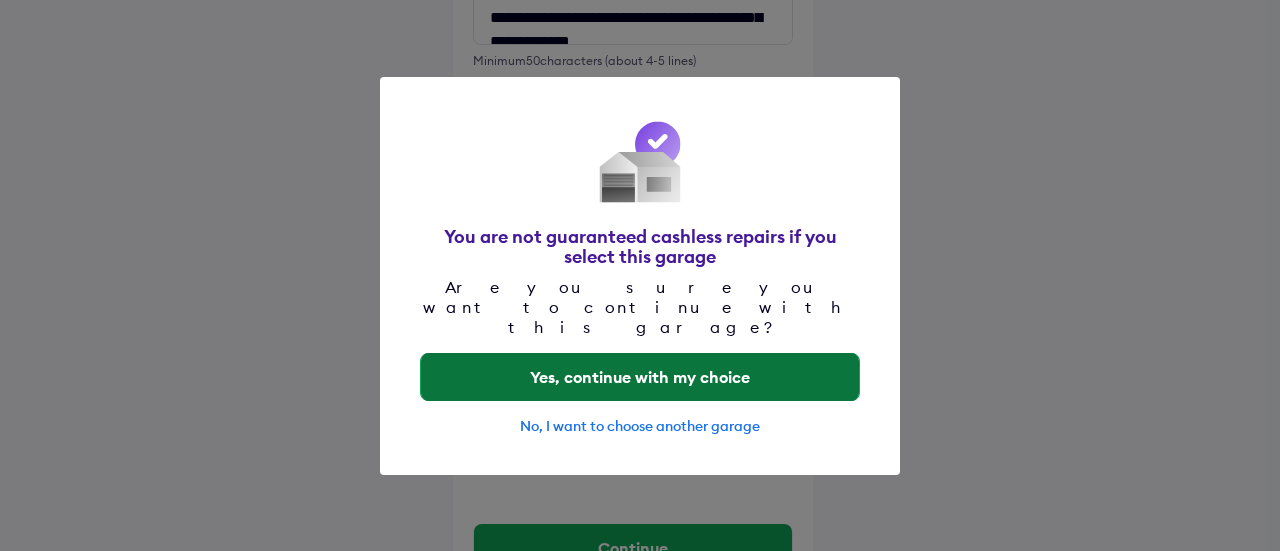 click on "Yes, continue with my choice" at bounding box center [640, 377] 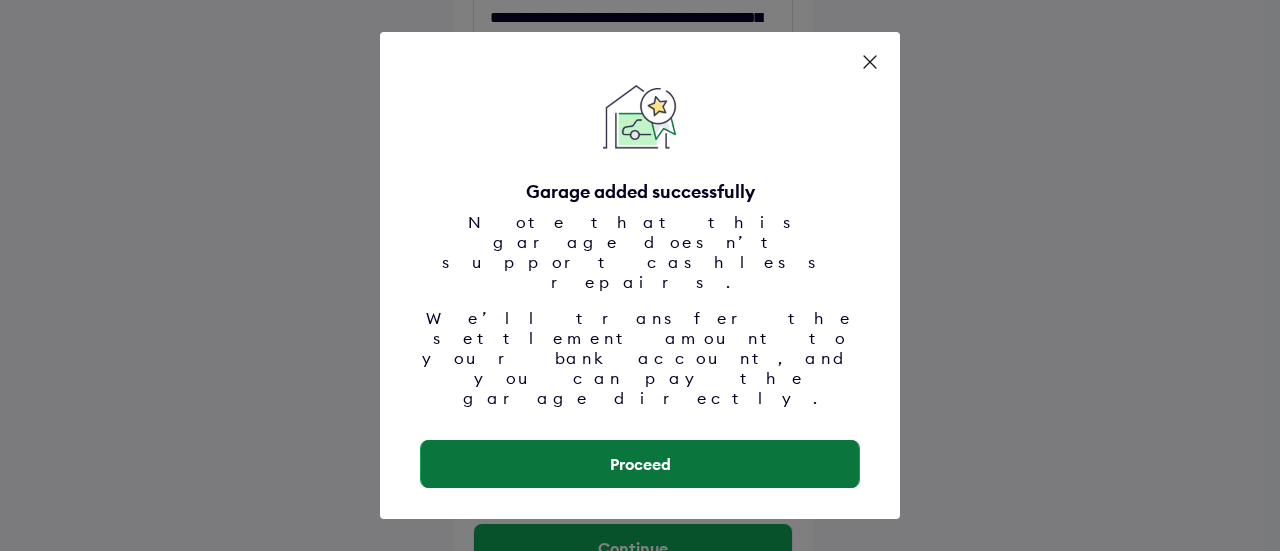 click on "Proceed" at bounding box center [640, 464] 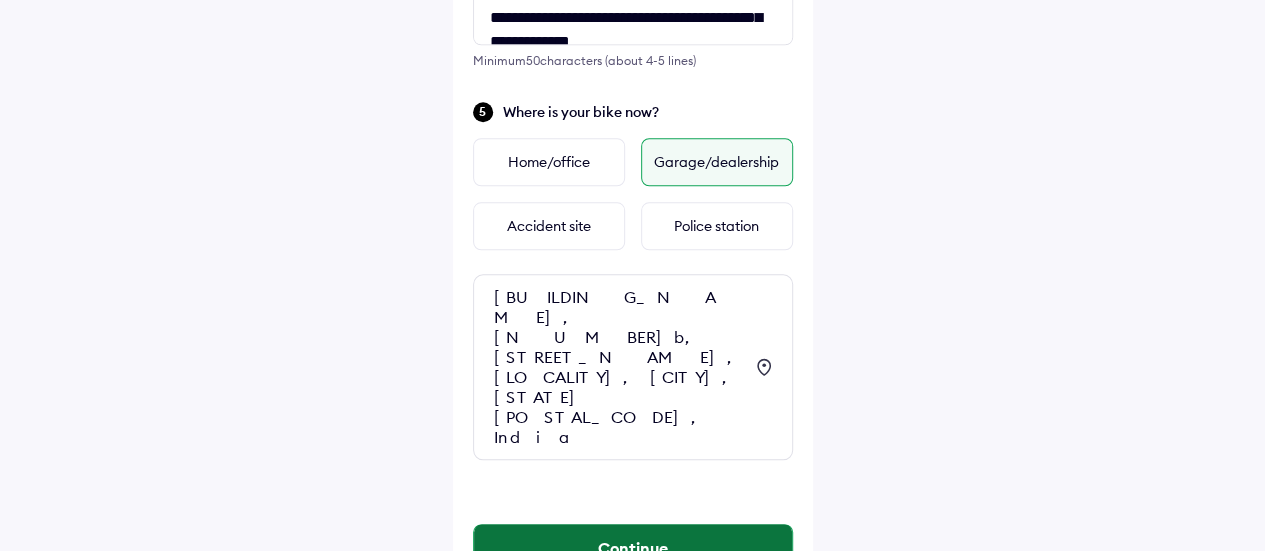 click on "Continue" at bounding box center [633, 548] 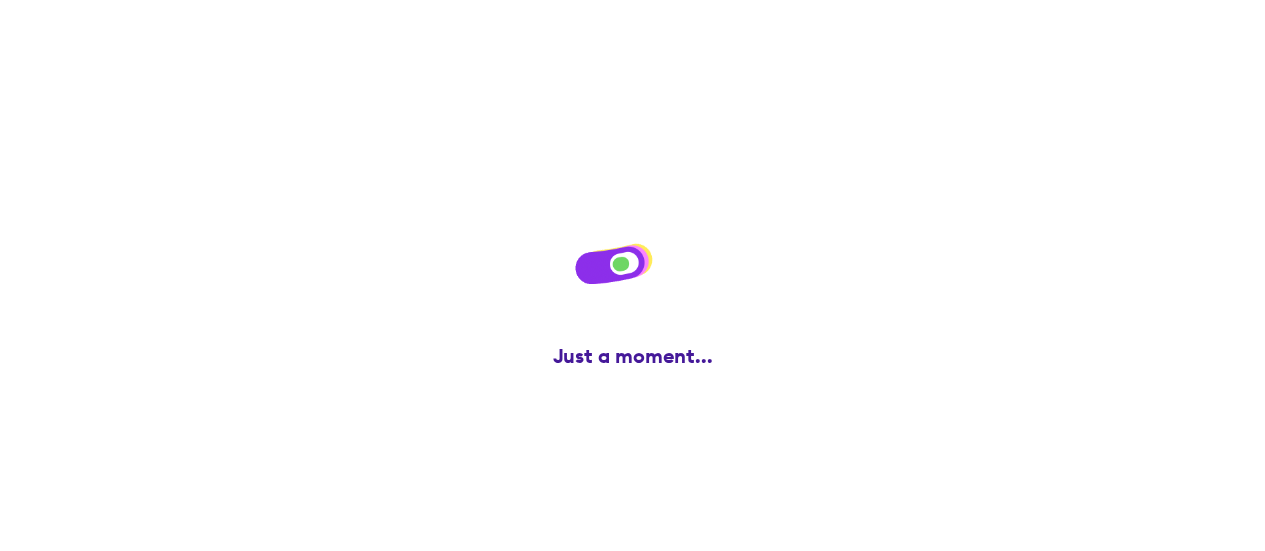 scroll, scrollTop: 0, scrollLeft: 0, axis: both 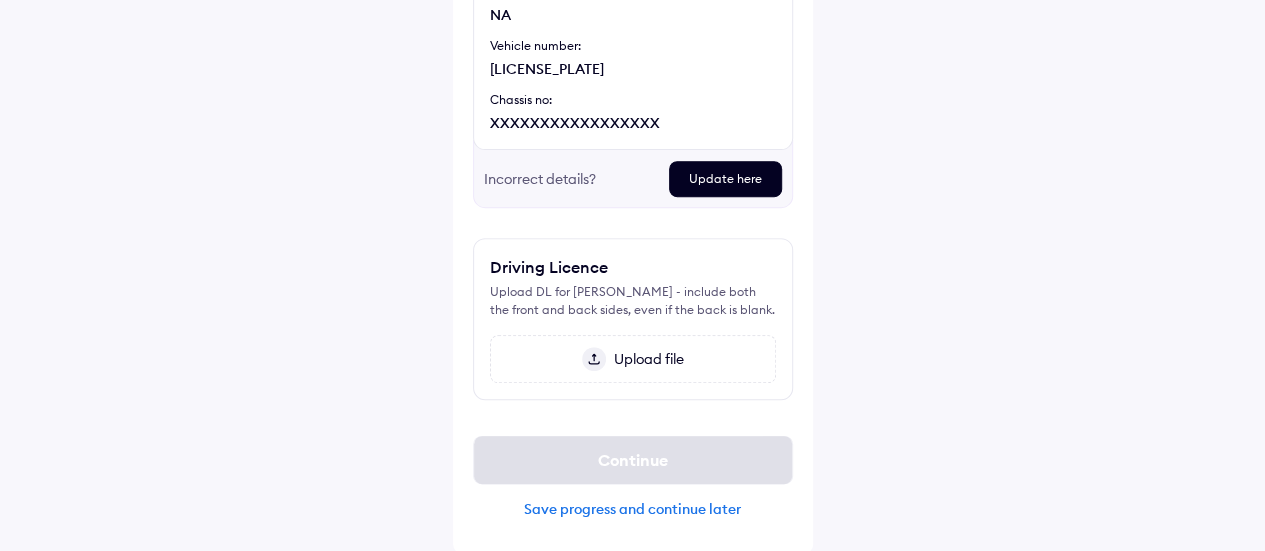 click on "Upload file" at bounding box center [645, 359] 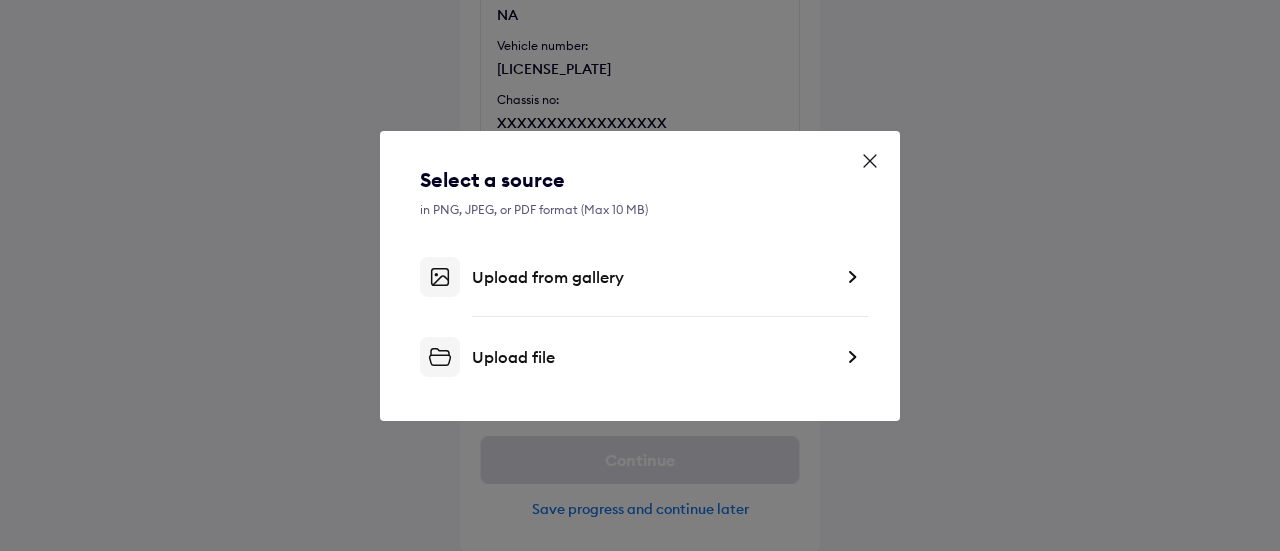 click on "Select a source in PNG, JPEG, or PDF format (Max 10 MB) Upload from gallery Upload file" at bounding box center (640, 275) 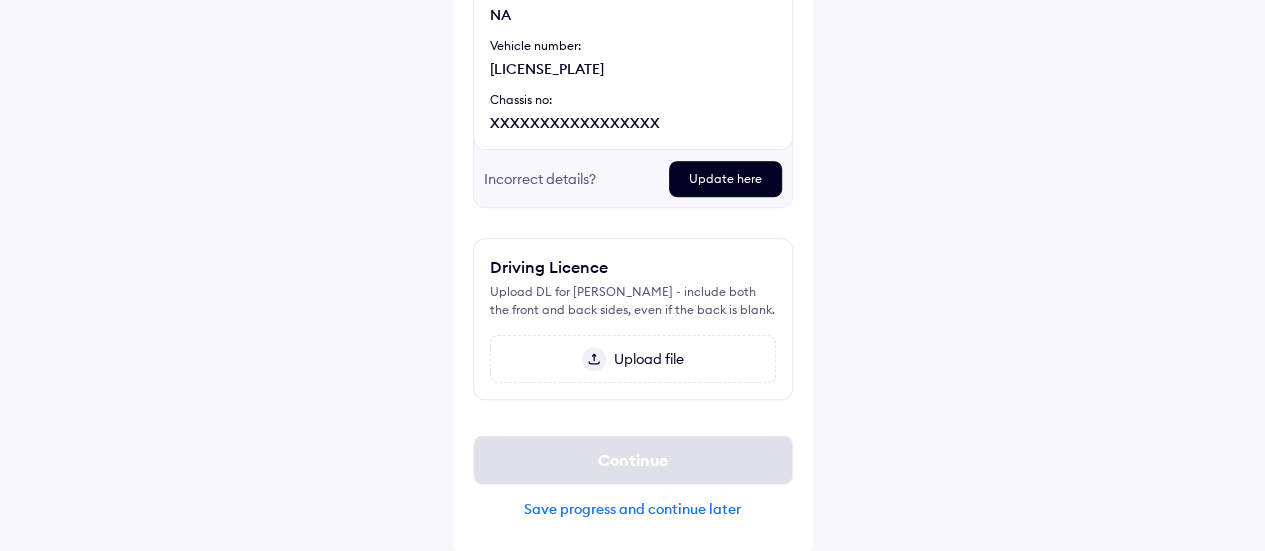 click on "Save progress and continue later" at bounding box center (633, 509) 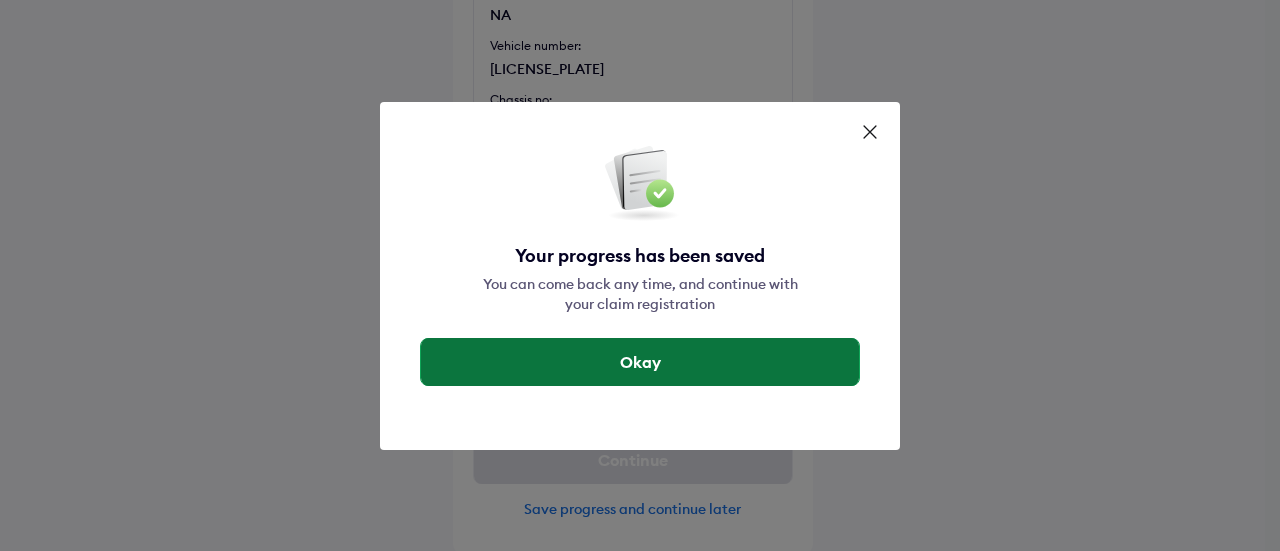 click on "Okay" at bounding box center (640, 362) 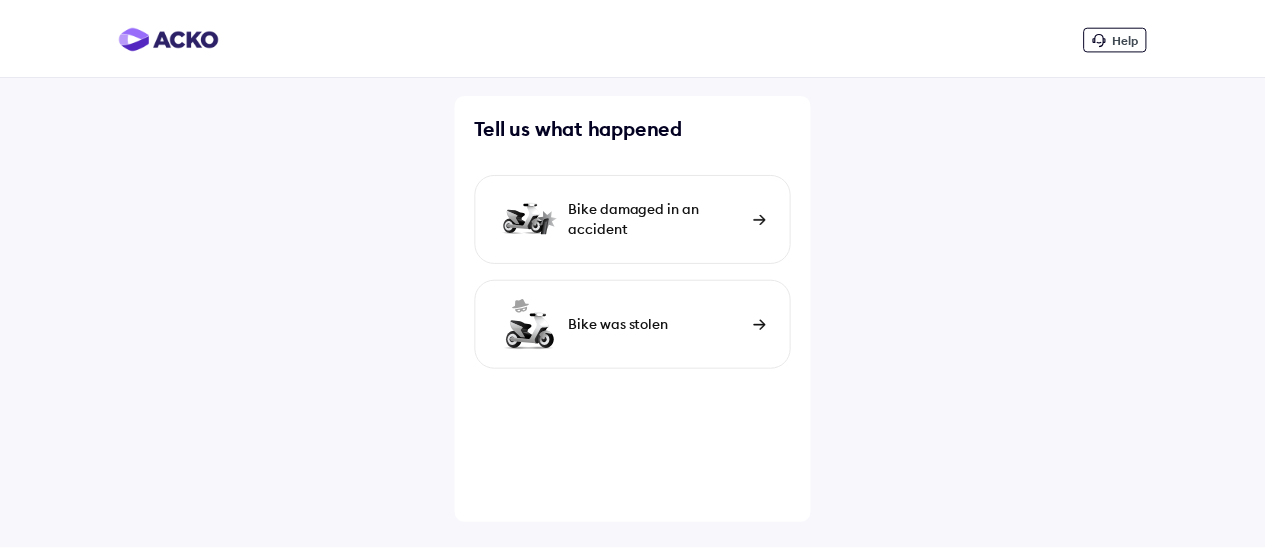 scroll, scrollTop: 0, scrollLeft: 0, axis: both 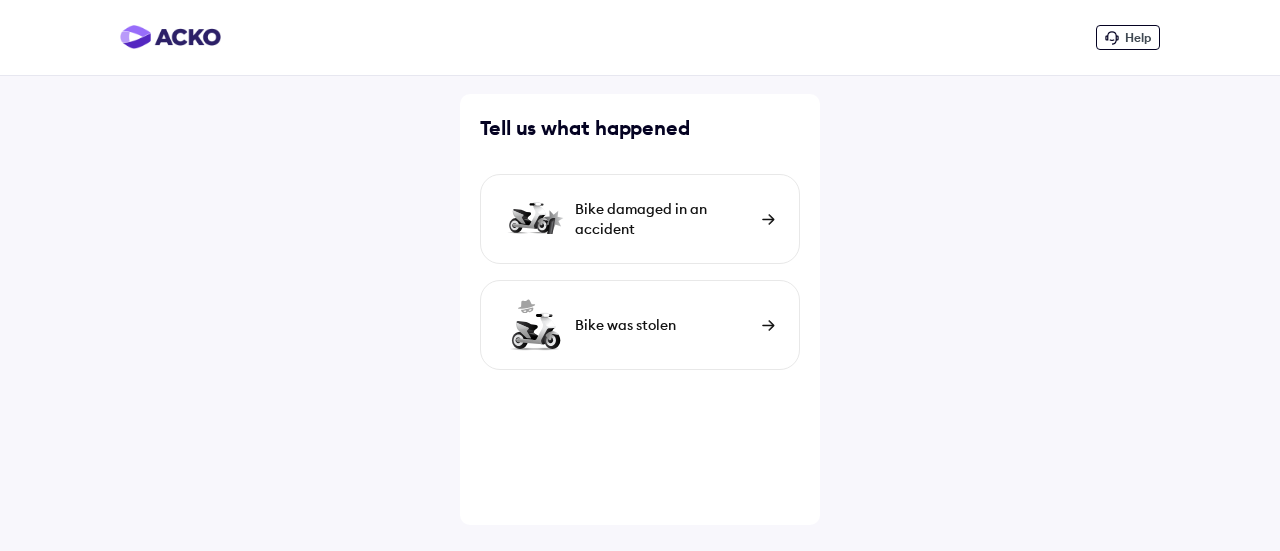 click on "Bike damaged in an accident" at bounding box center (663, 219) 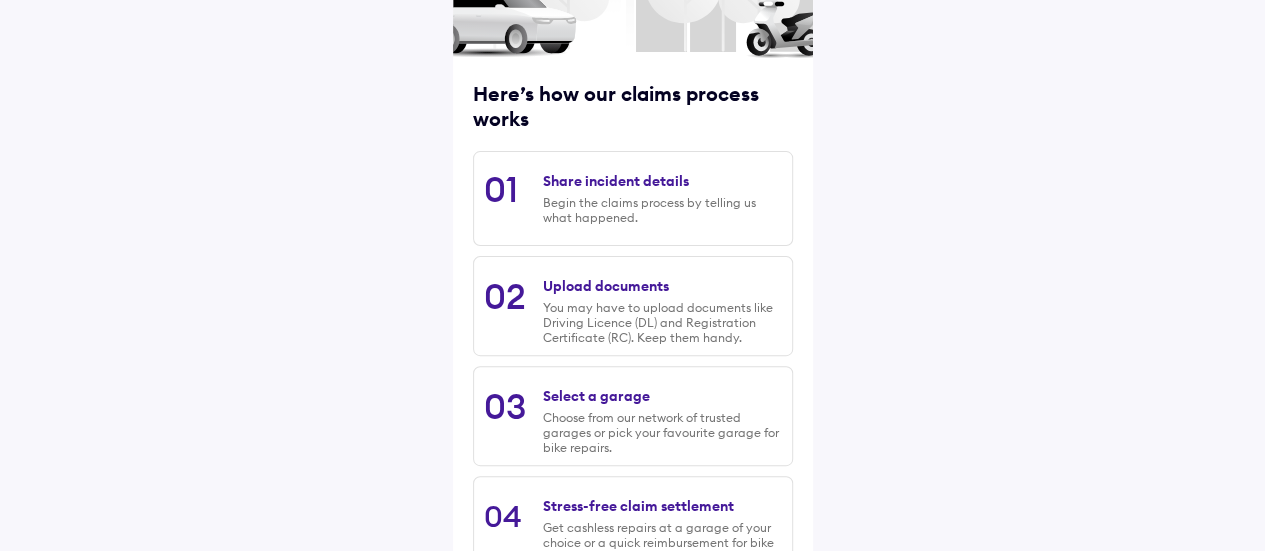 scroll, scrollTop: 346, scrollLeft: 0, axis: vertical 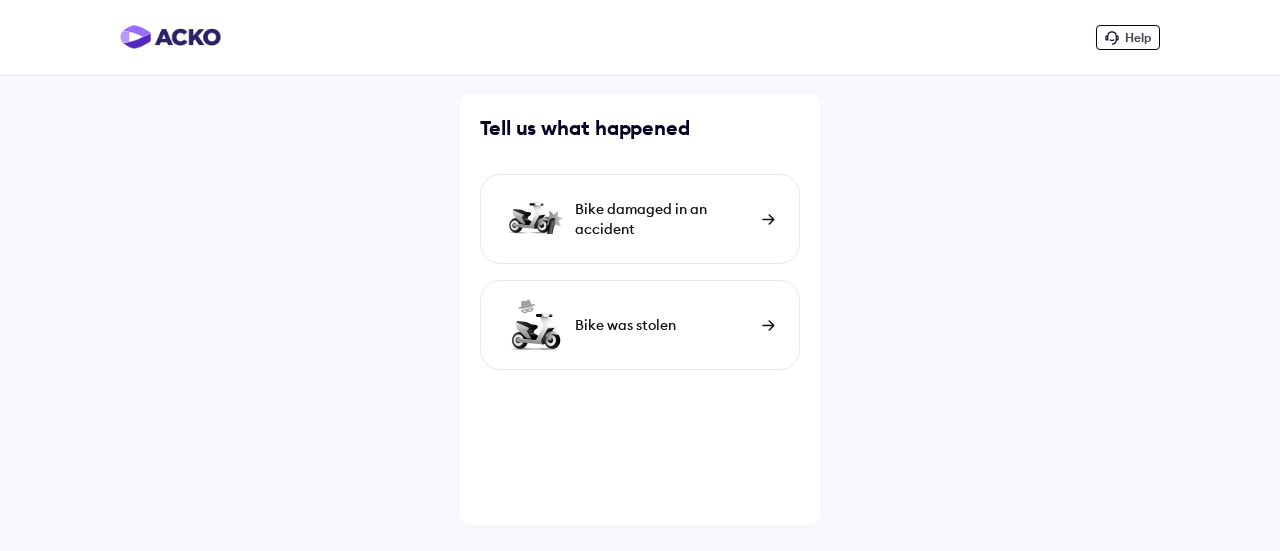 click on "Help" at bounding box center (1138, 37) 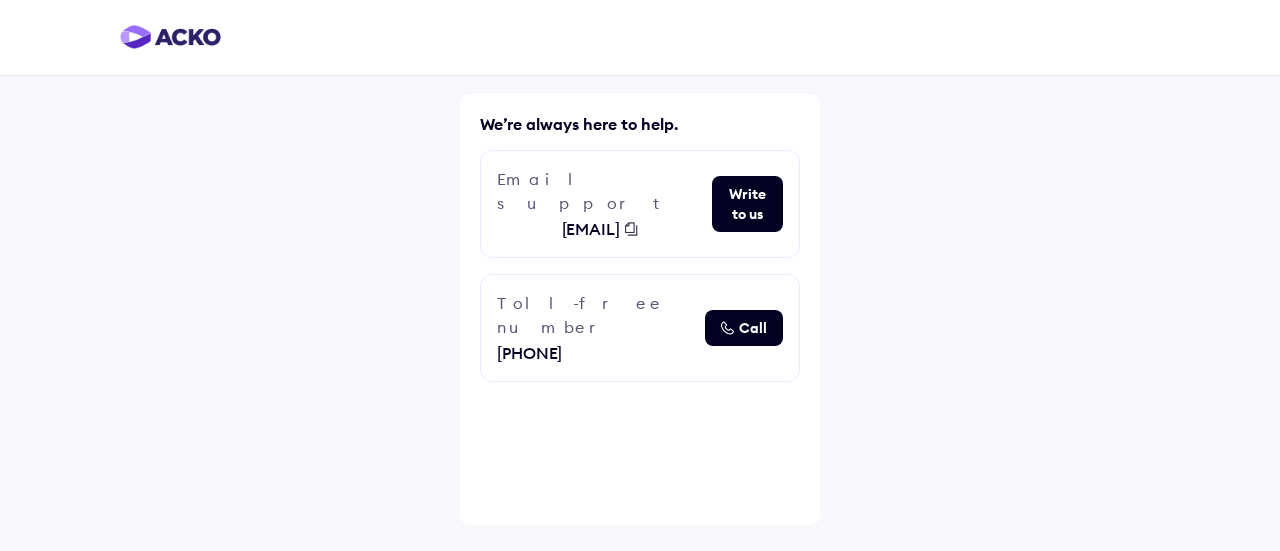 click on "Write to us" at bounding box center (747, 204) 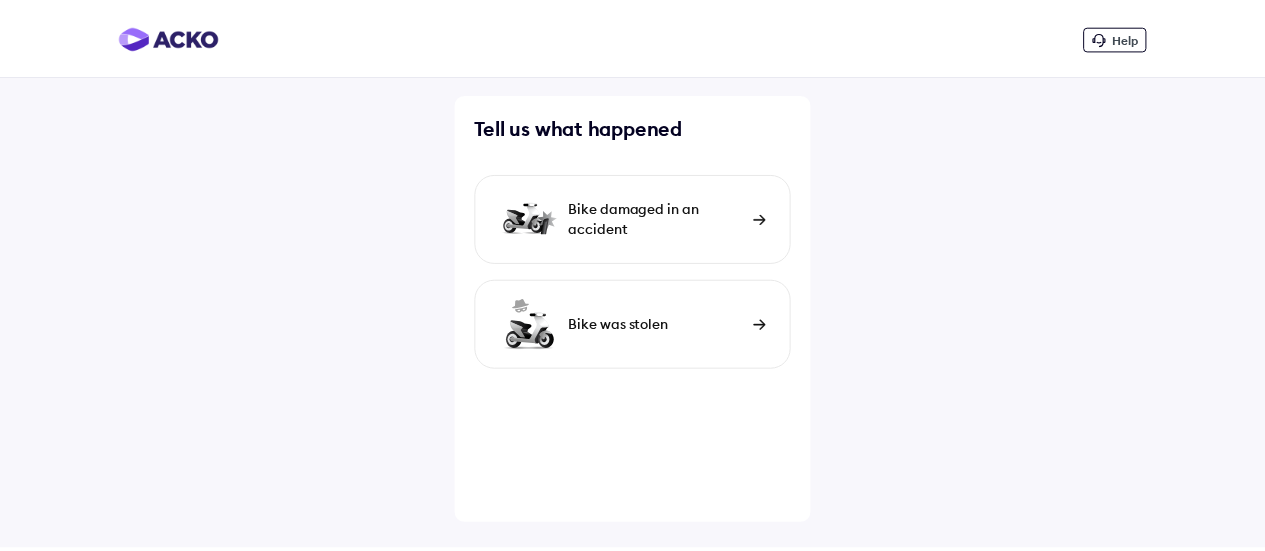 scroll, scrollTop: 0, scrollLeft: 0, axis: both 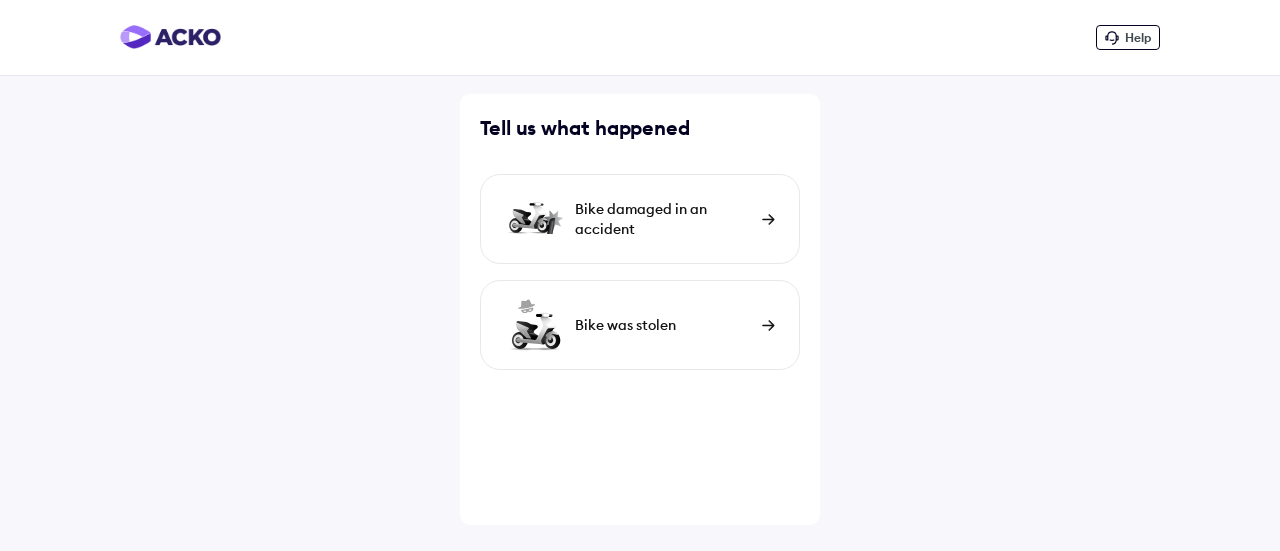 click on "Bike damaged in an accident" at bounding box center [640, 219] 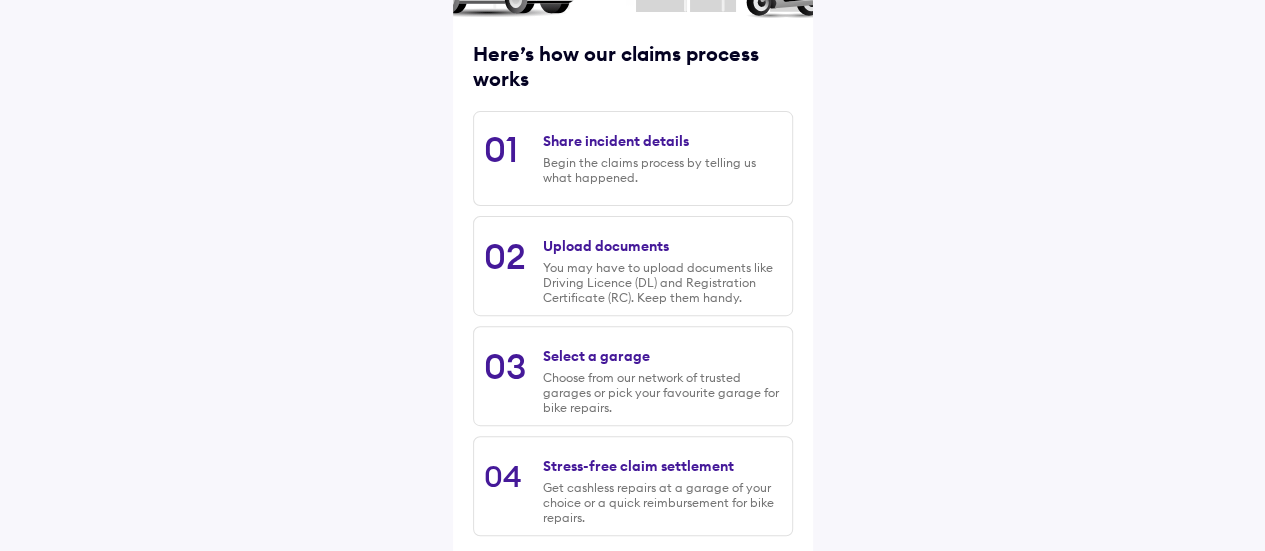 scroll, scrollTop: 346, scrollLeft: 0, axis: vertical 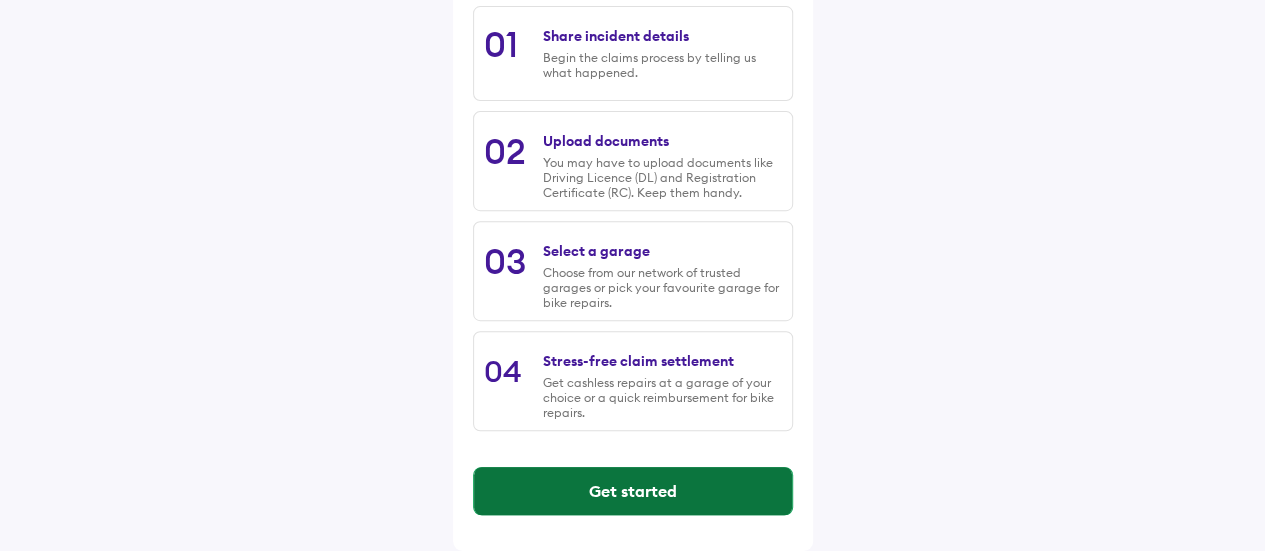 click on "Get started" at bounding box center [633, 491] 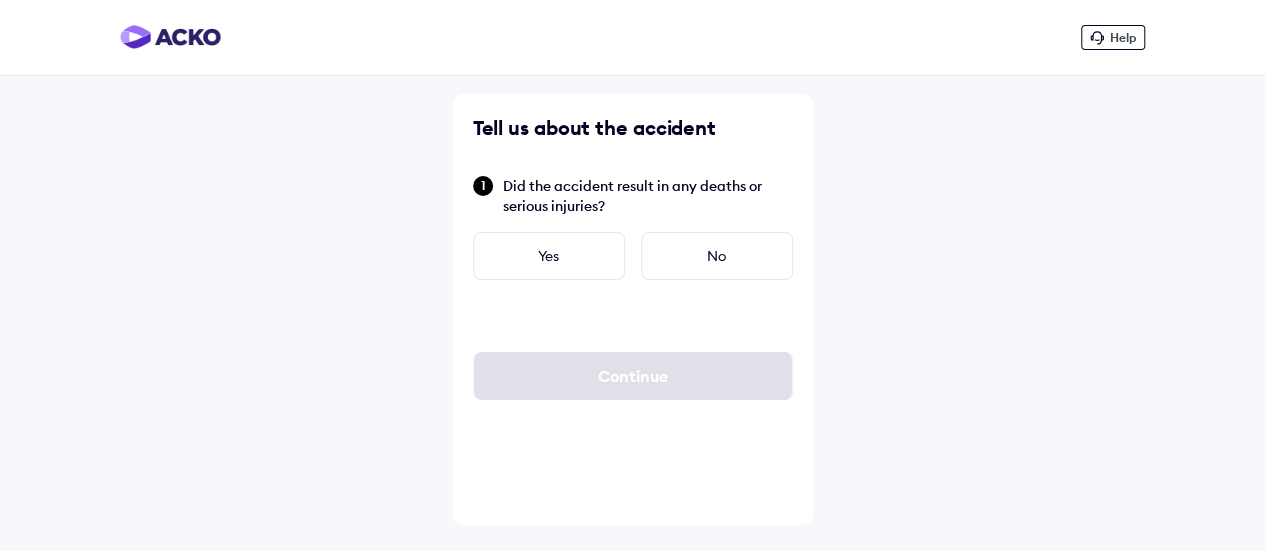 scroll, scrollTop: 0, scrollLeft: 0, axis: both 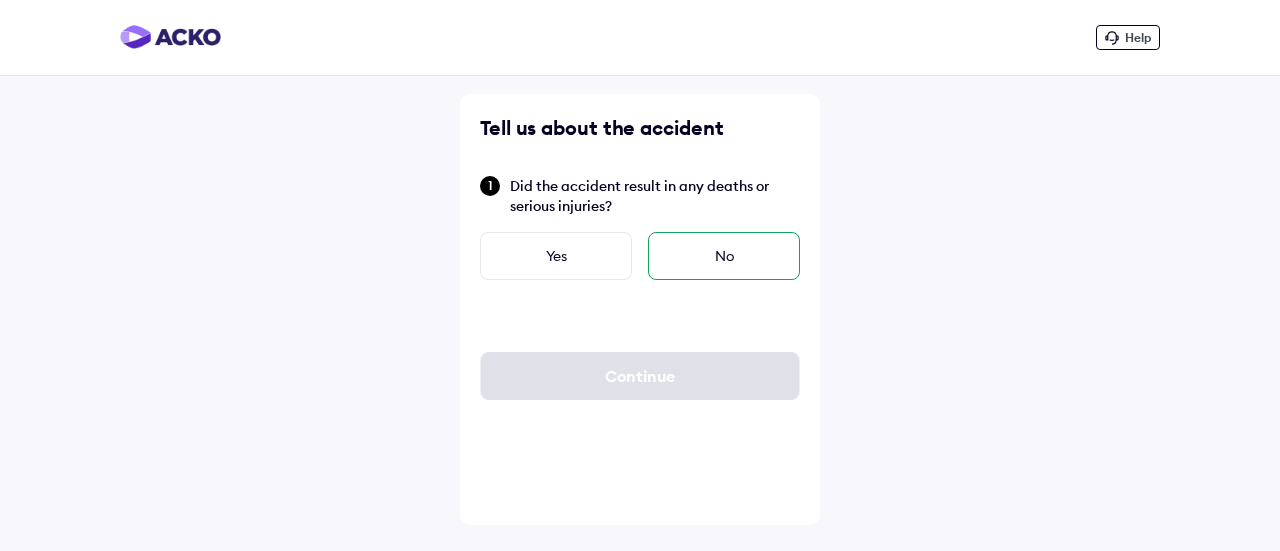 click on "No" at bounding box center [724, 256] 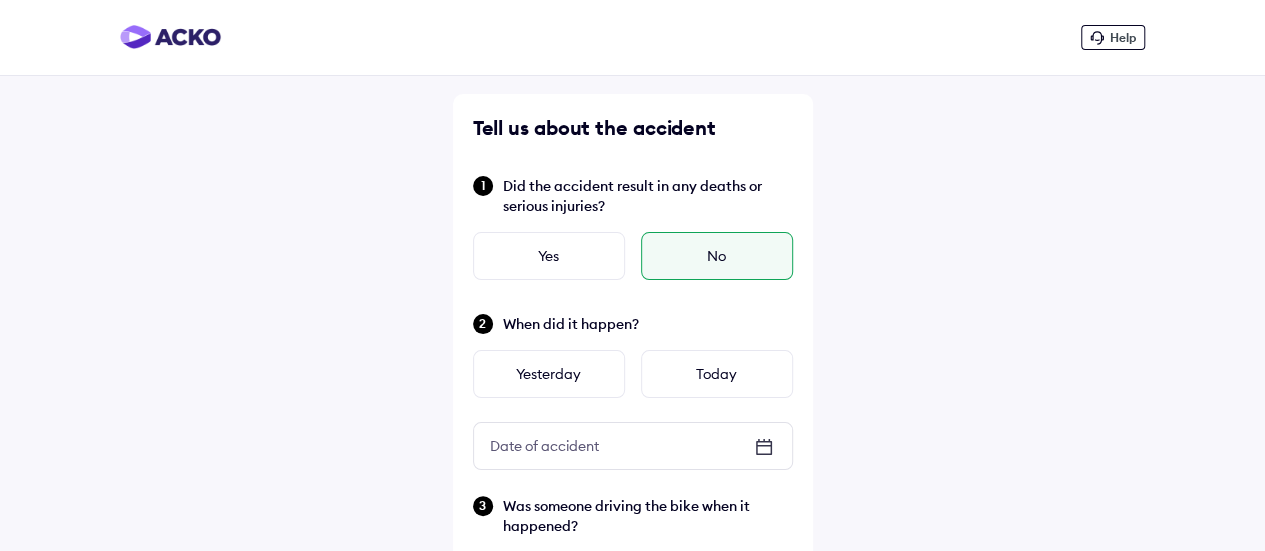click 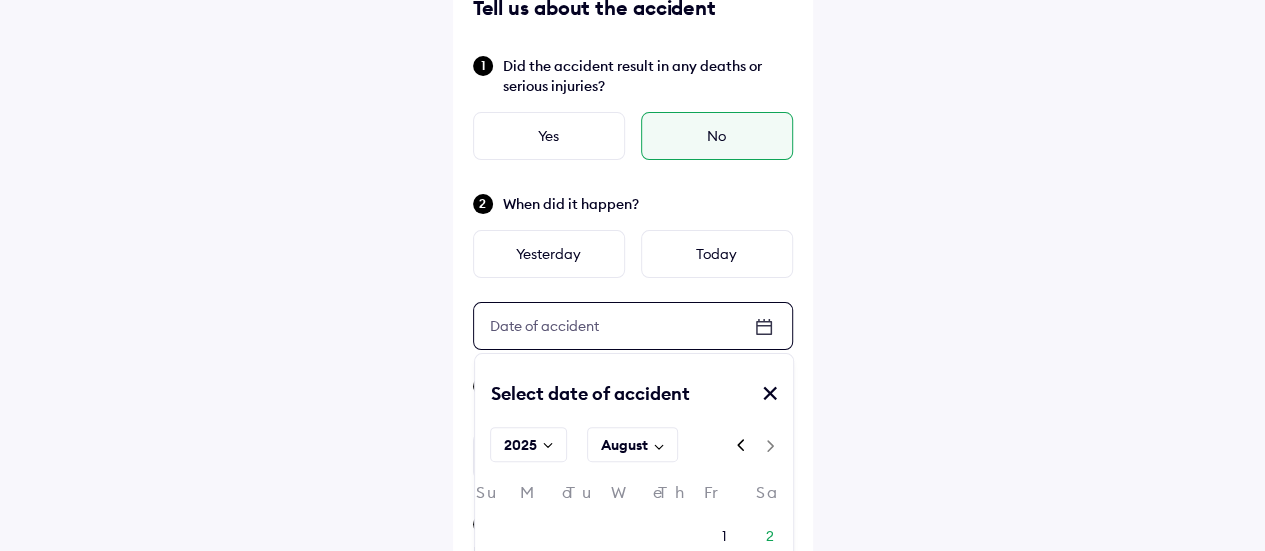 scroll, scrollTop: 160, scrollLeft: 0, axis: vertical 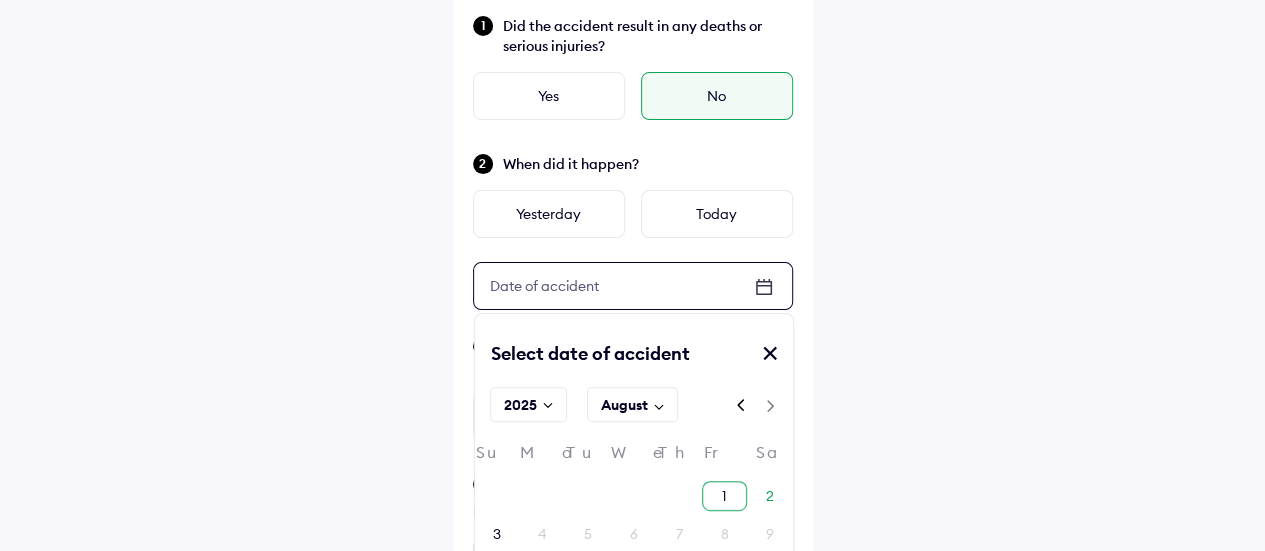 click on "1" at bounding box center [724, 496] 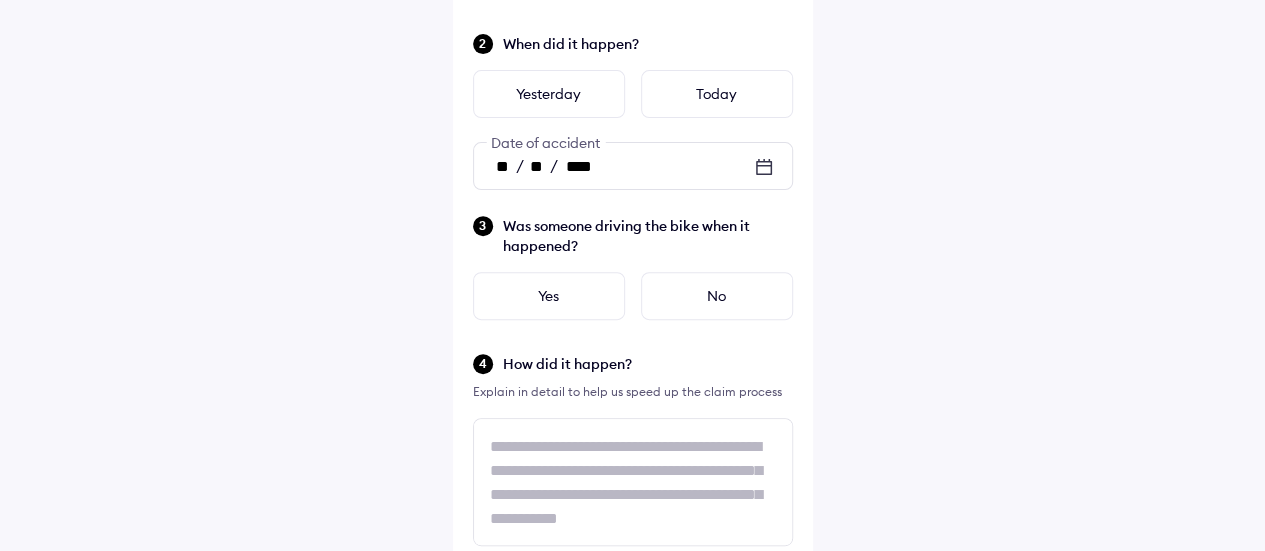 scroll, scrollTop: 320, scrollLeft: 0, axis: vertical 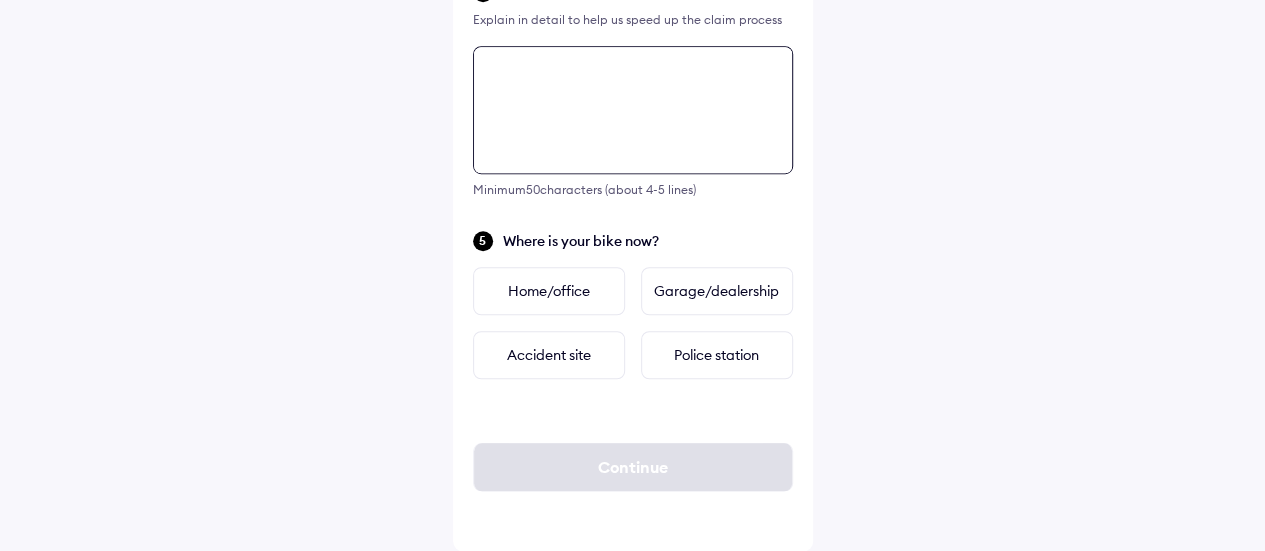 click on "Tell us about the accident Did the accident result in any deaths or serious injuries? Yes No When did it happen? Yesterday Today ** / ** / **** Date of accident Was someone driving the bike when it happened? Yes No How did it happen? Explain in detail to help us speed up the claim process Minimum  50  characters (about 4-5 lines) Where is your bike now? Home/office Garage/dealership Accident site Police station Continue" at bounding box center (633, -4) 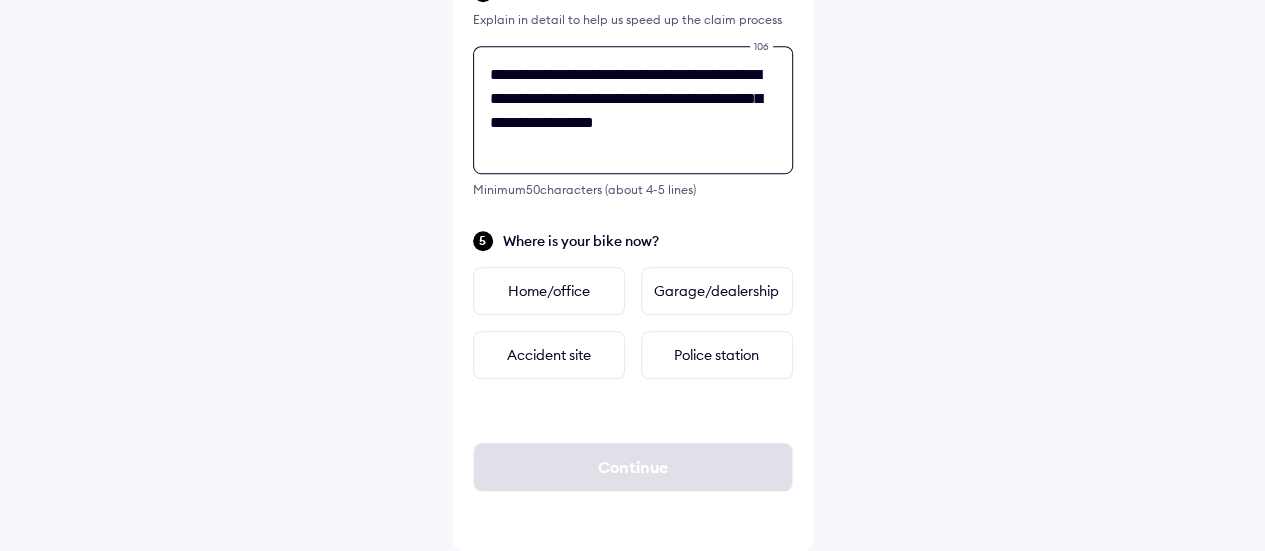 click on "**********" at bounding box center (633, 110) 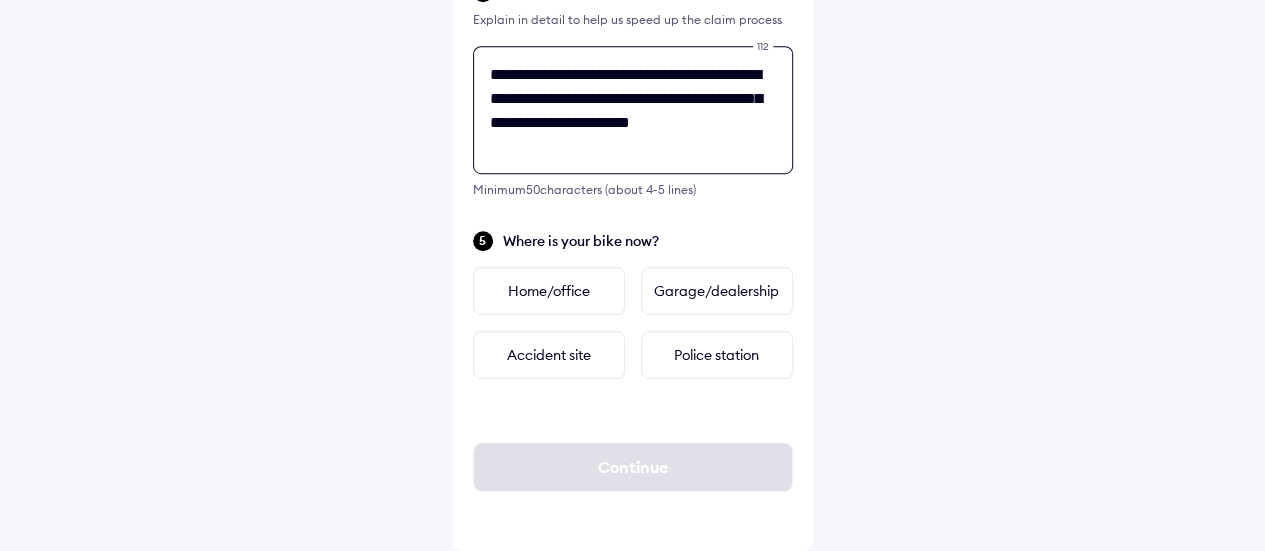 click on "**********" at bounding box center (633, 110) 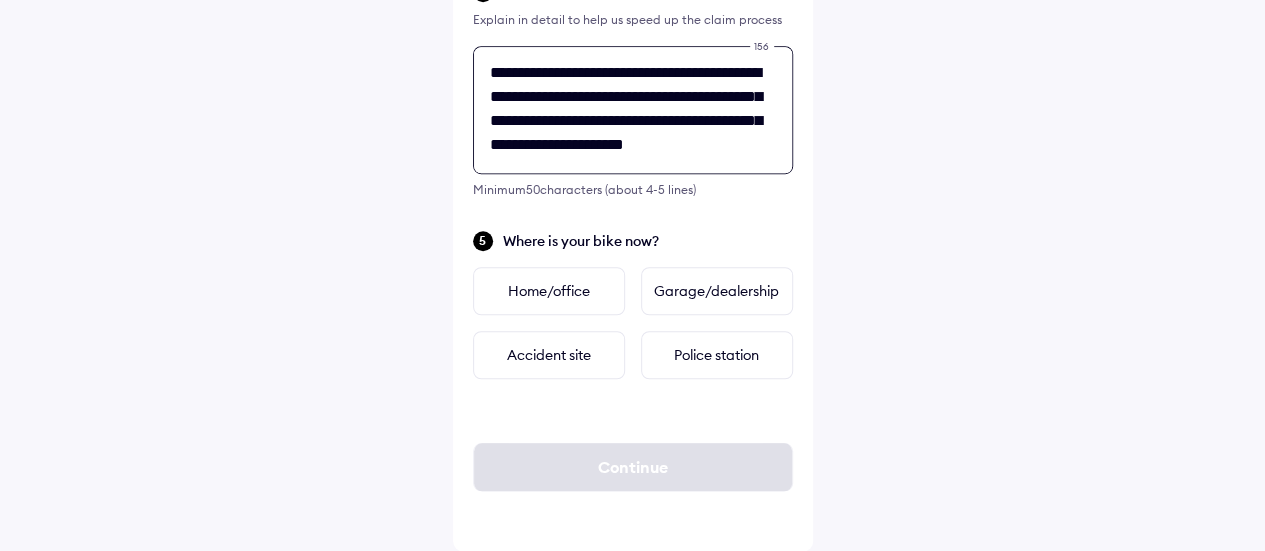 scroll, scrollTop: 31, scrollLeft: 0, axis: vertical 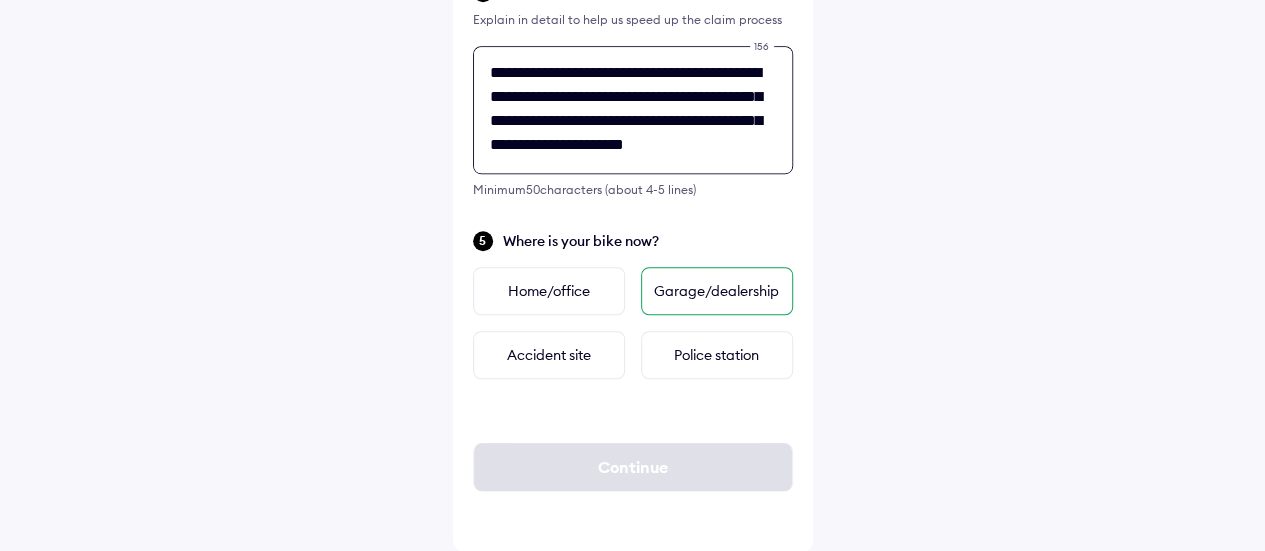 type on "**********" 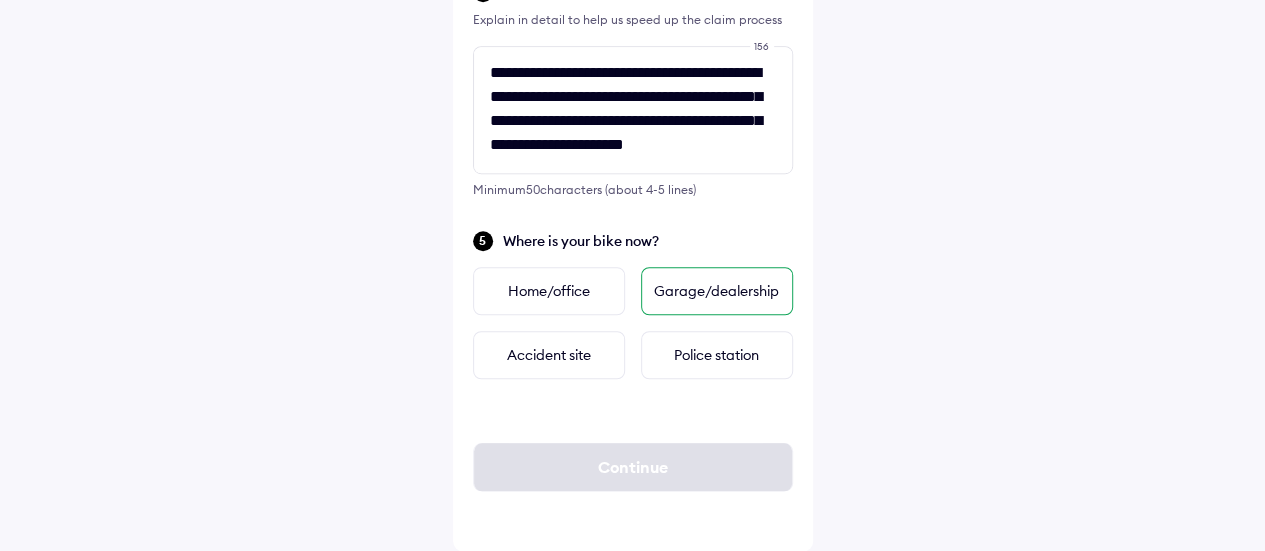 click on "Garage/dealership" at bounding box center [717, 291] 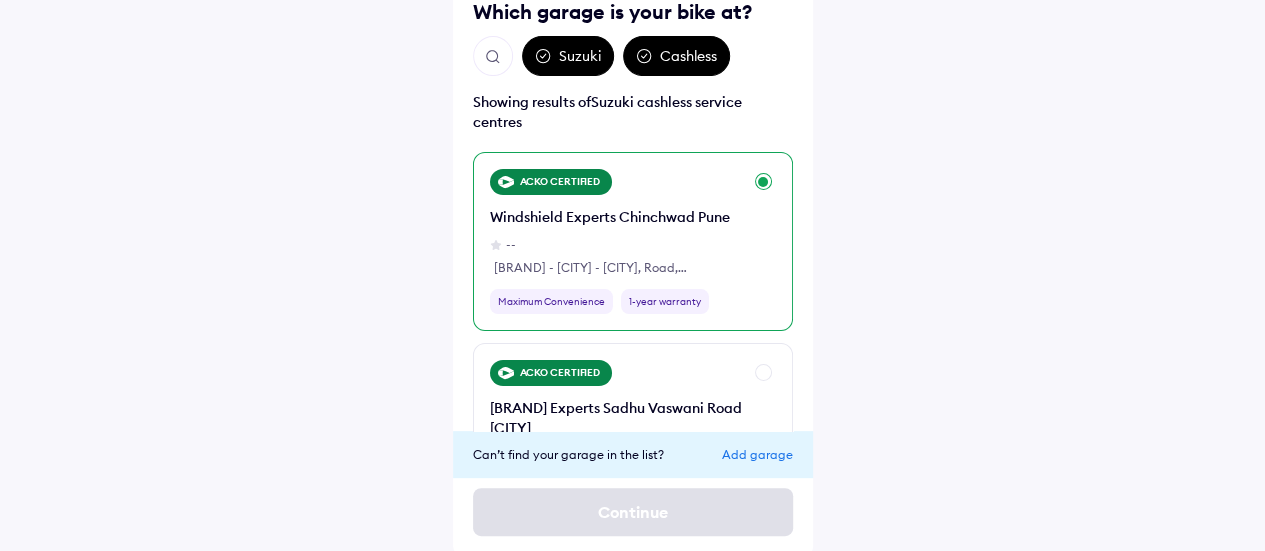 scroll, scrollTop: 165, scrollLeft: 0, axis: vertical 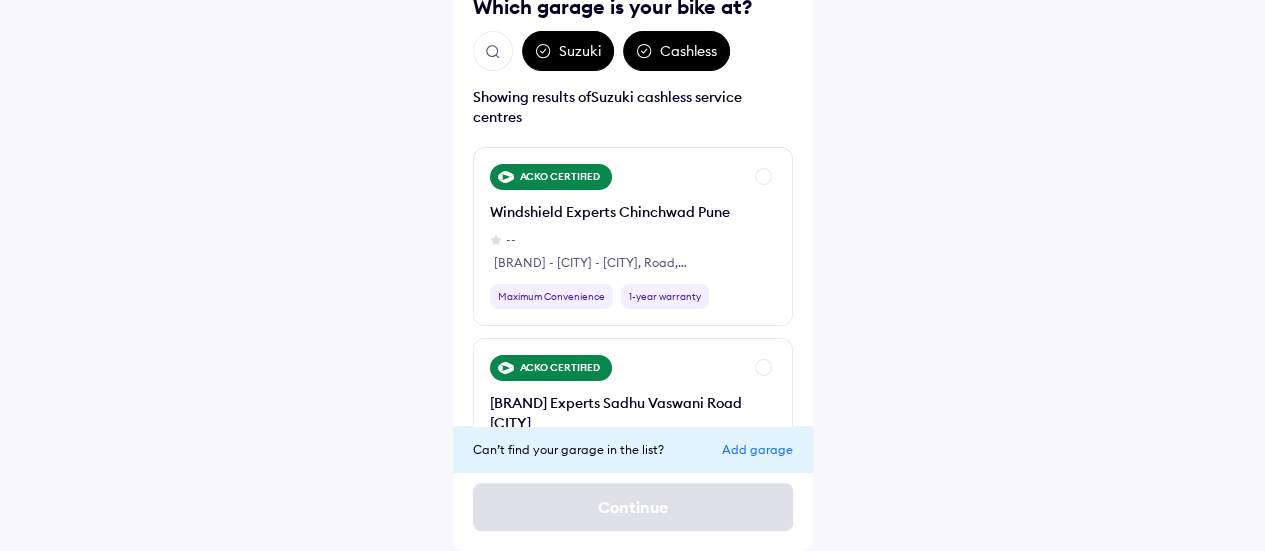click on "Add garage" at bounding box center (757, 449) 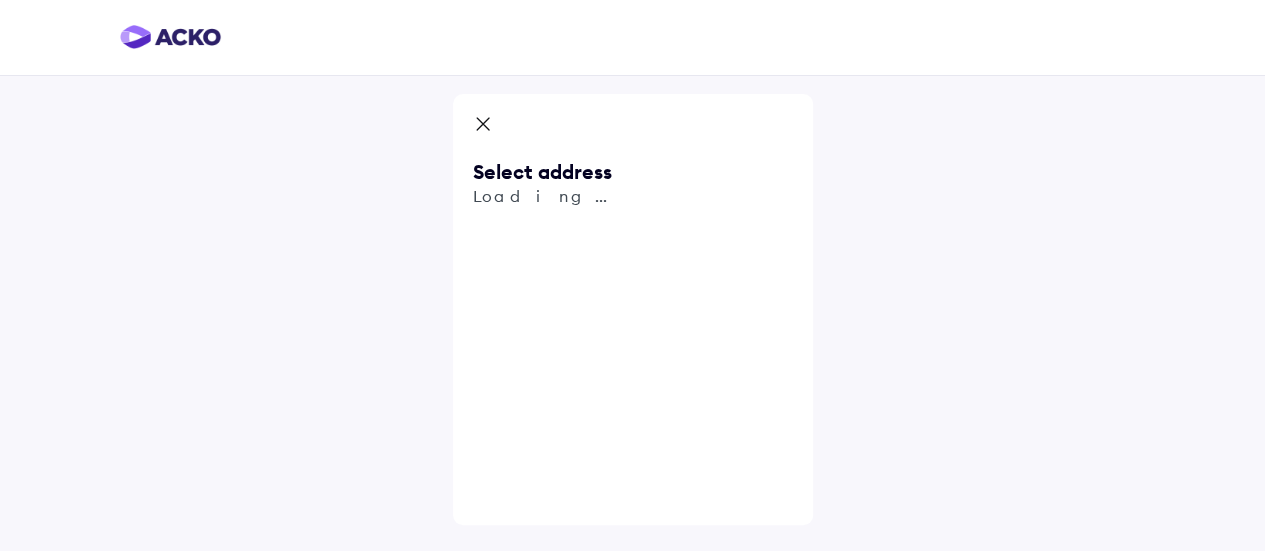 scroll, scrollTop: 0, scrollLeft: 0, axis: both 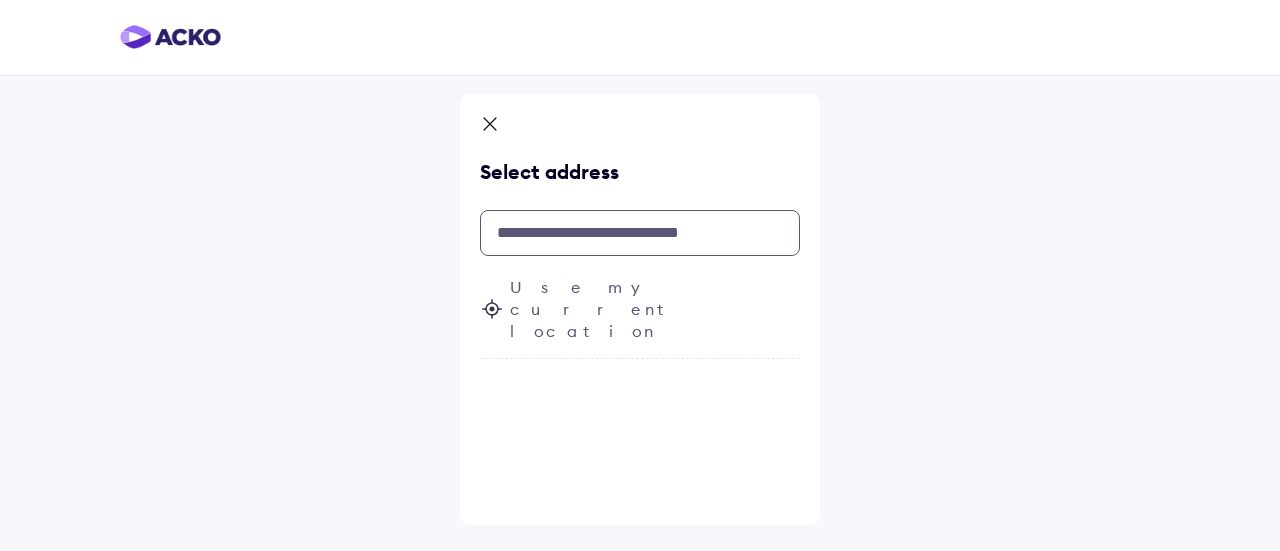 click at bounding box center (640, 233) 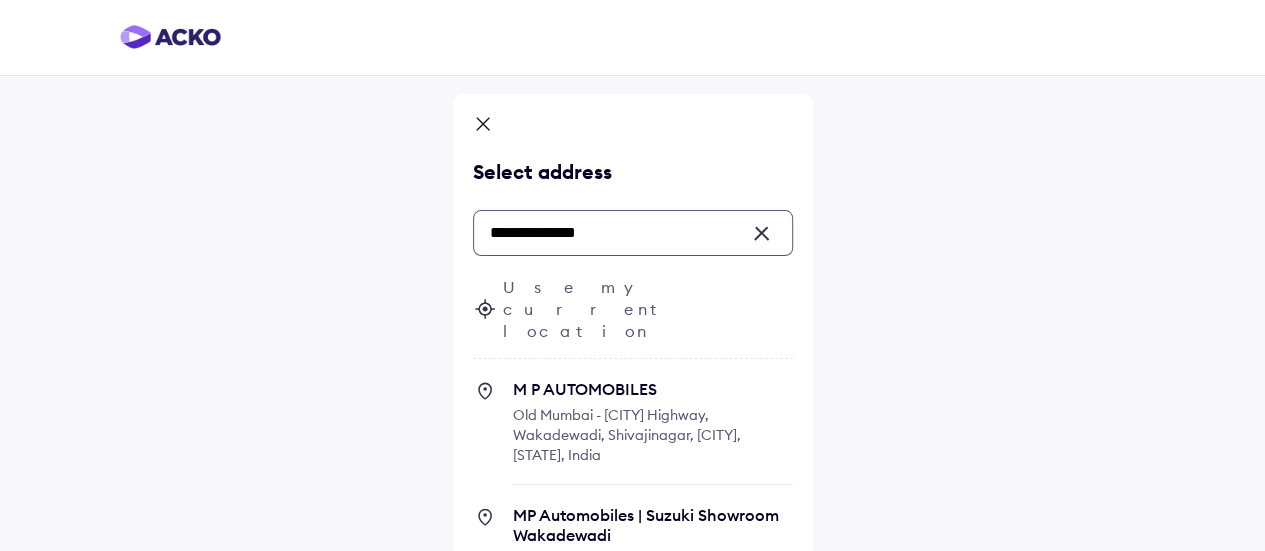 click on "M P AUTOMOBILES [HIGHWAY_NAME], [AREA], [AREA], [CITY], [STATE], [COUNTRY]" at bounding box center [653, 432] 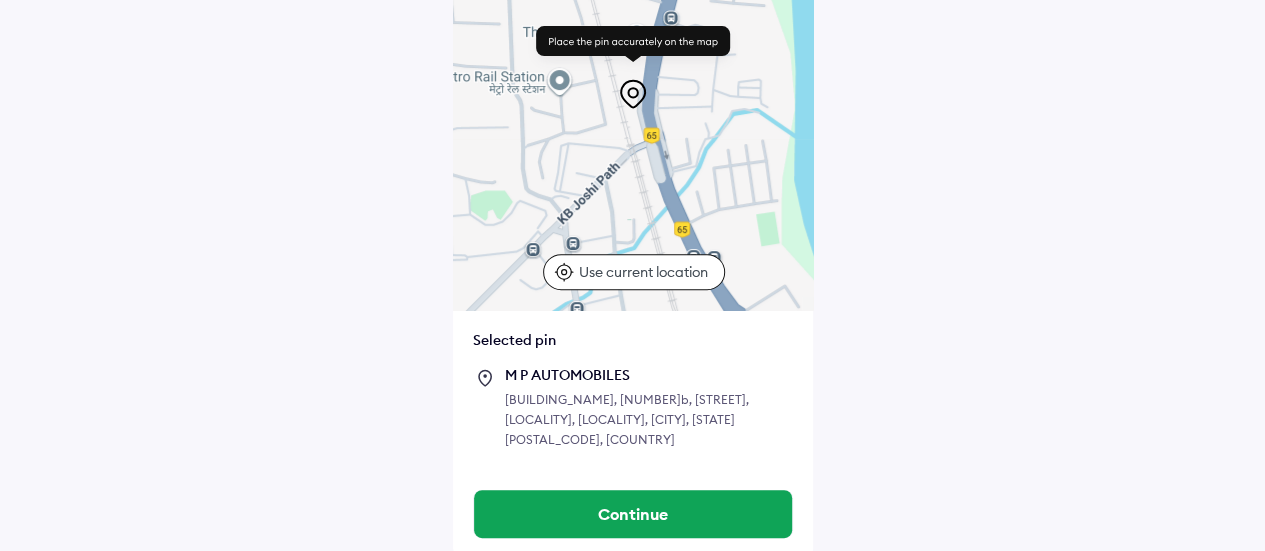 scroll, scrollTop: 246, scrollLeft: 0, axis: vertical 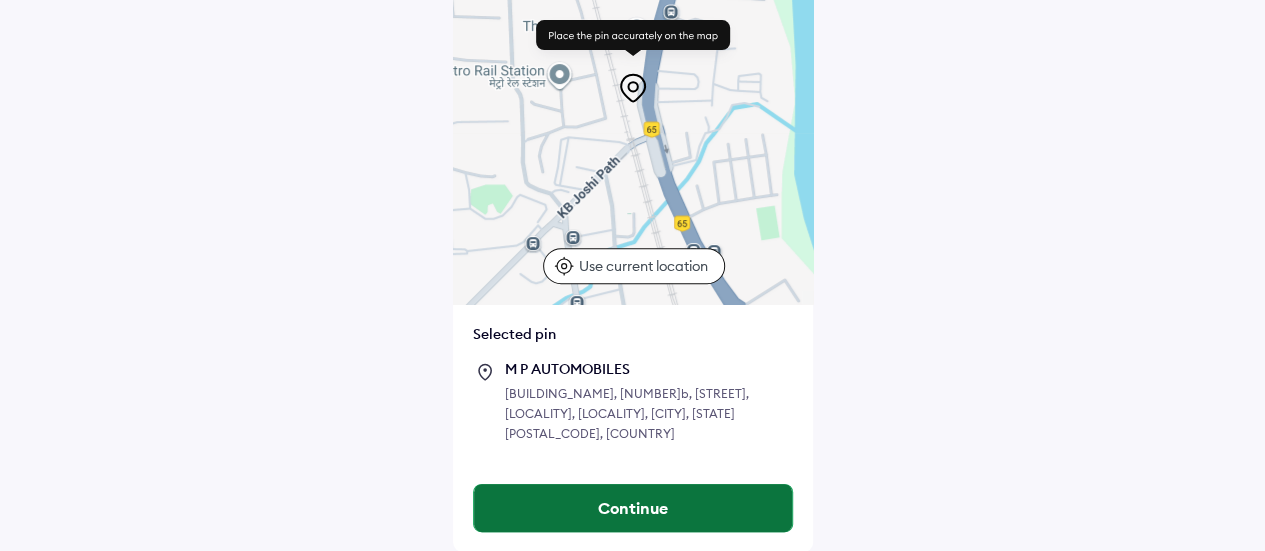 click on "Continue" at bounding box center [633, 508] 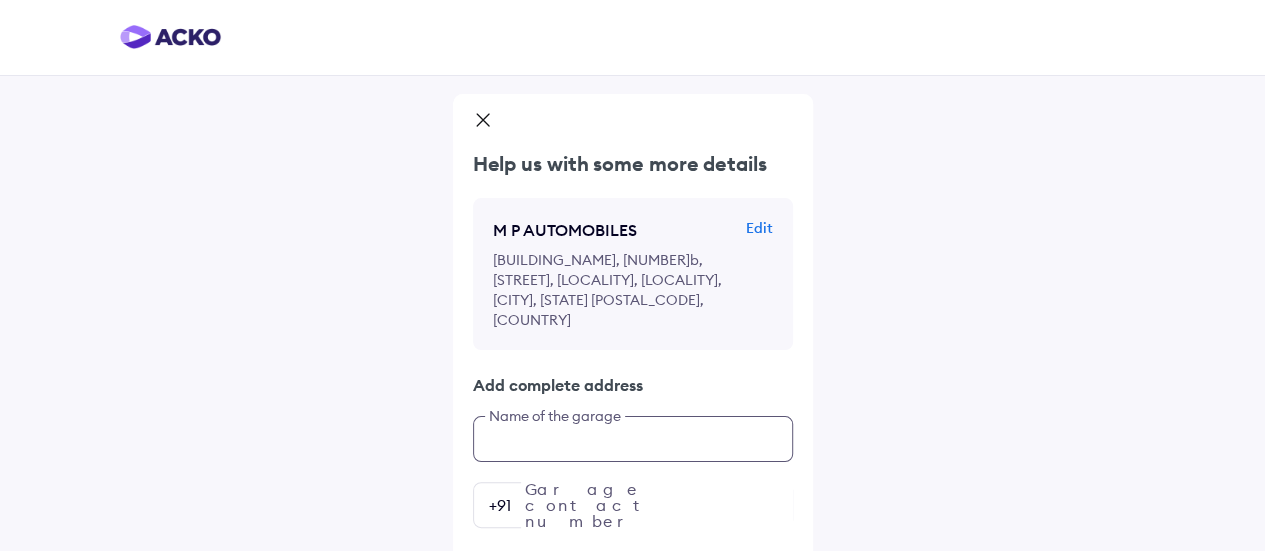 scroll, scrollTop: 63, scrollLeft: 0, axis: vertical 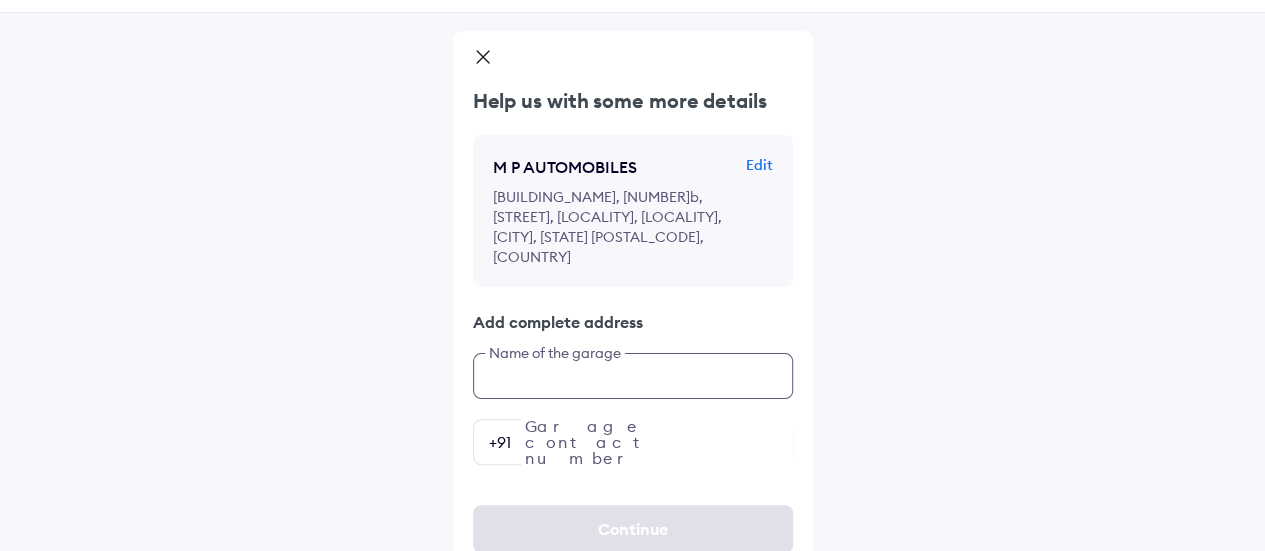 click on "Help us with some more details [BUSINESS_NAME] Edit [BUILDING_NAME], [NUMBER]b, [STREET_NAME], [LOCALITY], [CITY], [STATE] [POSTAL_CODE], India Add complete address Name of the garage Garage contact number +91" 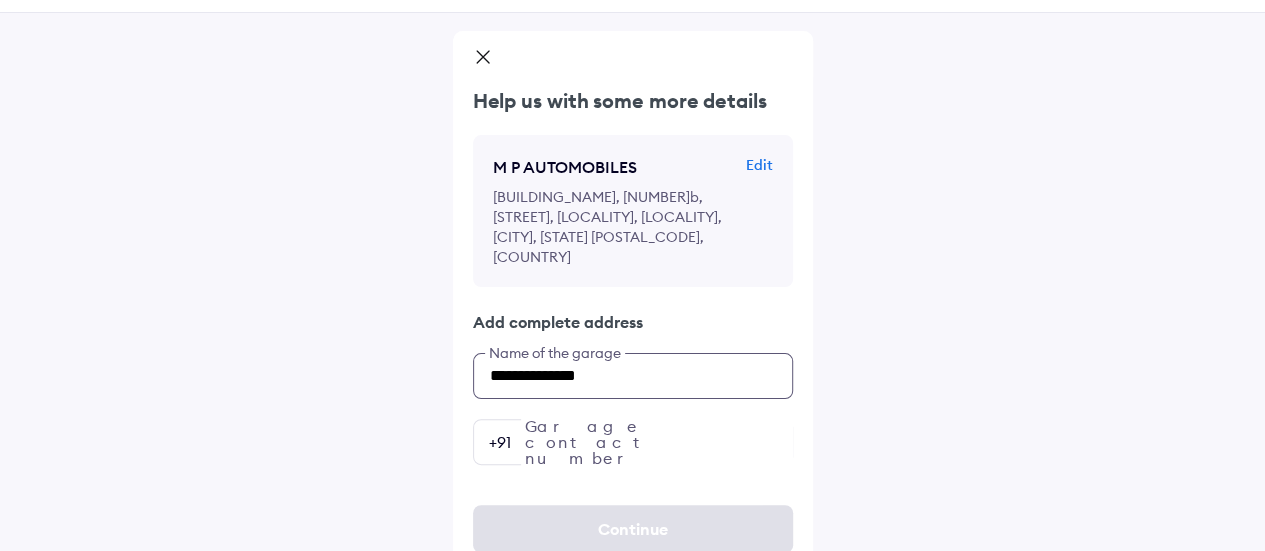 type on "**********" 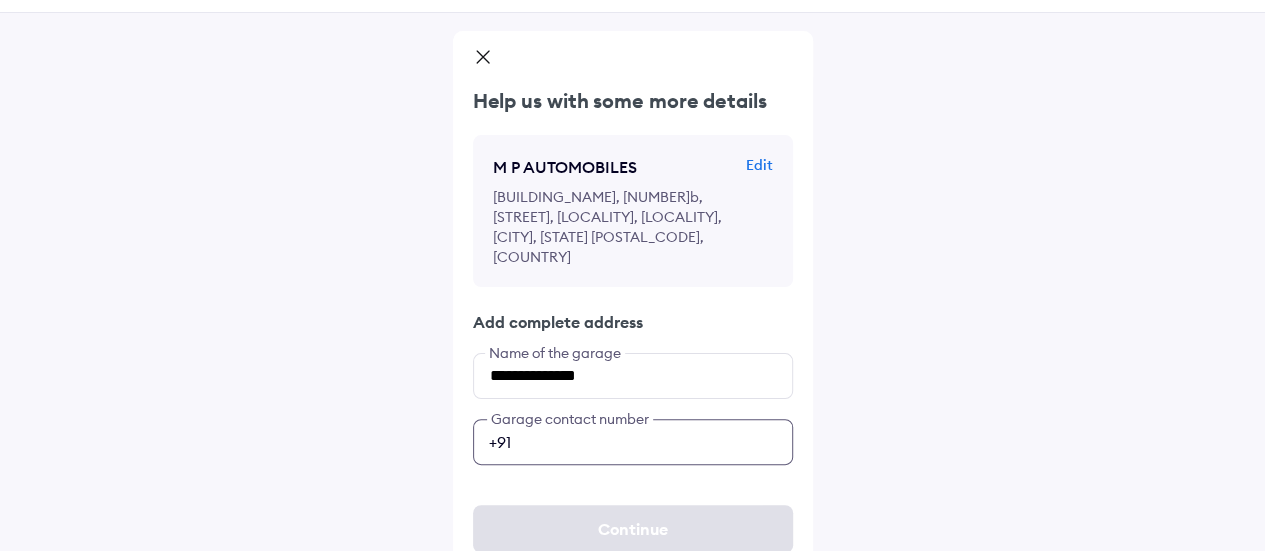 click at bounding box center (633, 442) 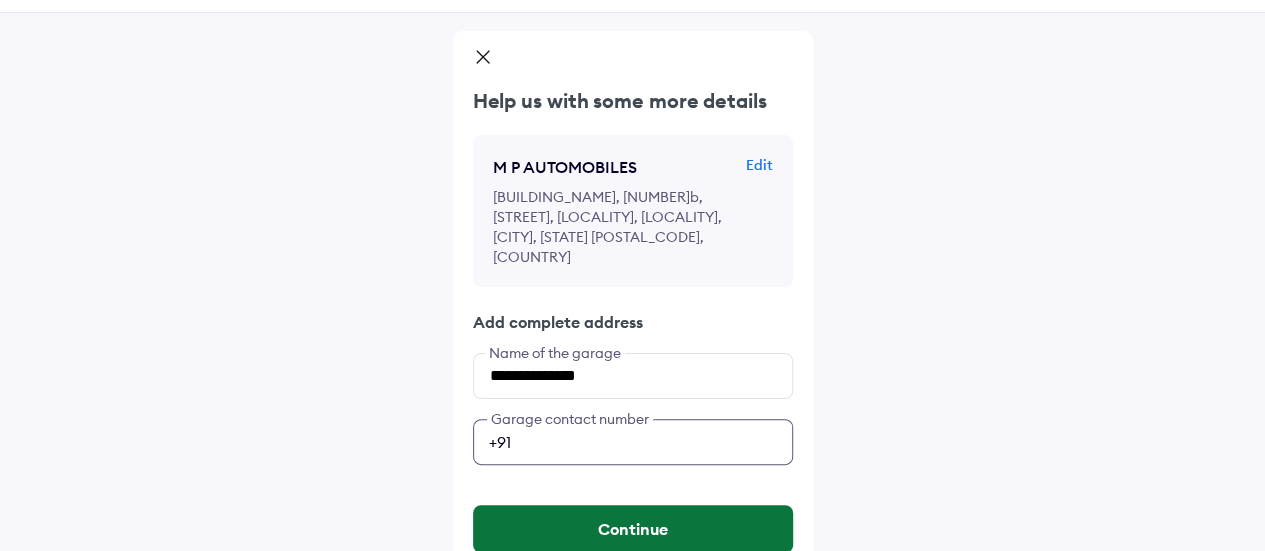type on "**********" 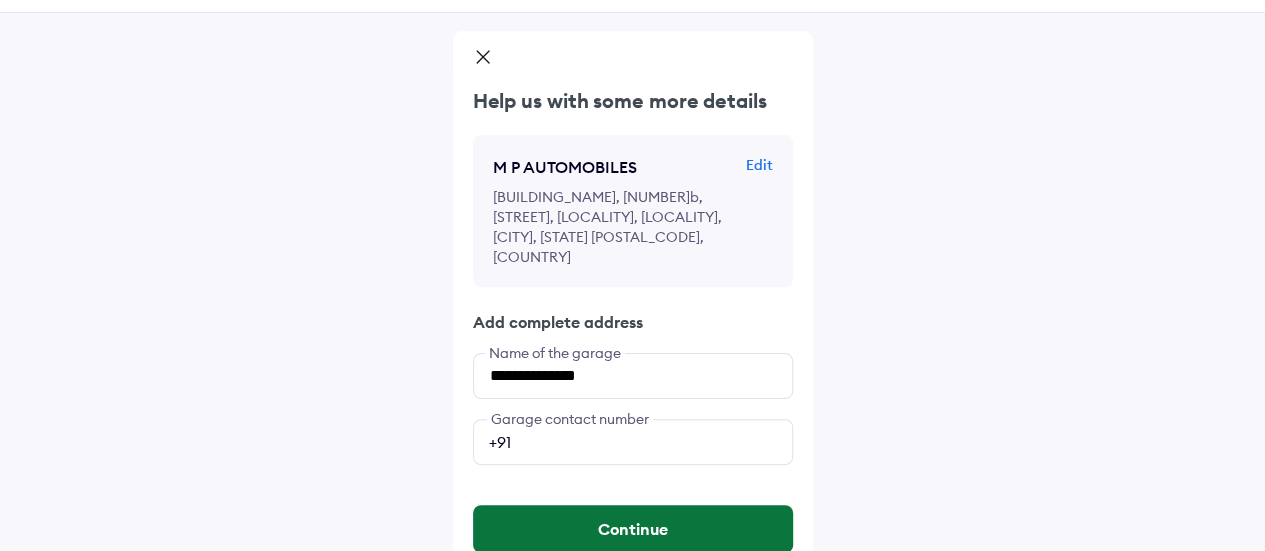 click on "Continue" at bounding box center [633, 529] 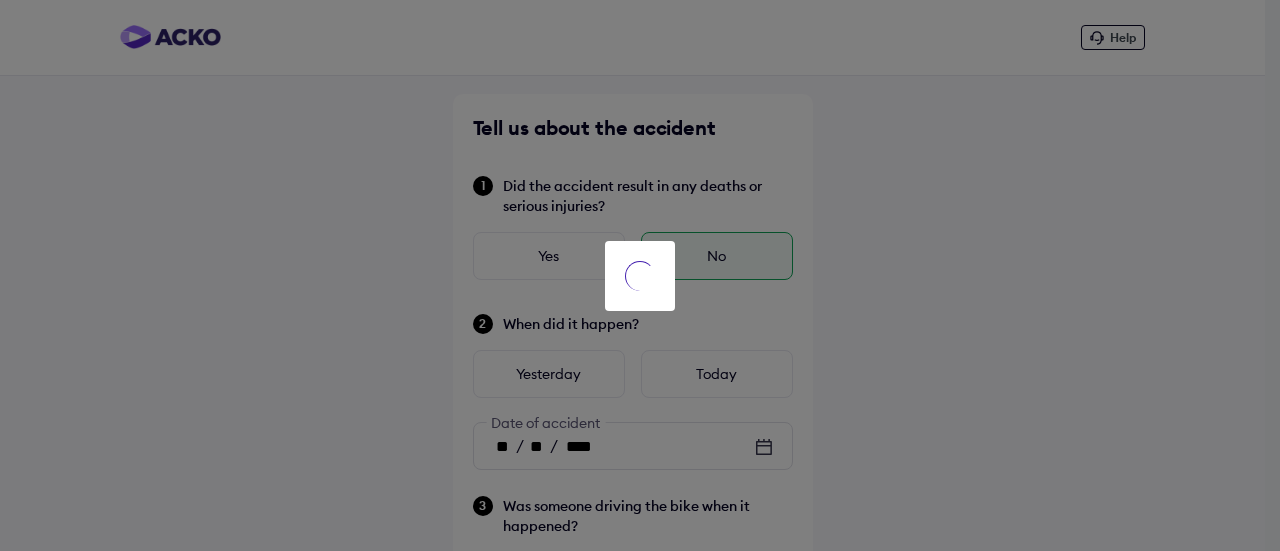 scroll, scrollTop: 781, scrollLeft: 0, axis: vertical 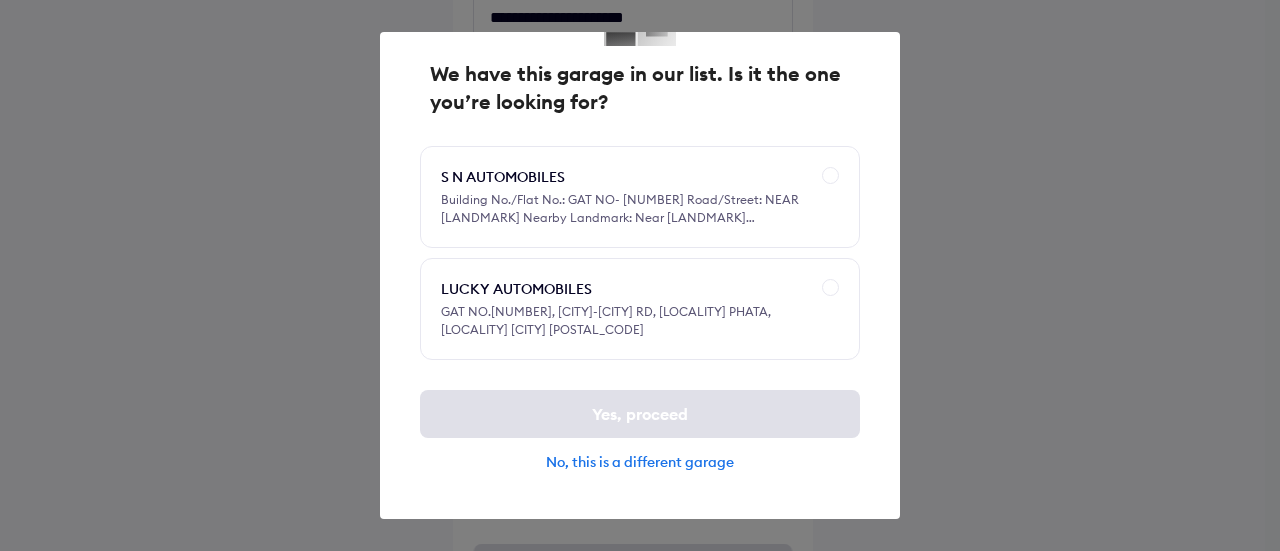 click on "No, this is a different garage" at bounding box center [640, 462] 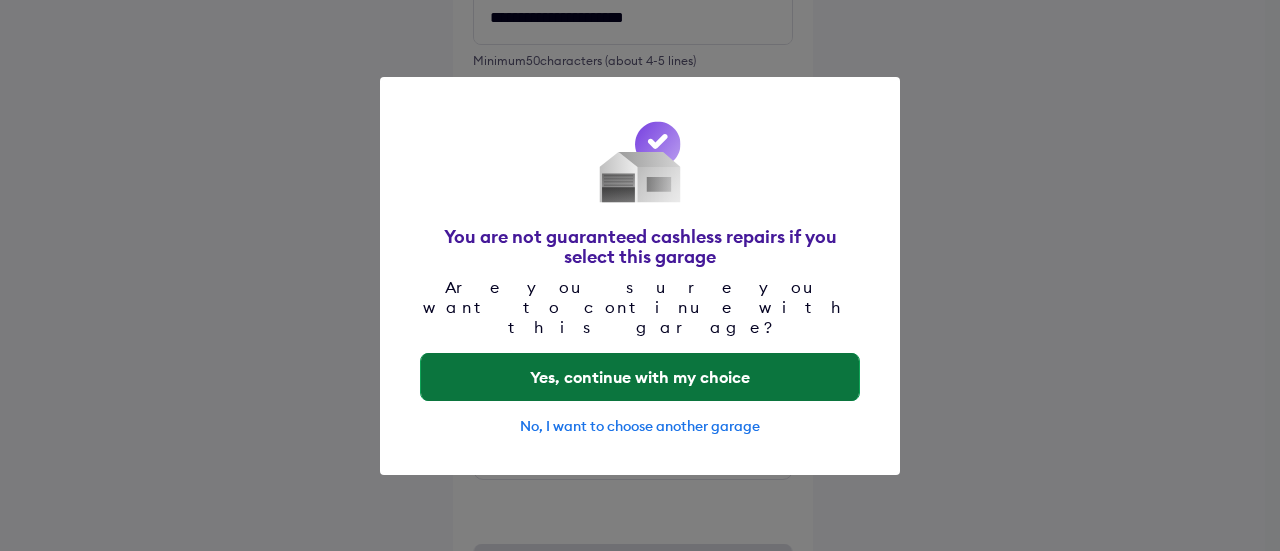 click on "Yes, continue with my choice" at bounding box center [640, 377] 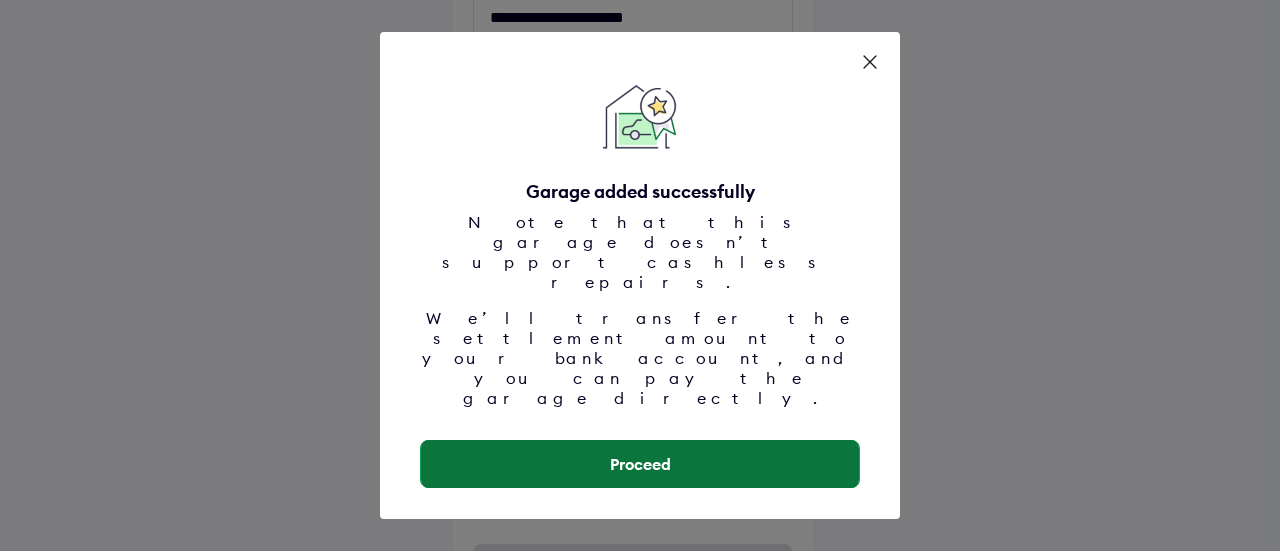 click on "Proceed" at bounding box center [640, 464] 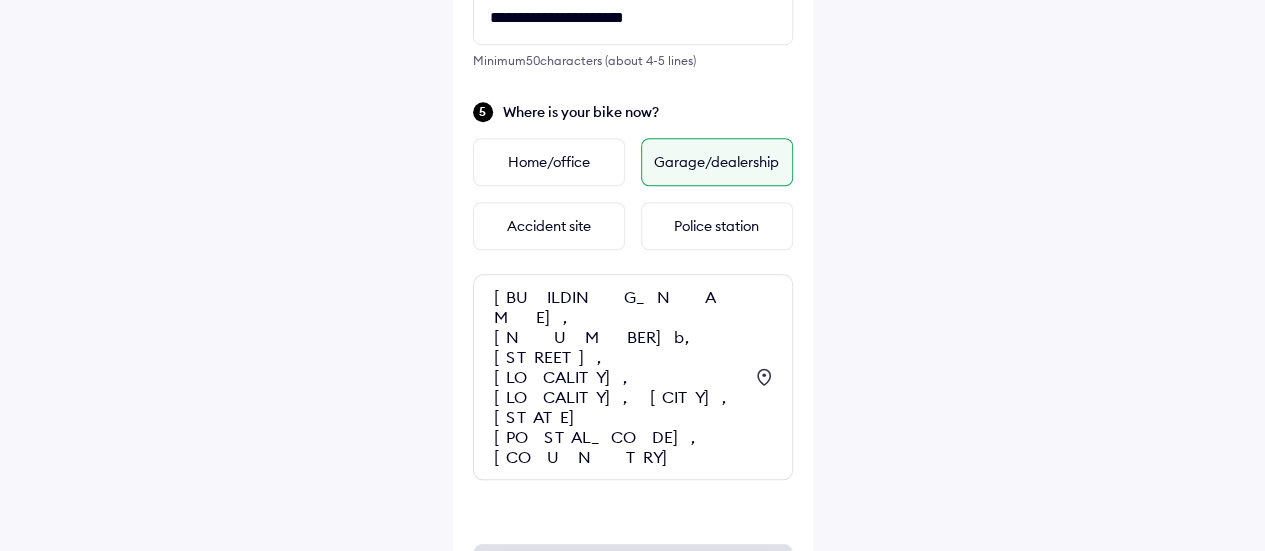 click on "[BUILDING_NAME], [NUMBER]b, [STREET_NAME], [LOCALITY], [CITY], [STATE] [POSTAL_CODE], India" at bounding box center [618, 377] 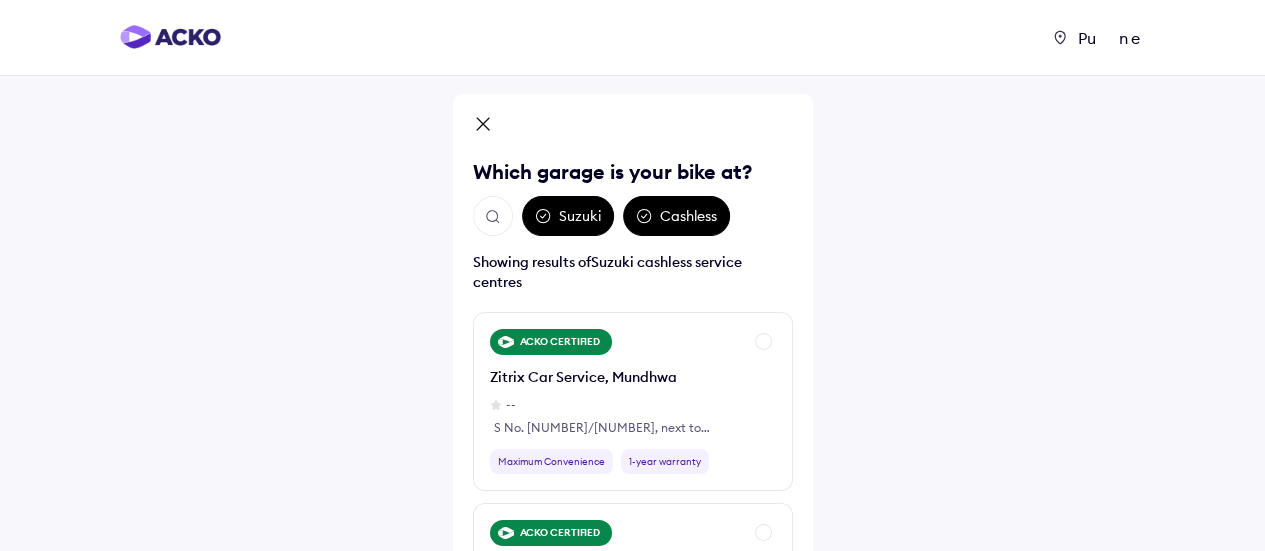click 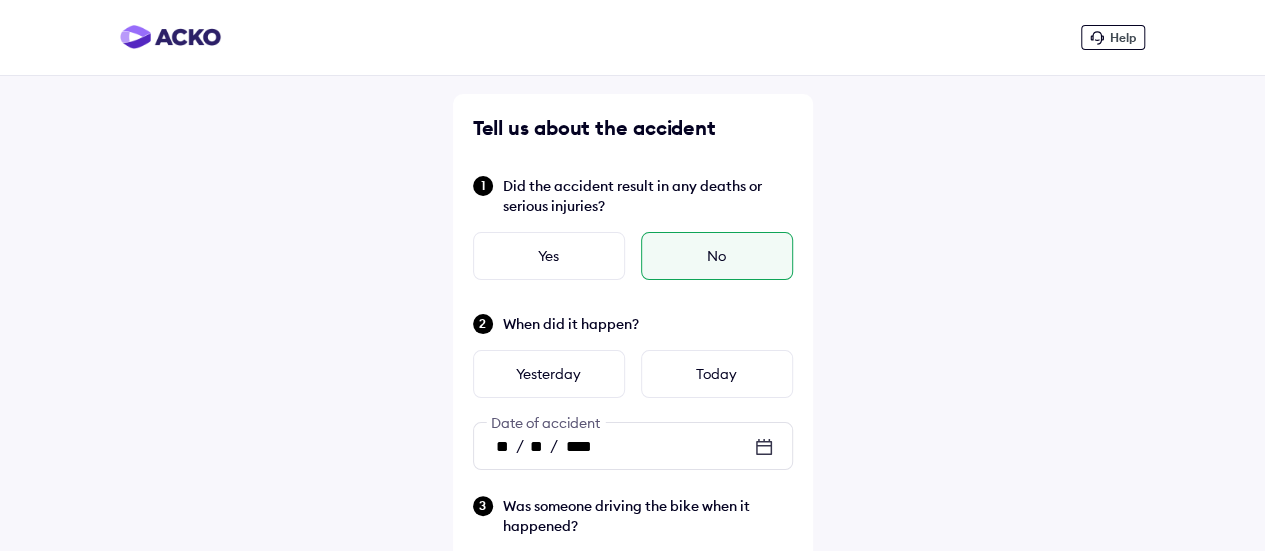 scroll, scrollTop: 781, scrollLeft: 0, axis: vertical 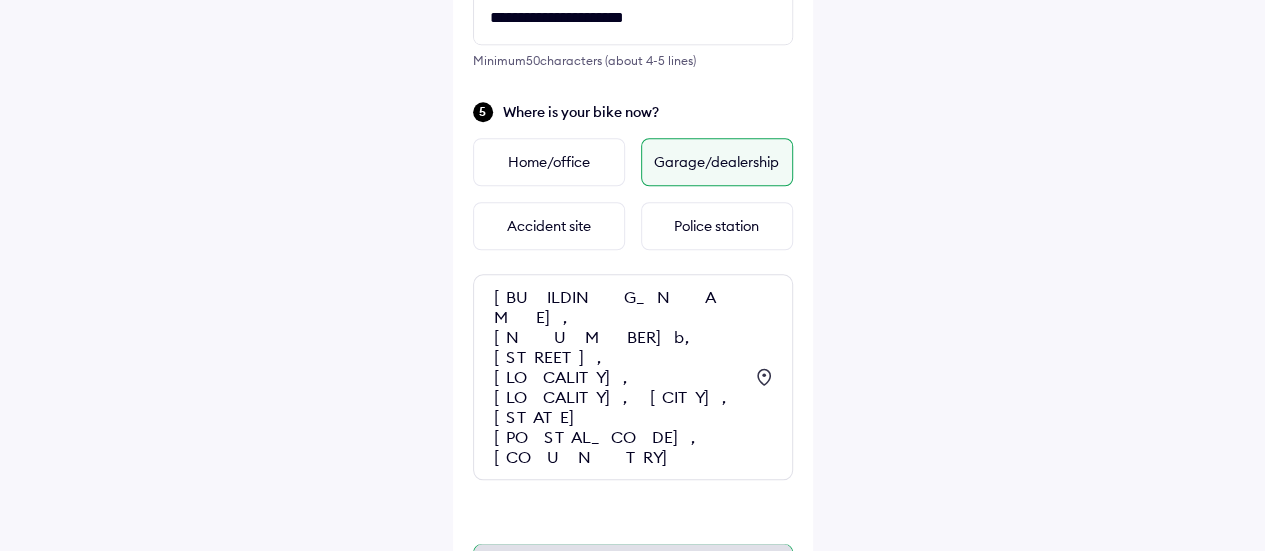 click on "Continue" at bounding box center [633, 568] 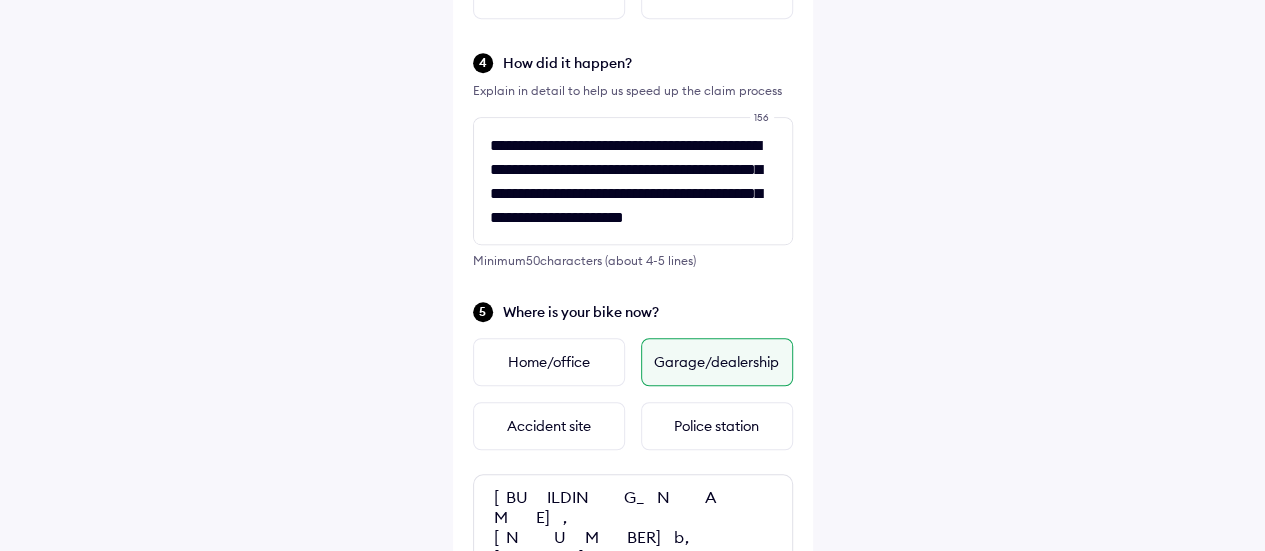 scroll, scrollTop: 541, scrollLeft: 0, axis: vertical 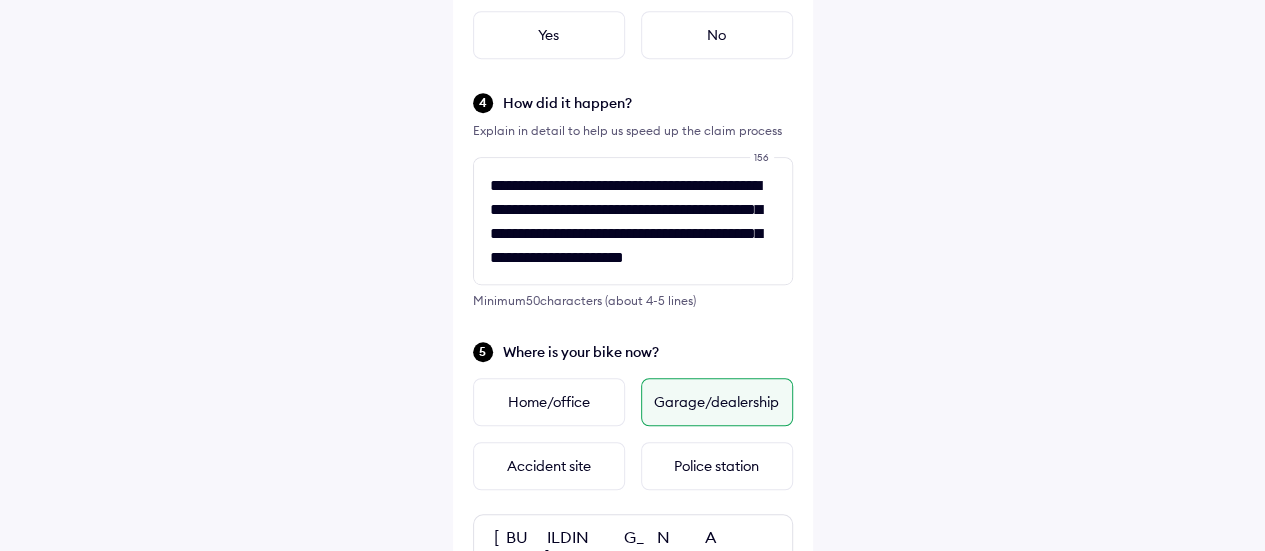 click on "Garage/dealership" at bounding box center [717, 402] 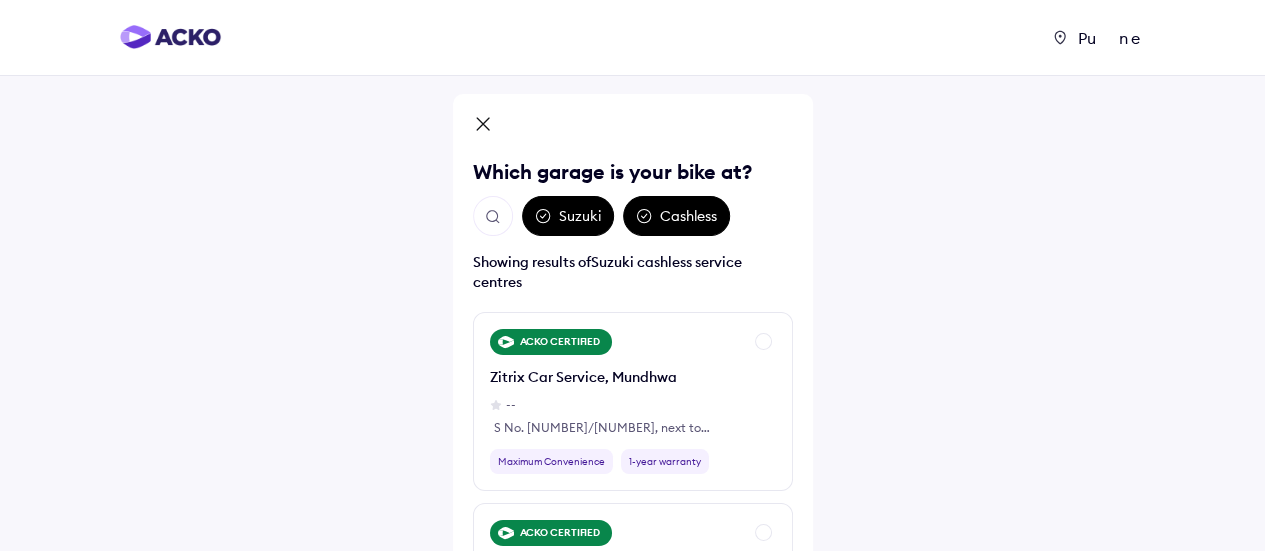 click at bounding box center [493, 217] 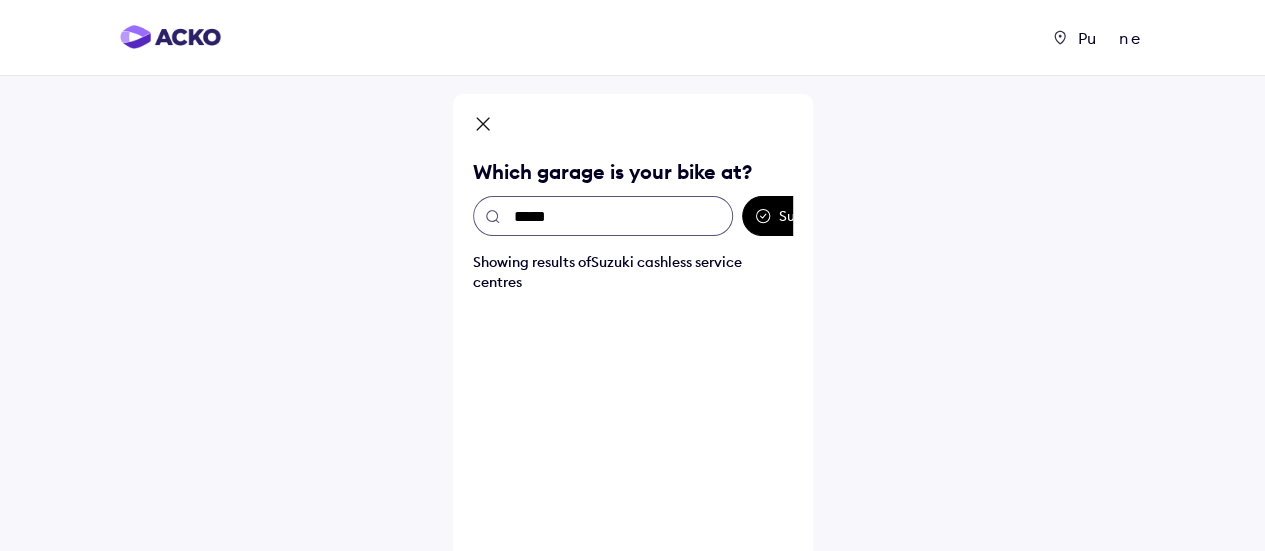 type on "******" 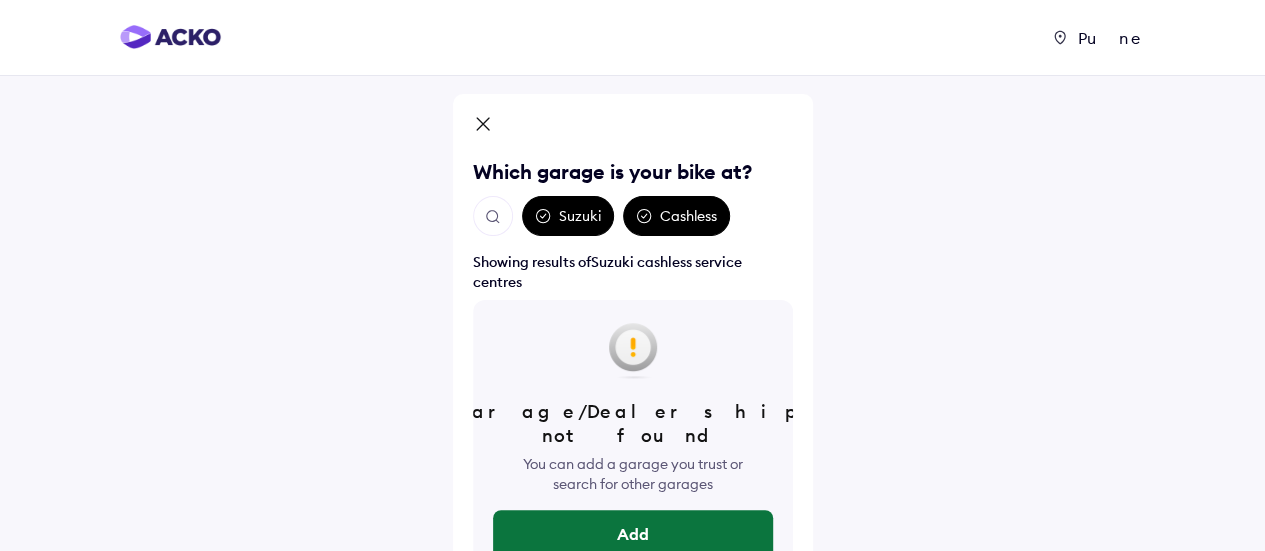 click on "Add" at bounding box center (633, 534) 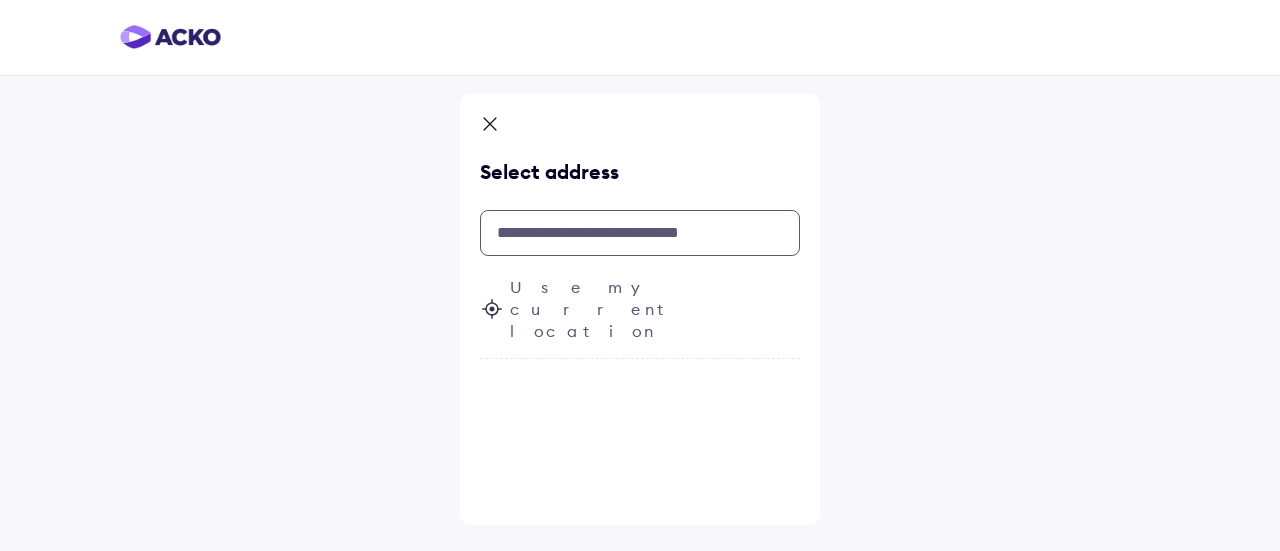 click at bounding box center [640, 233] 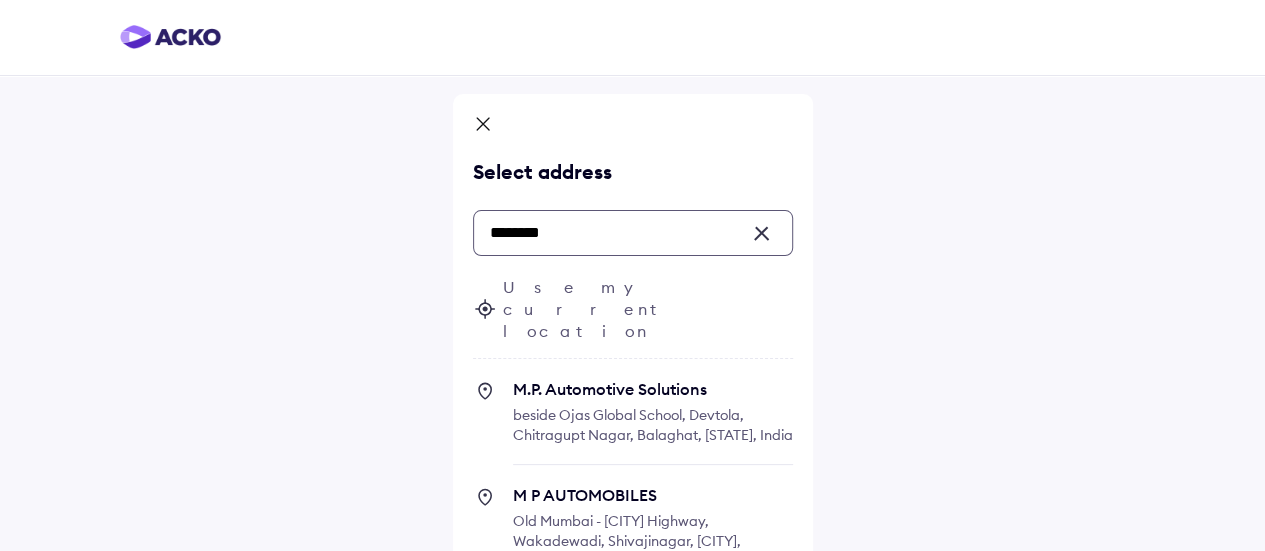 click on "[BUSINESS_NAME]" at bounding box center [653, 495] 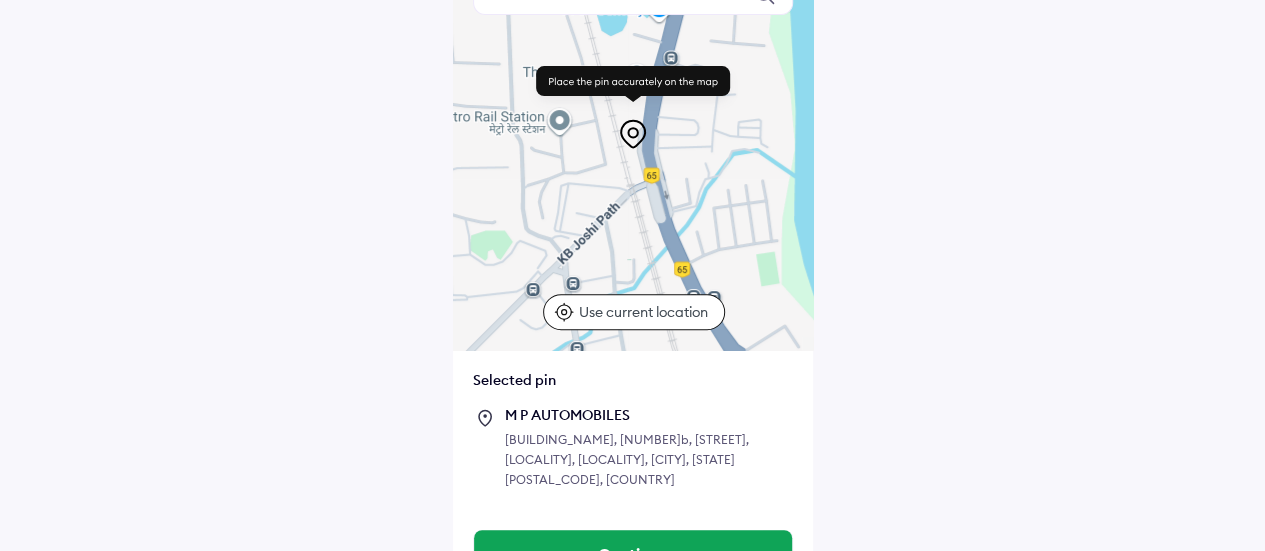 scroll, scrollTop: 246, scrollLeft: 0, axis: vertical 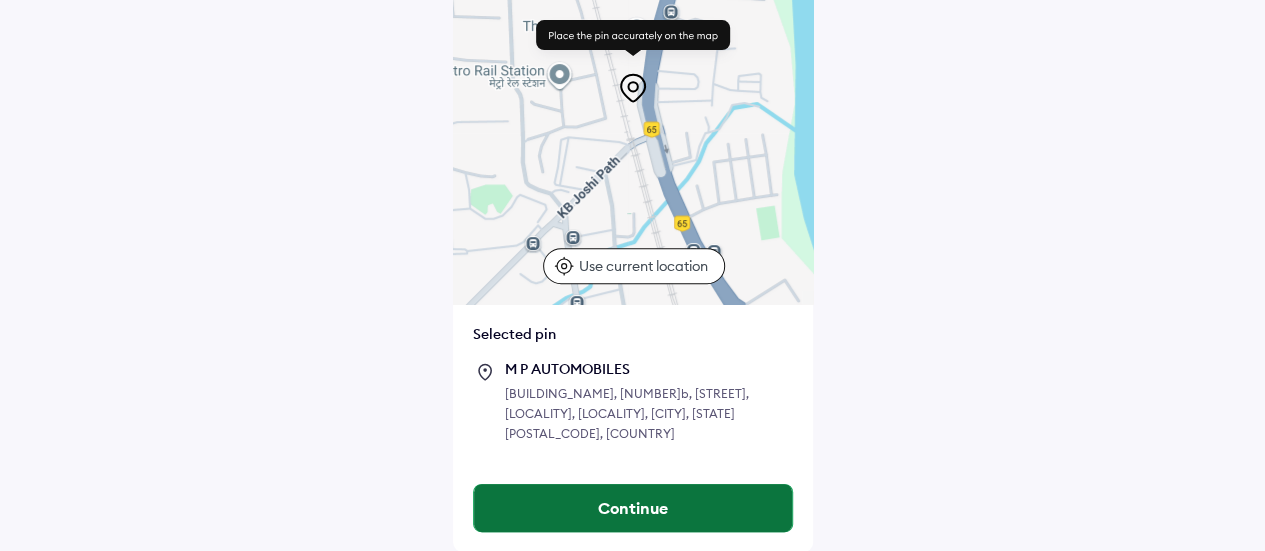 click on "Continue" at bounding box center (633, 508) 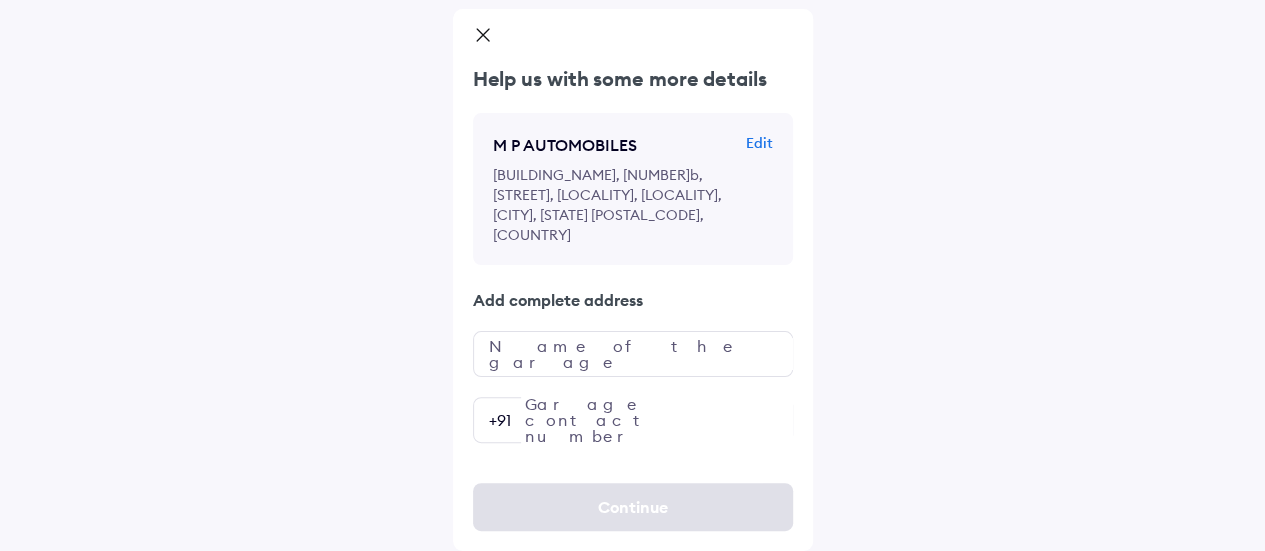 scroll, scrollTop: 0, scrollLeft: 0, axis: both 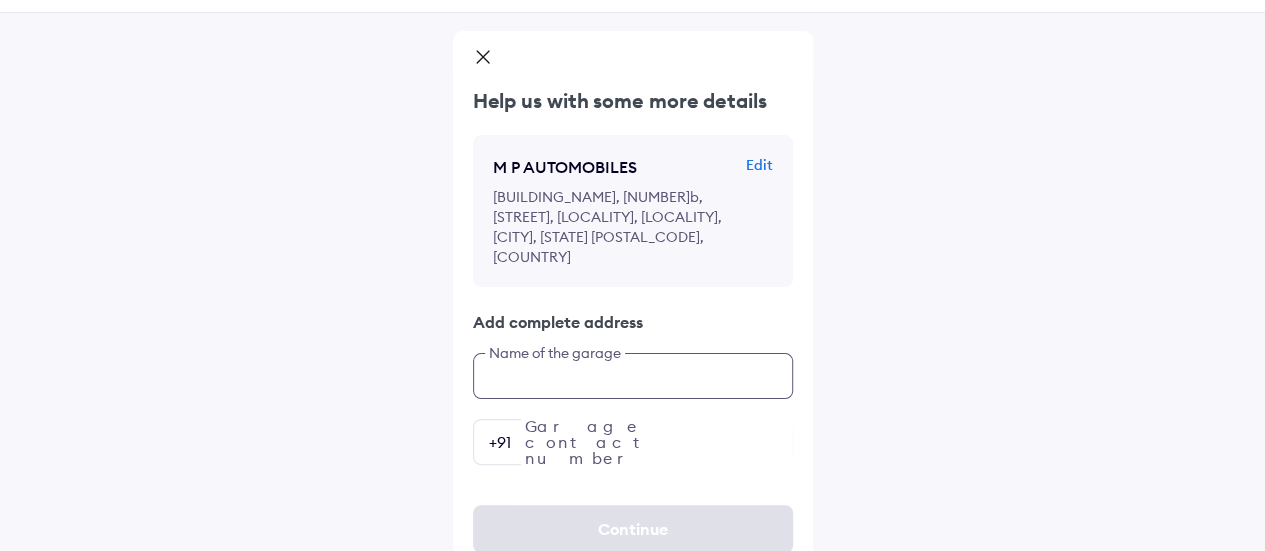 click on "Help us with some more details [BUSINESS_NAME] Edit [BUILDING_NAME], [NUMBER]b, [STREET_NAME], [LOCALITY], [CITY], [STATE] [POSTAL_CODE], India Add complete address Name of the garage Garage contact number +91" 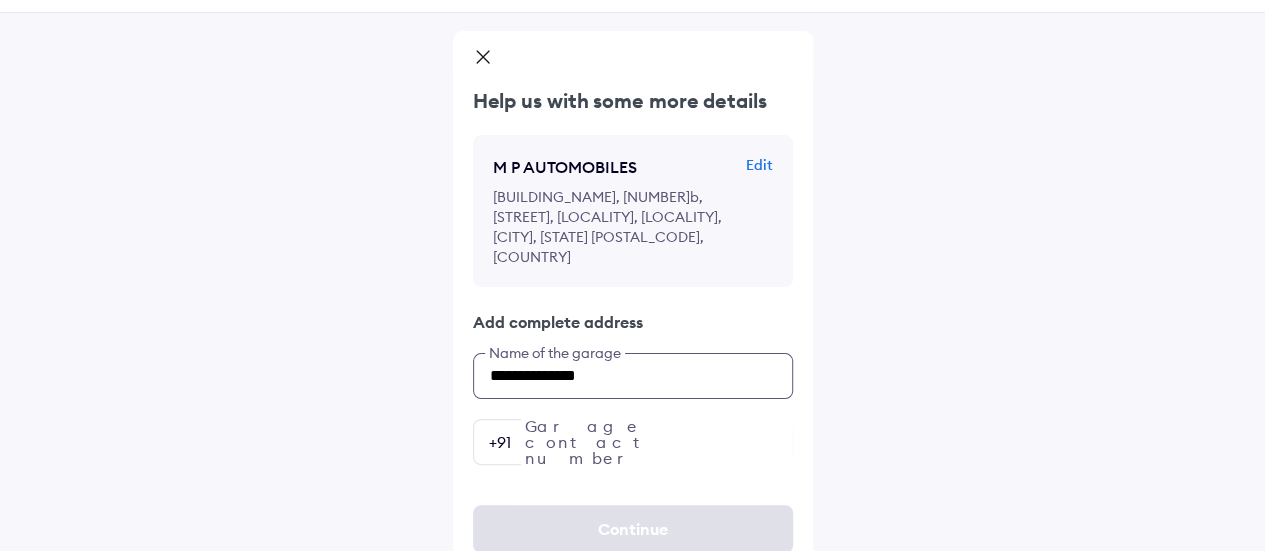type on "**********" 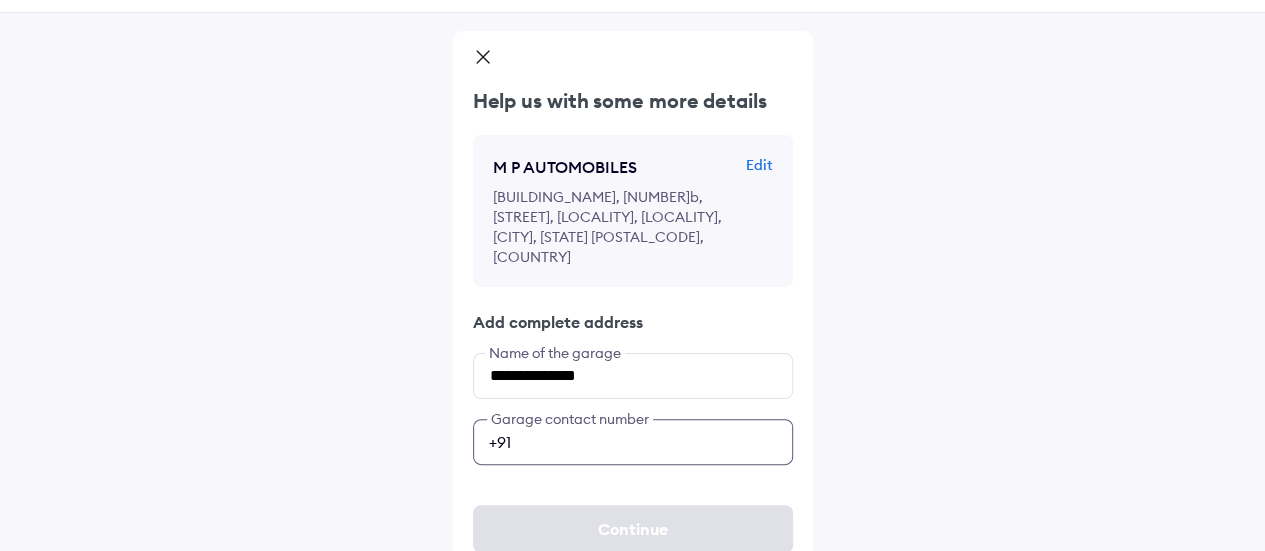 click at bounding box center (633, 442) 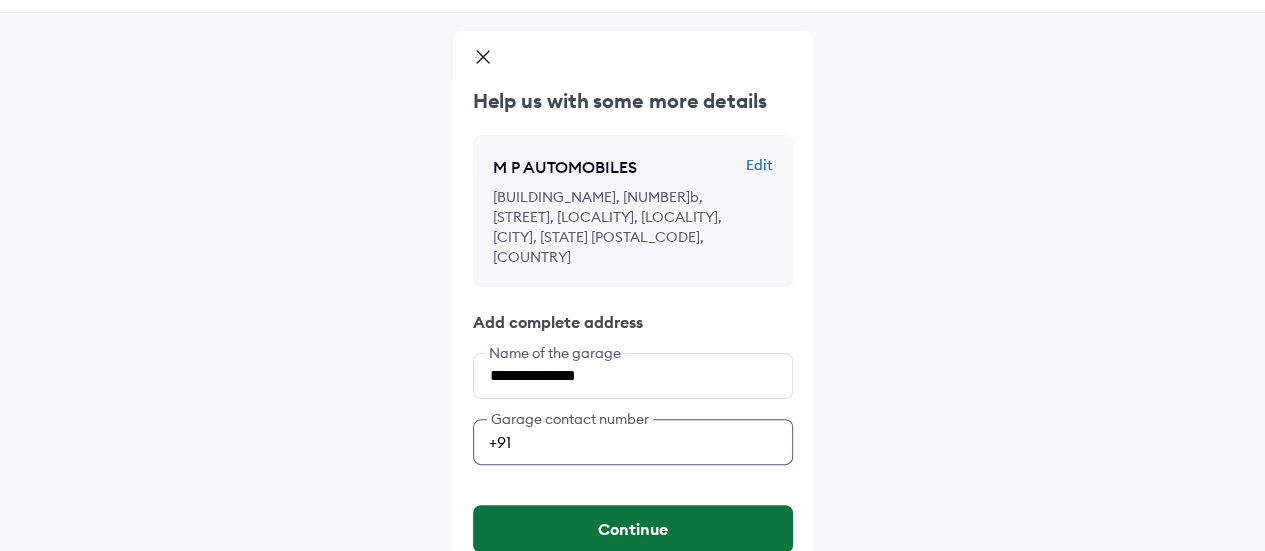 type on "**********" 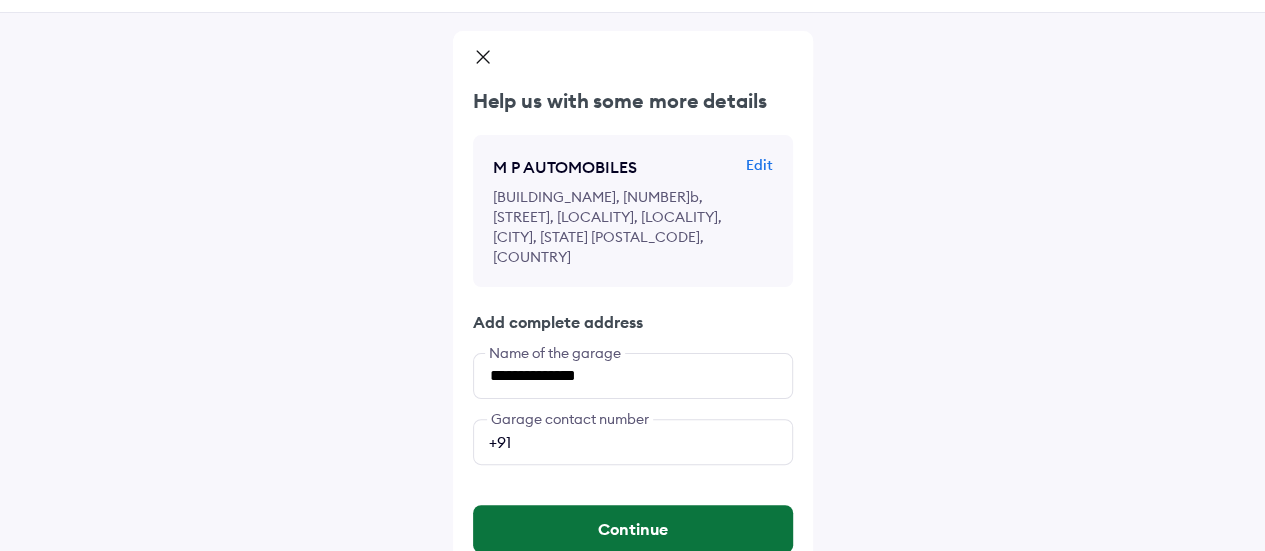 click on "Continue" at bounding box center (633, 529) 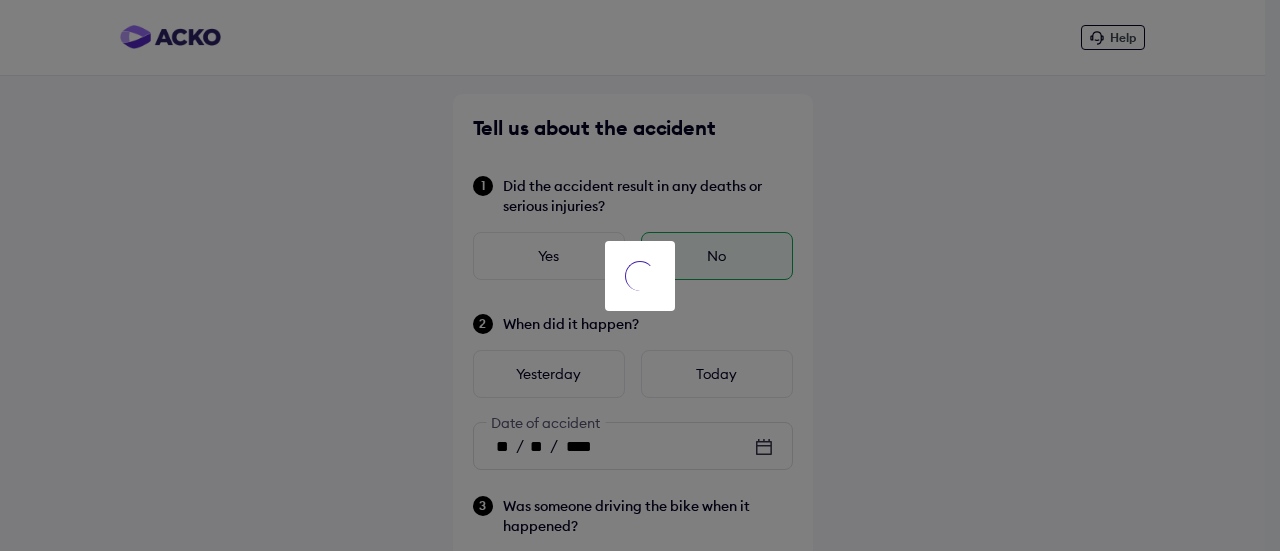 scroll, scrollTop: 781, scrollLeft: 0, axis: vertical 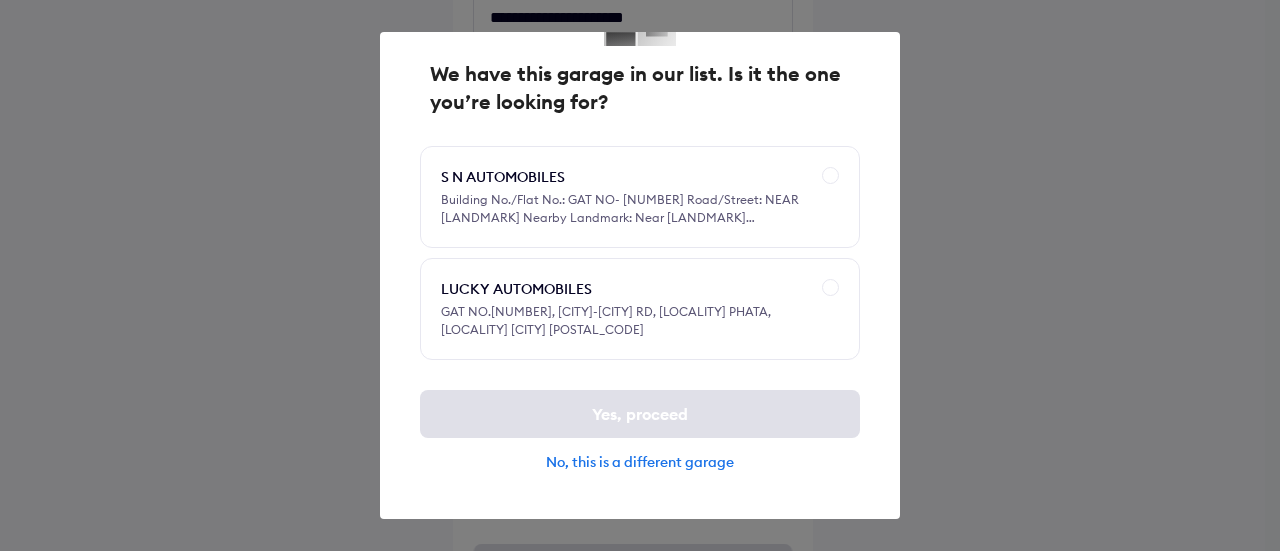 click on "No, this is a different garage" at bounding box center (640, 462) 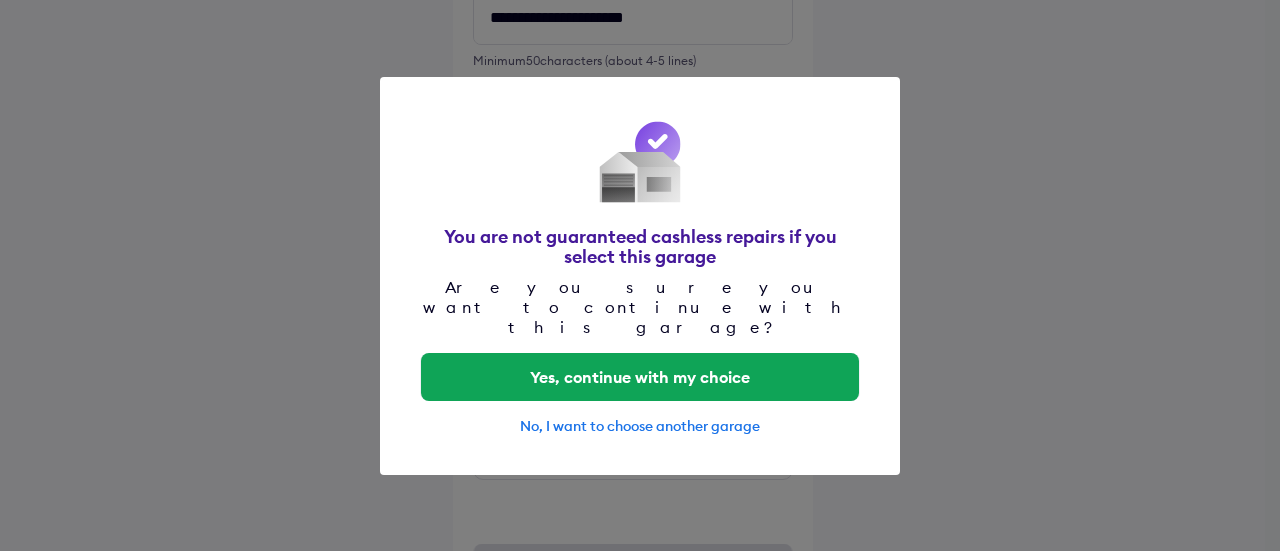 click on "No, I want to choose another garage" at bounding box center (640, 426) 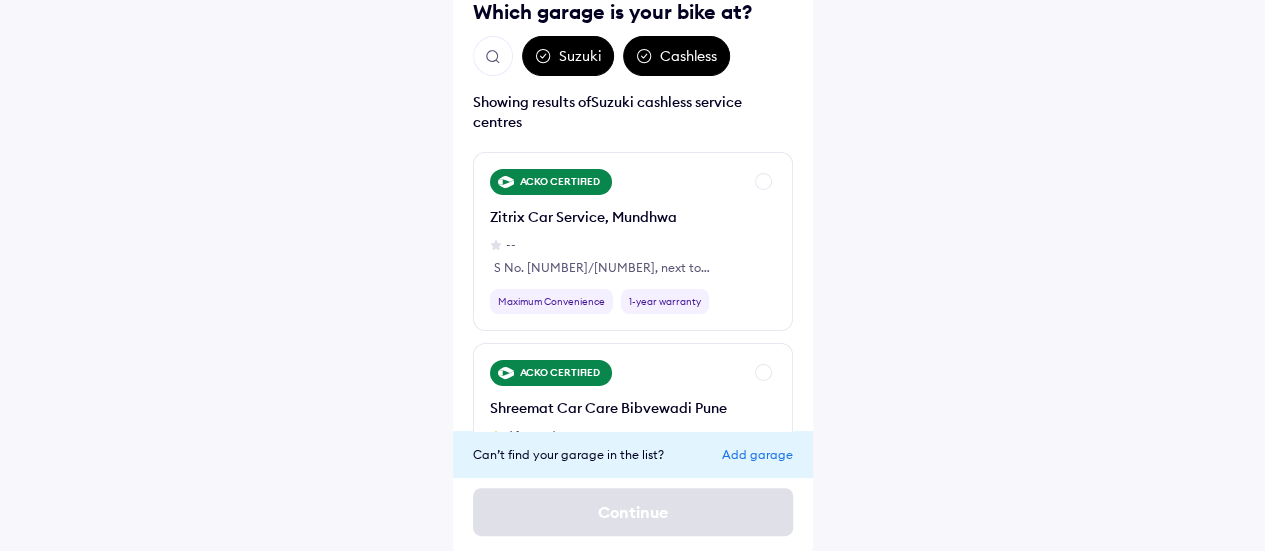 scroll, scrollTop: 165, scrollLeft: 0, axis: vertical 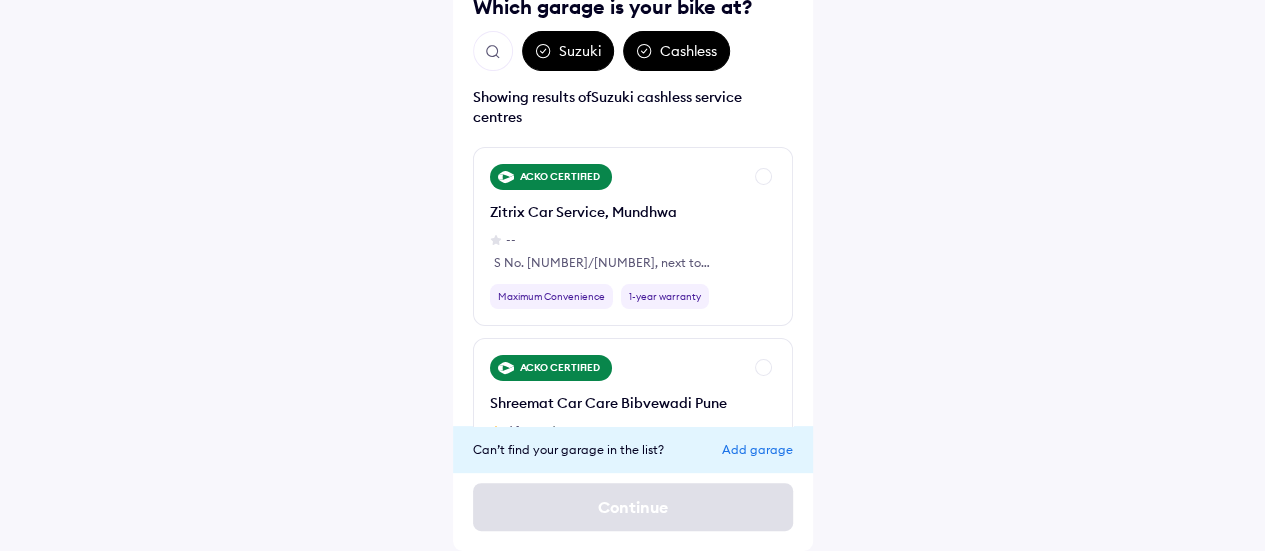 click on "[CITY] [CITY] Which garage is your bike at? Suzuki Cashless Showing results of  Suzuki   cashless   service centres ACKO CERTIFIED Zitrix Car Service, [AREA] -- S No. [NUMBER], next to [LANDMARK], Near [LANDMARK], [AREA], [CITY], [STATE] [POSTAL_CODE] Maximum Convenience 1-year warranty ACKO CERTIFIED Shreemat Car Care [AREA] [CITY] 4.1 rated Sr No.[NUMBER],[AREA] behind [LANDMARK], near [LANDMARK], [AREA] [CITY] [POSTAL_CODE] Maximum Convenience 1-year warranty ACKO CERTIFIED Shettys Multicar Garage, [AREA] 4.3 rated CTS no. [NUMBER], [AREA], [AREA], [AREA], Near [LANDMARK], Opp. [BANK_NAME], [AREA], [CITY] Maharashtra - [POSTAL_CODE] Maximum Convenience 1-year warranty ACKO CERTIFIED Novel Car Care, [AREA] 4.6 rated SR no [NUMBER]-[NUMBER], Plot no [NUMBER],[AREA], [STREET], NR [TEMPLE_NAME], [STREET], [CITY] [POSTAL_CODE] Maximum Convenience 1-year warranty ACKO CERTIFIED The Garage, [AREA] -- Maximum Convenience 1-year warranty ACKO CERTIFIED --" at bounding box center (632, 193) 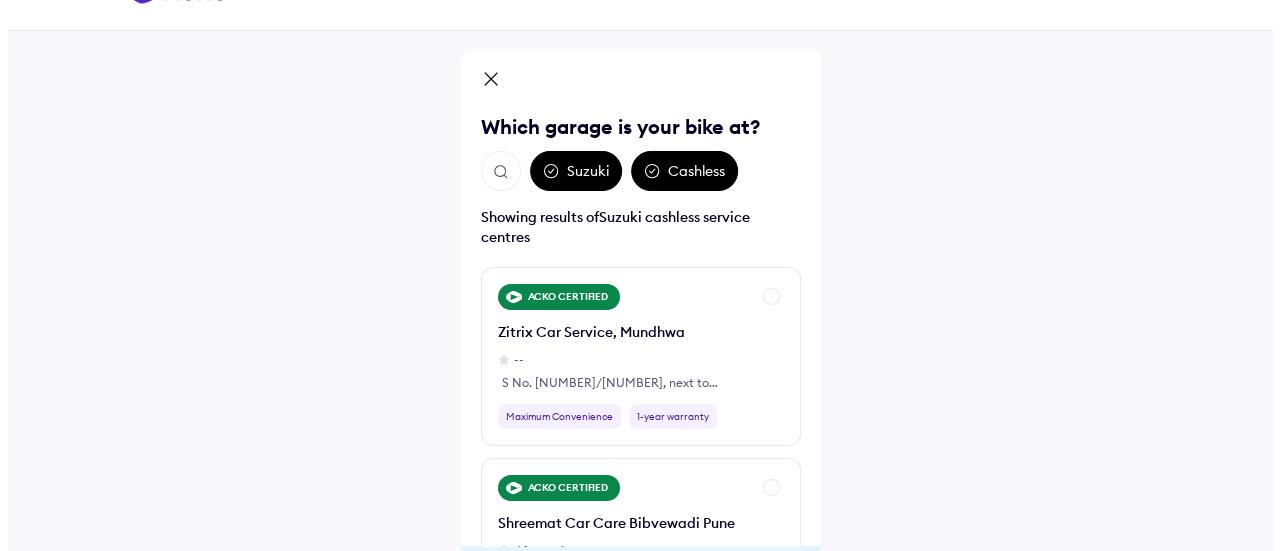 scroll, scrollTop: 5, scrollLeft: 0, axis: vertical 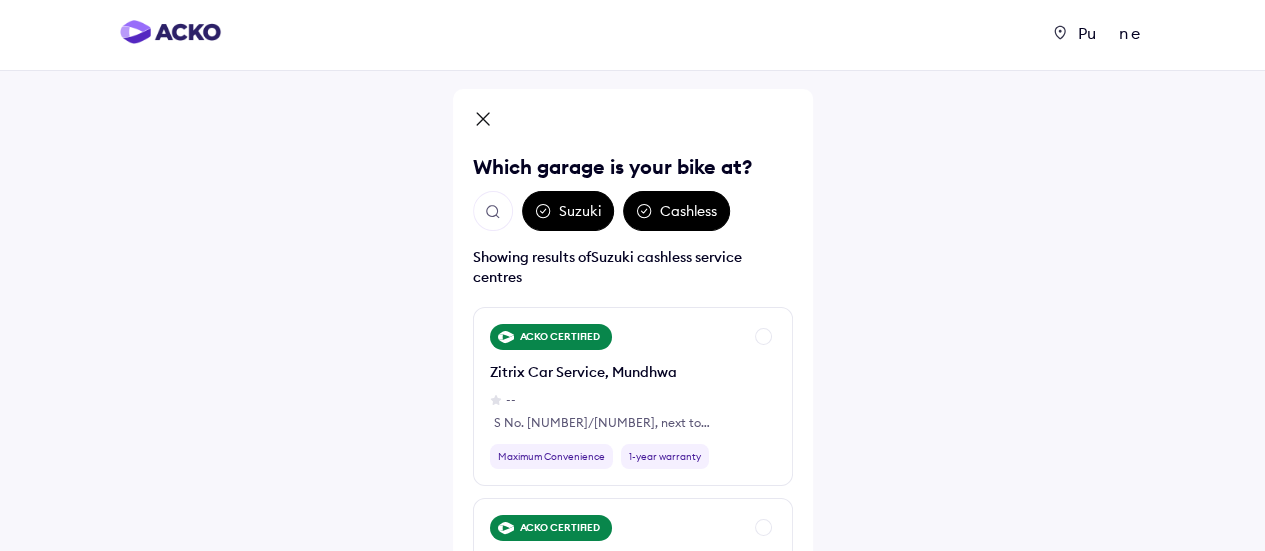 click on "Pune" at bounding box center [1107, 33] 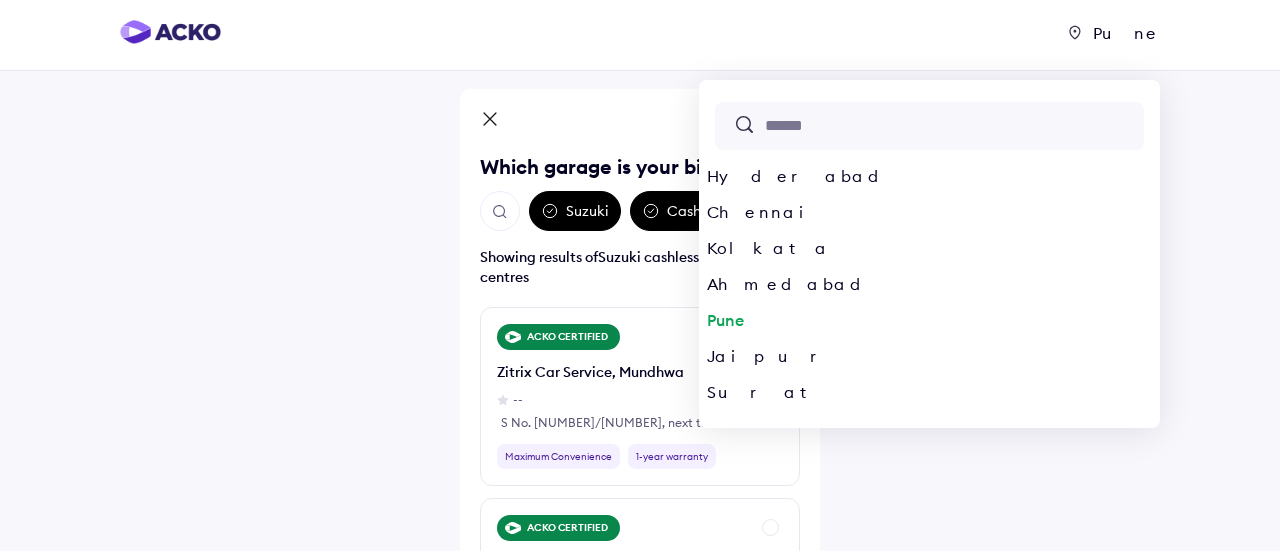 scroll, scrollTop: 160, scrollLeft: 0, axis: vertical 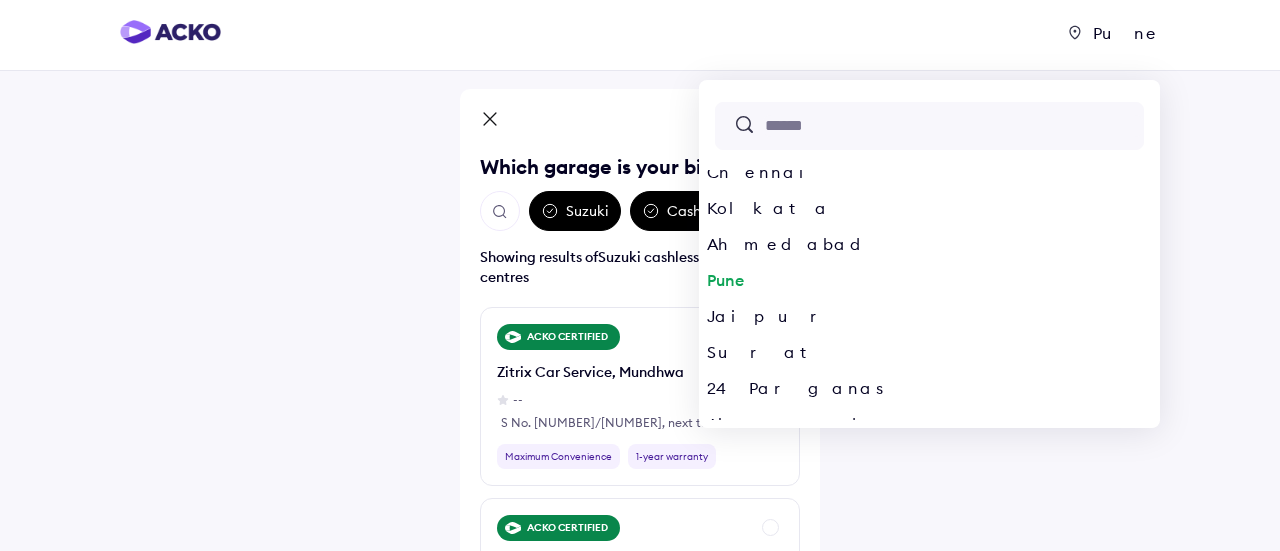 click at bounding box center [953, 126] 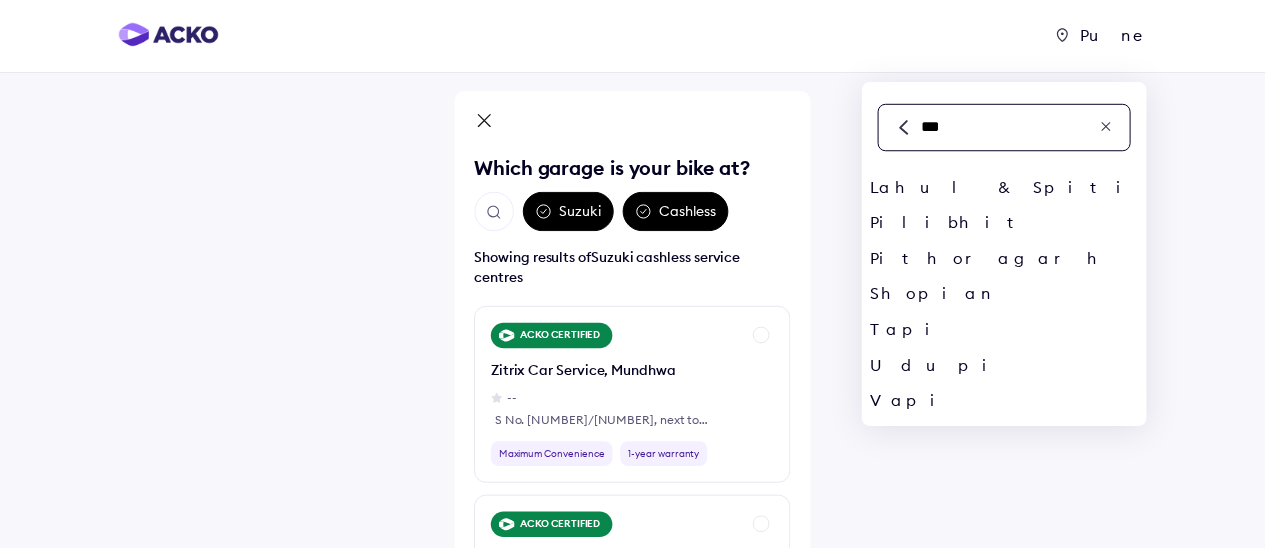 scroll, scrollTop: 0, scrollLeft: 0, axis: both 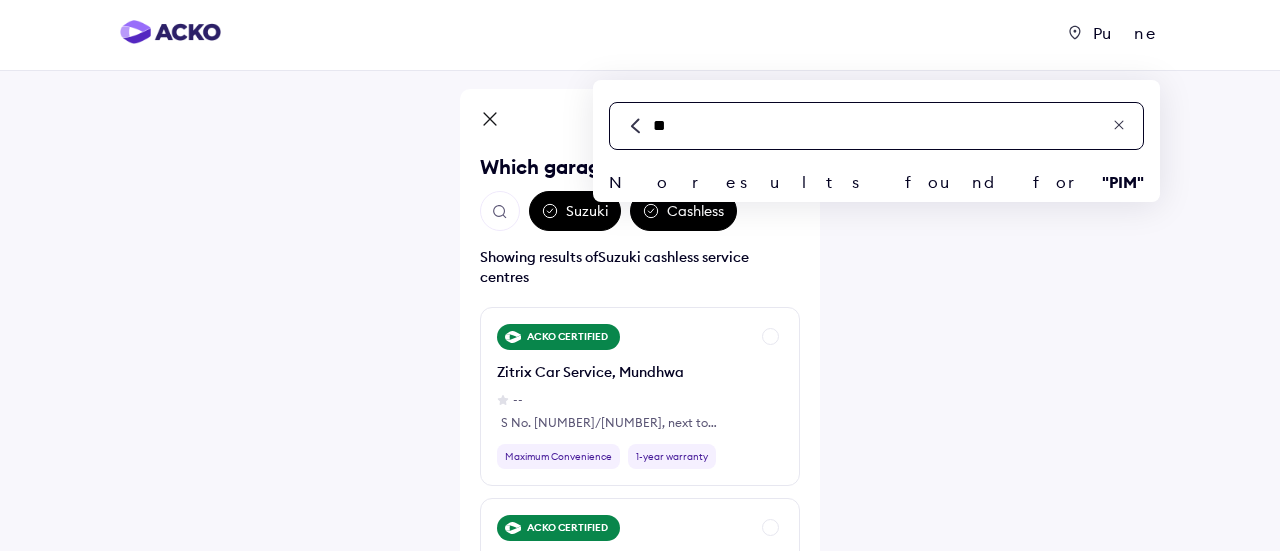 type on "*" 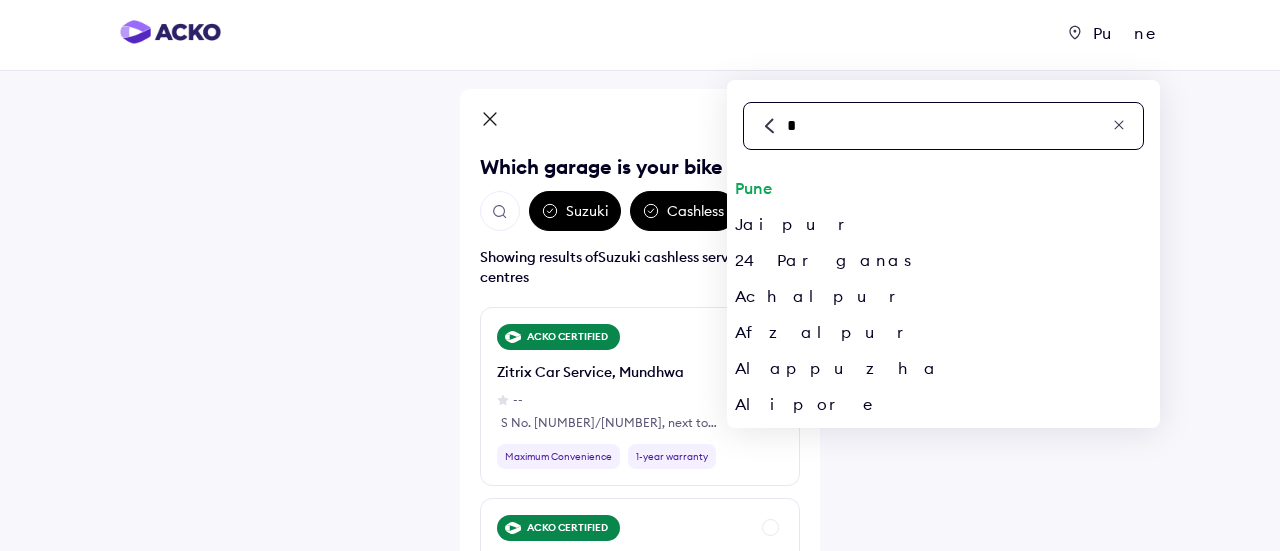 type 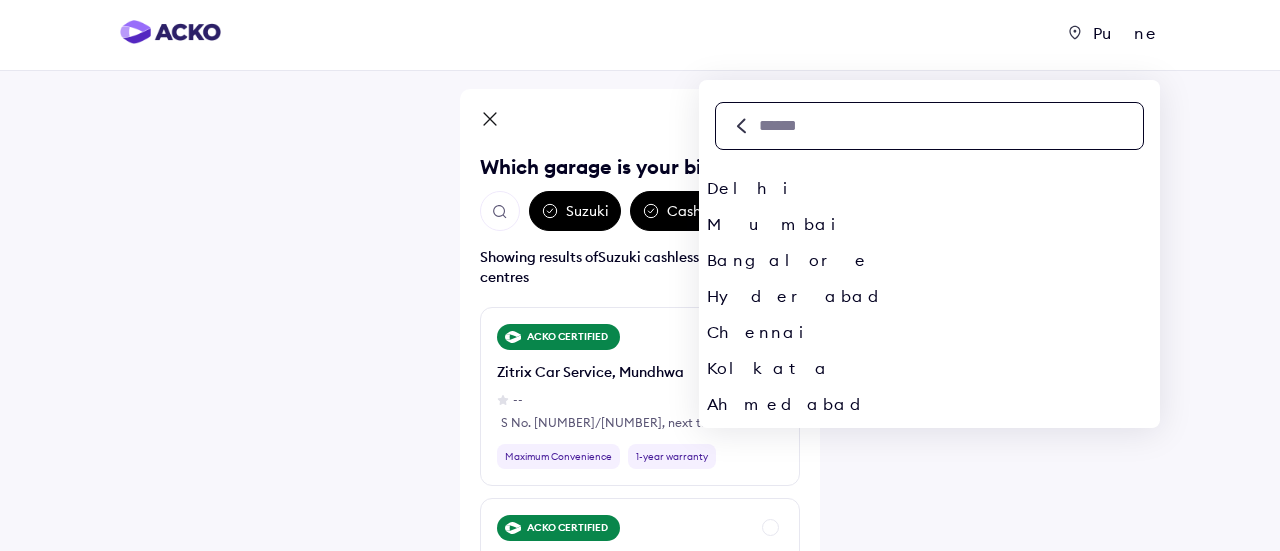 click on "Pune Delhi Mumbai Bangalore Hyderabad Chennai Kolkata Ahmedabad Pune Jaipur Surat 24 Parganas Abu road Achalpur Adilabad Afzalpur Agartala Agra Ahmed Nagar Aizawl Ajmer Aklera Akola Alandur Alappuzha Alibag Aligarh Alipore Alirajpur Allahabad Almora Alwar Amalapuram Ambala Ambasamudram Ambedkar Nagar Ambur Amingaon Amravati Amreli Amritsar Amroha Anand Ananthapur Ananthnag And Middle Andaman Andaman Angul Annamayya Anugul Anupgarh Anuppur Anupshahr Arakalagudu Arakkonam Arani Araria Arasikere Ariyalur Aruppukkottai Arwal Ashok Nagar Aska Attingal Attuvampatti Auraiya Aurangabad Aurangabad(BH) Avinashi Ayodhya Azamgarh Badaun Badnawar Bagalkot Bageshwar Bagpat Bahraich Balaghat Balangir Balasore Baleswar Bali Ballia Baloda  Bazar Baloda Bazar Balotra Balrampur Banaskantha Banda Bandipur Banka Bankura Banswara Barabanki Baramati Baramulla Baran Barasat Bardhaman Bareilly Bargarh Bari Barkholo Barmer Barnala Barpeta Baruipur Barwani Bastar Basti Bathinda Beawar Beed Begusarai Belgaum Bellary Belthangady Betul" at bounding box center [640, 353] 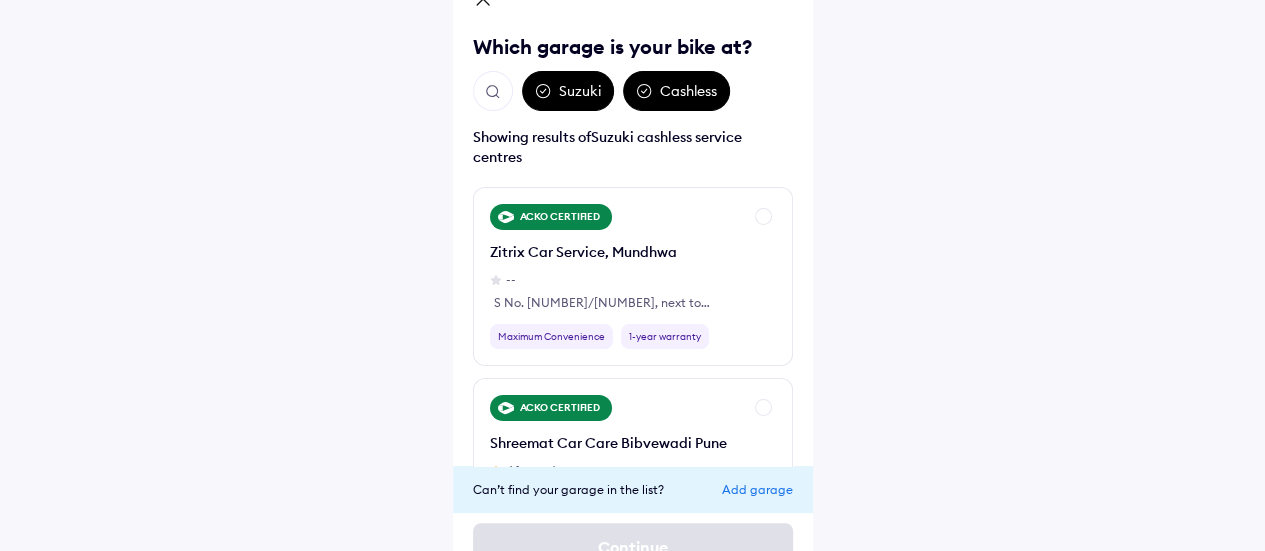 scroll, scrollTop: 165, scrollLeft: 0, axis: vertical 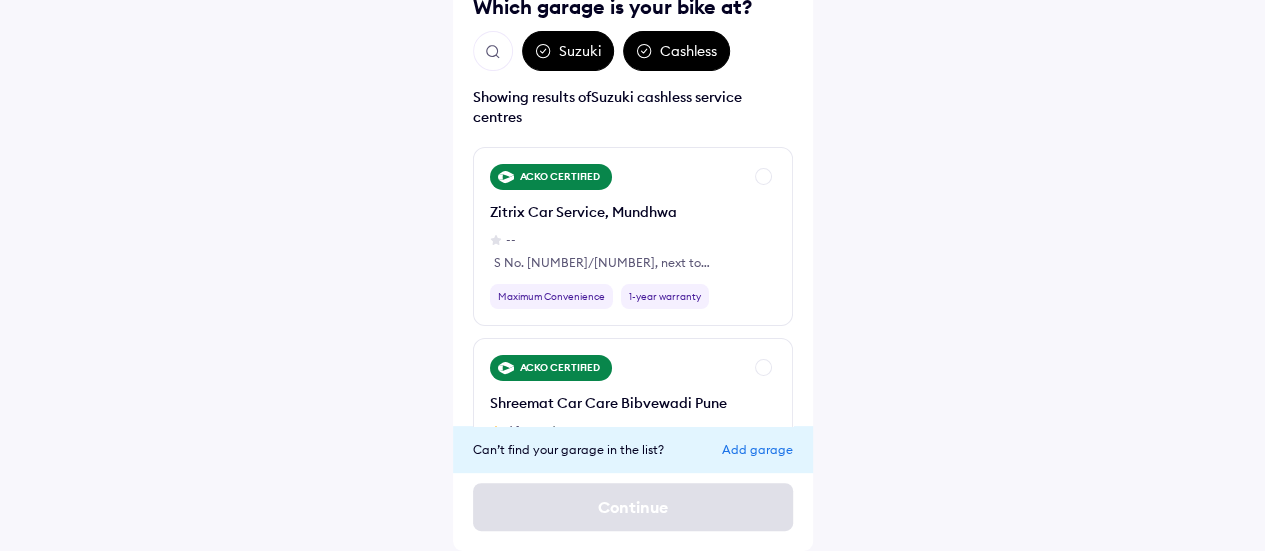 click on "Can’t find your garage in the list?" at bounding box center (568, 449) 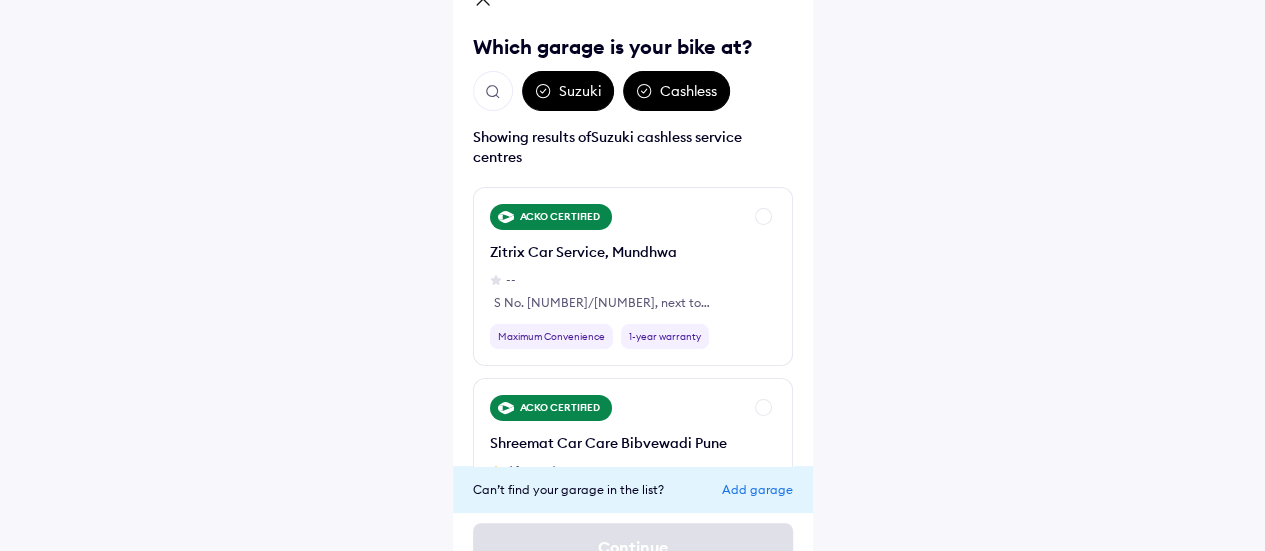 scroll, scrollTop: 0, scrollLeft: 0, axis: both 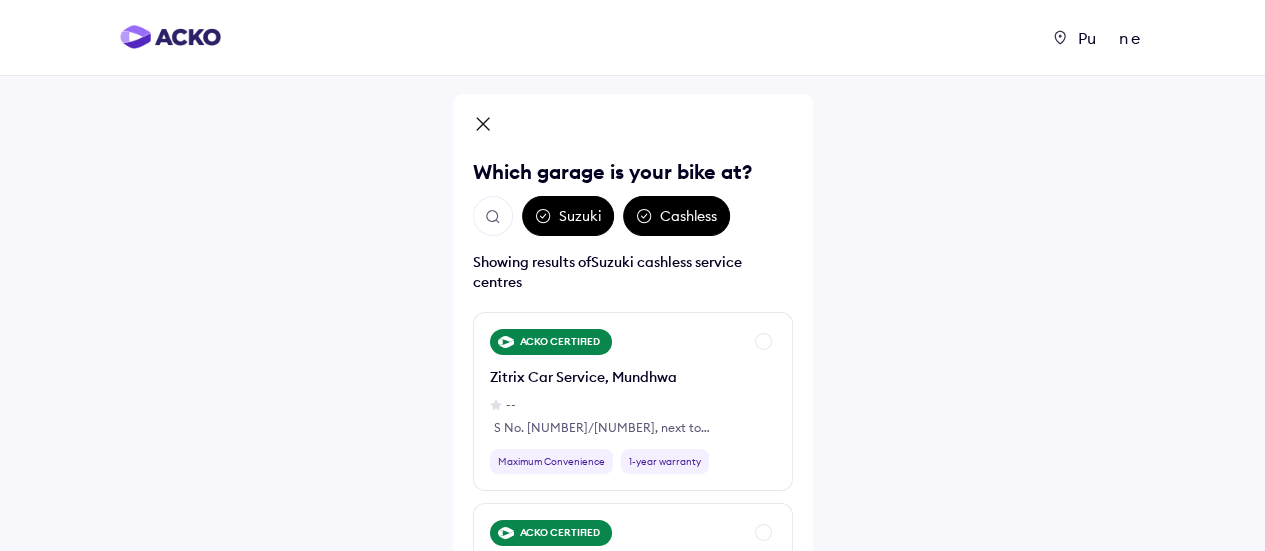 drag, startPoint x: 508, startPoint y: 132, endPoint x: 484, endPoint y: 119, distance: 27.294687 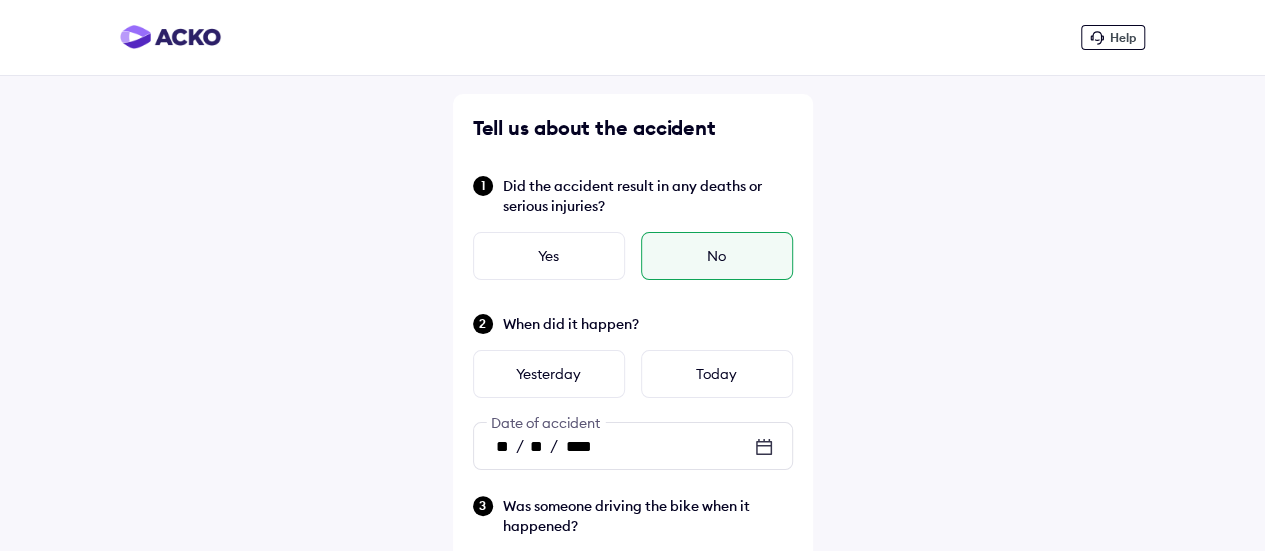 scroll, scrollTop: 781, scrollLeft: 0, axis: vertical 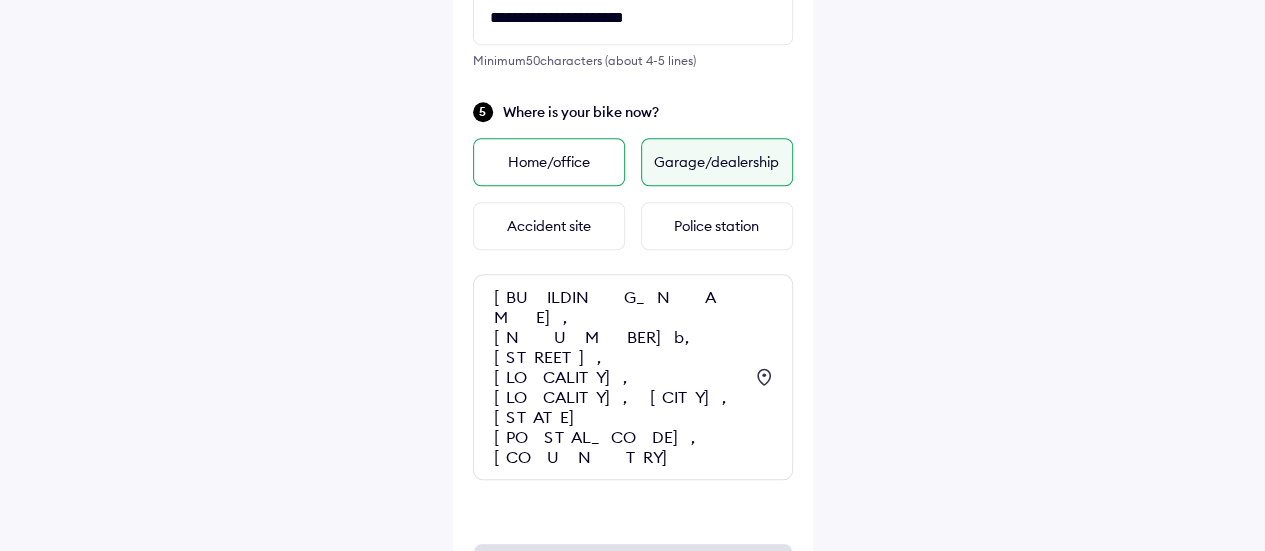 click on "Home/office" at bounding box center [549, 162] 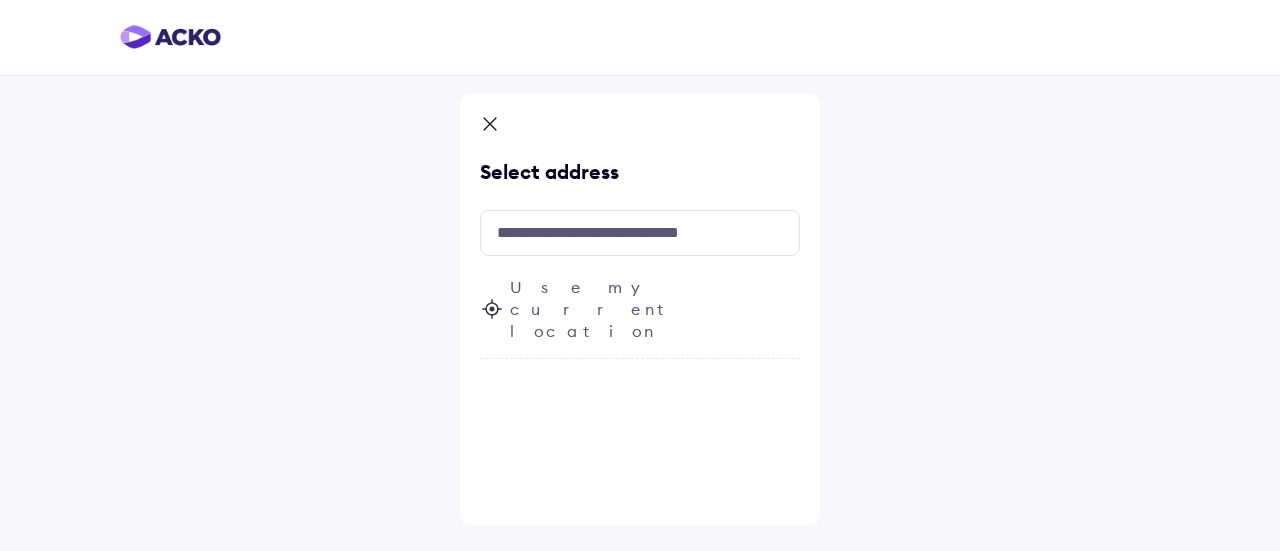 click on "Use my current location" at bounding box center (655, 309) 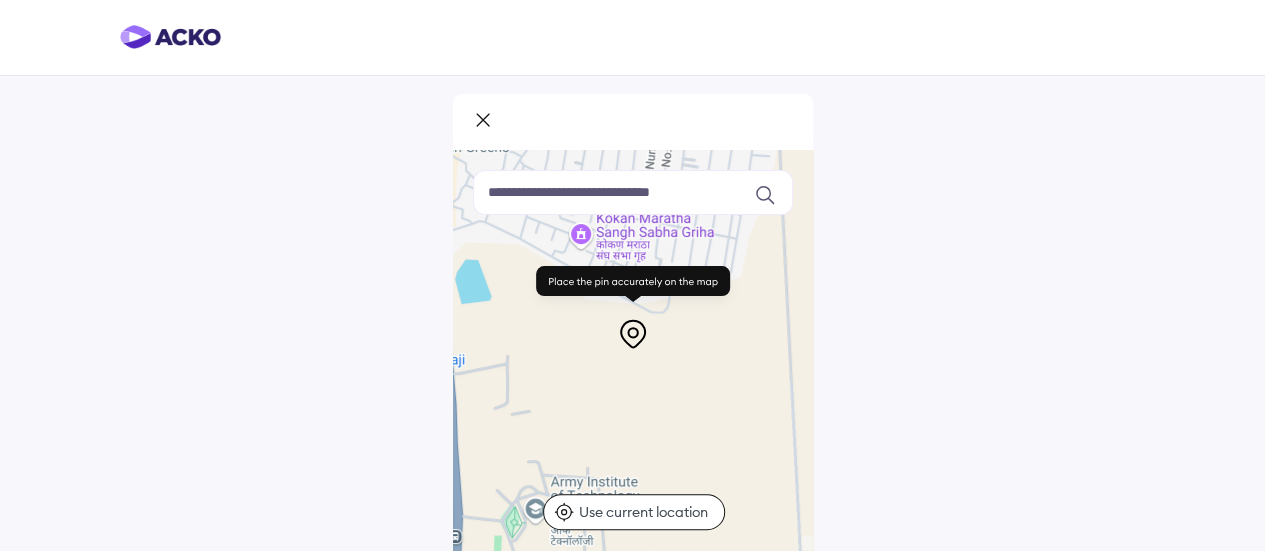click at bounding box center [633, 192] 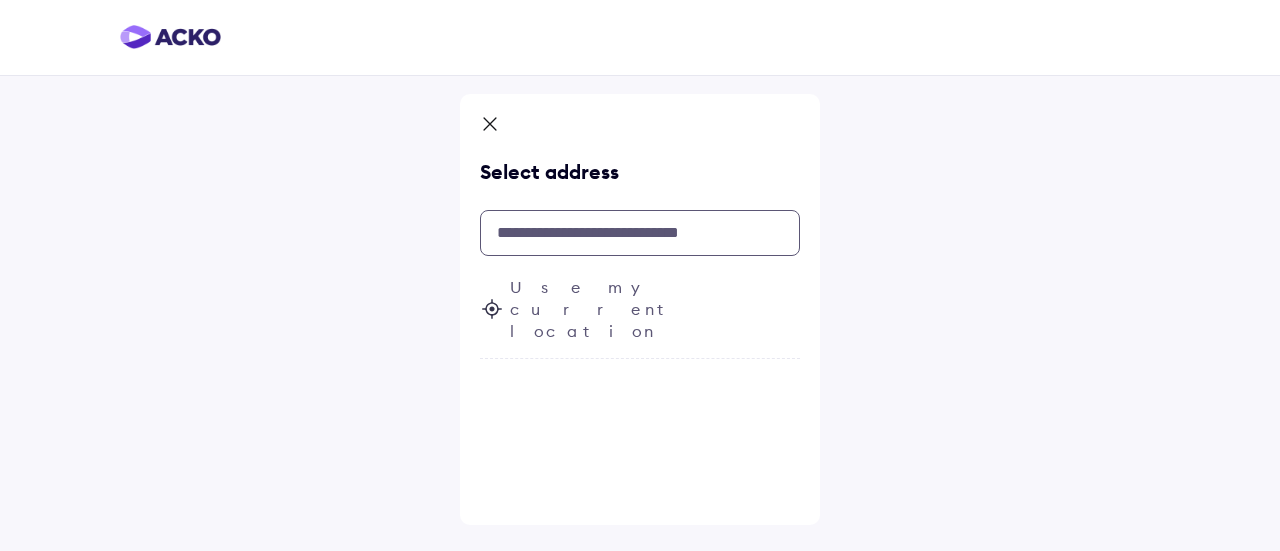 click at bounding box center (640, 233) 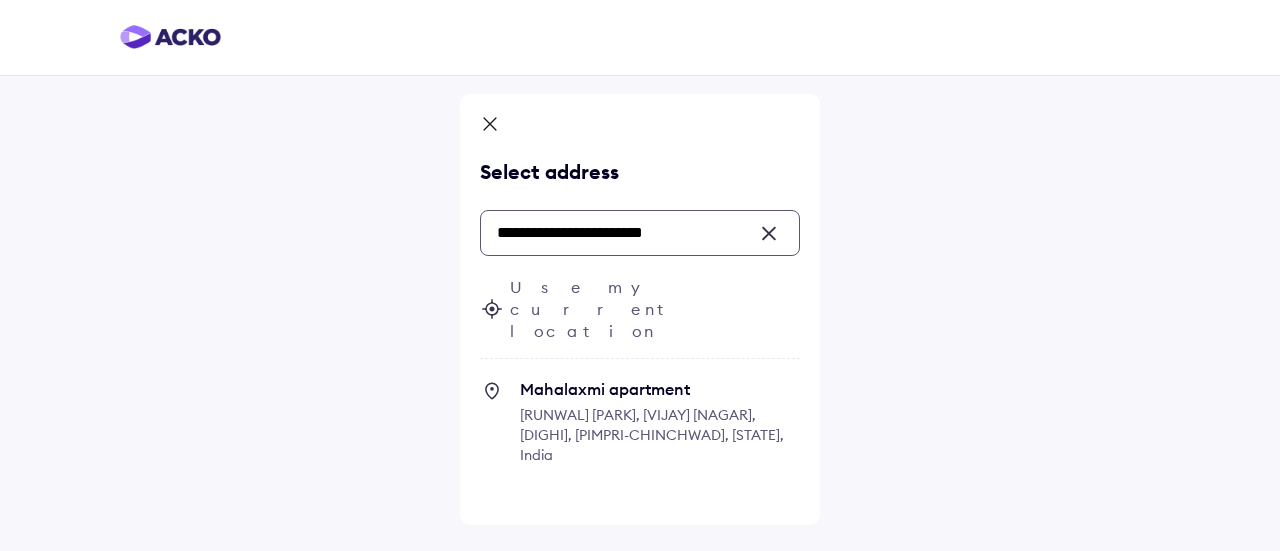click on "Runwal Park, Vijay Nagar, Dighi, Pimpri-Chinchwad, Maharashtra, India" at bounding box center (652, 435) 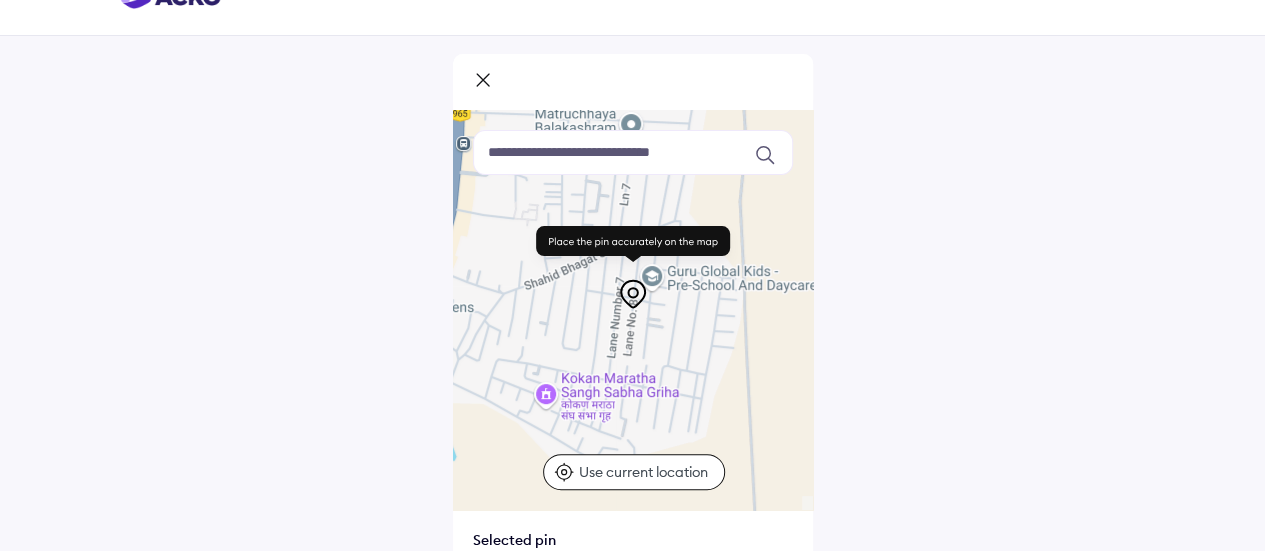 scroll, scrollTop: 226, scrollLeft: 0, axis: vertical 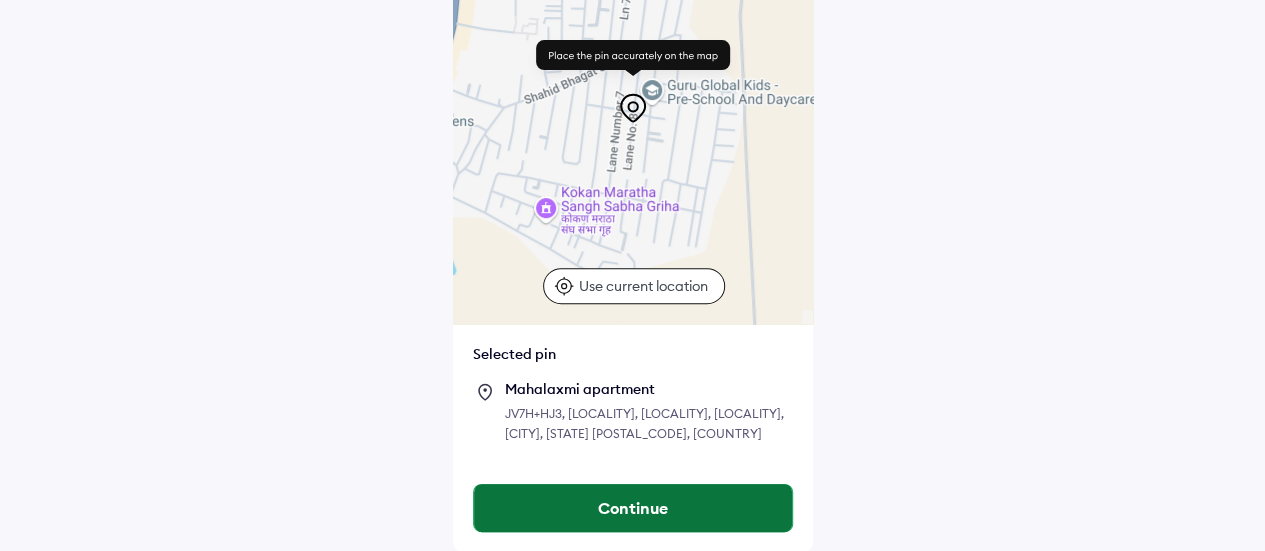 click on "Continue" at bounding box center (633, 508) 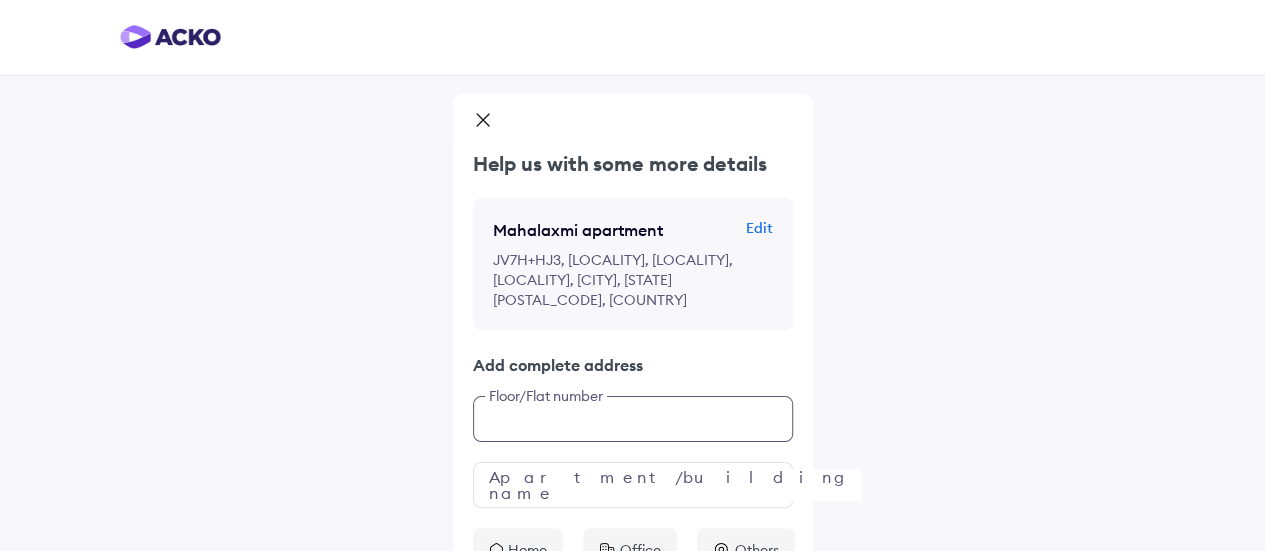 scroll, scrollTop: 106, scrollLeft: 0, axis: vertical 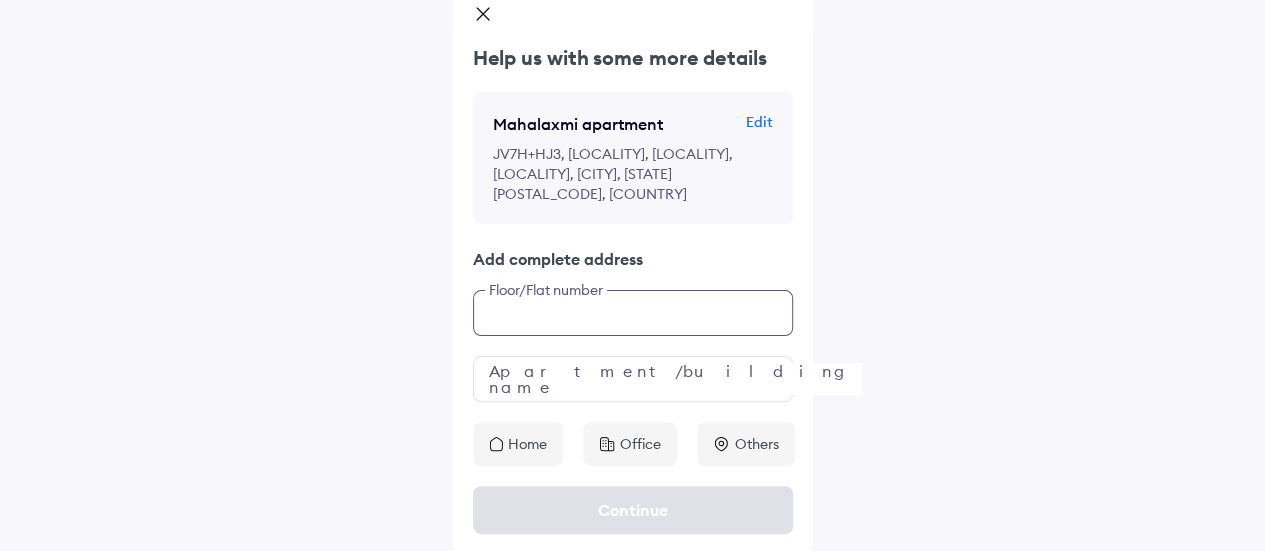 click on "Help us with some more details Mahalaxmi apartment Edit JV7H+HJ3, Runwal Park, Vijay Nagar, Dighi, Pimpri-Chinchwad, Maharashtra 411015, India Add complete address Floor/Flat number Apartment/building name Home Office Others" 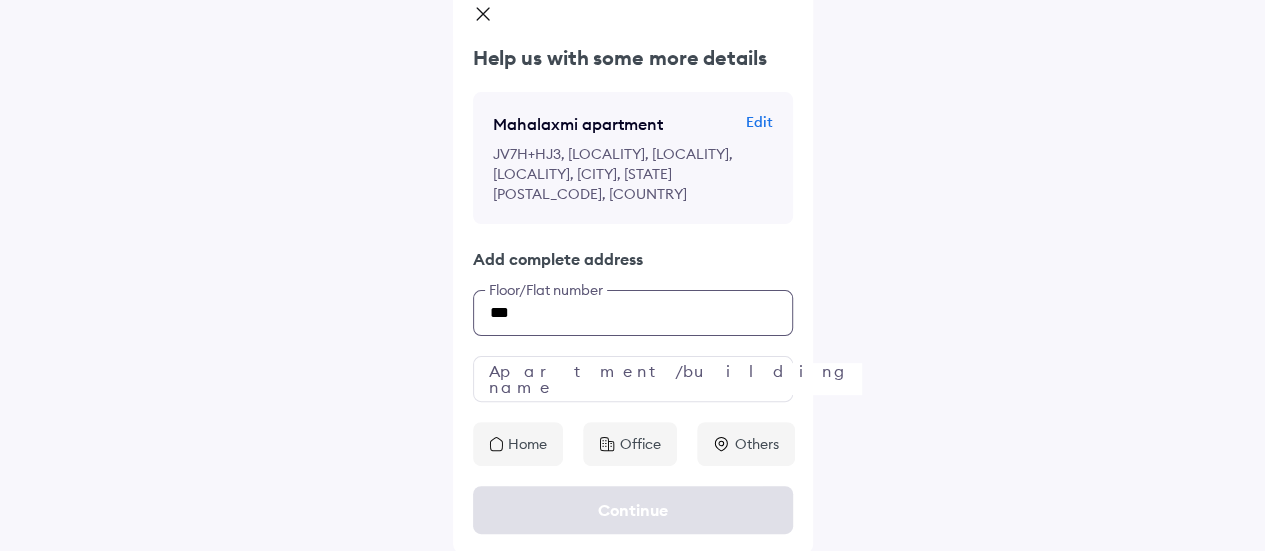 type on "***" 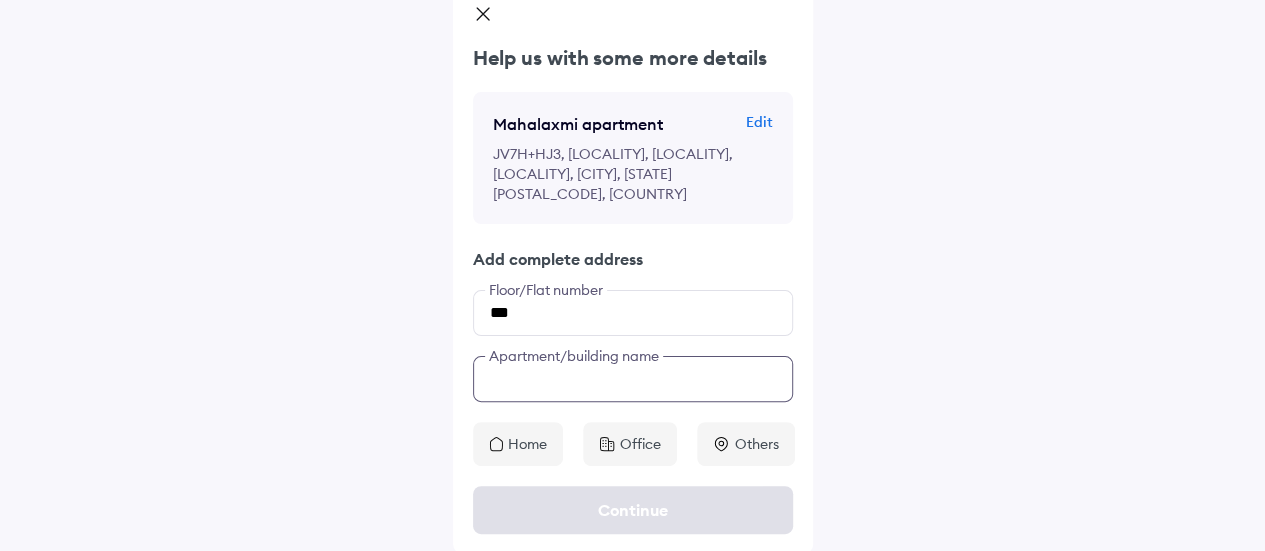 click at bounding box center (633, 379) 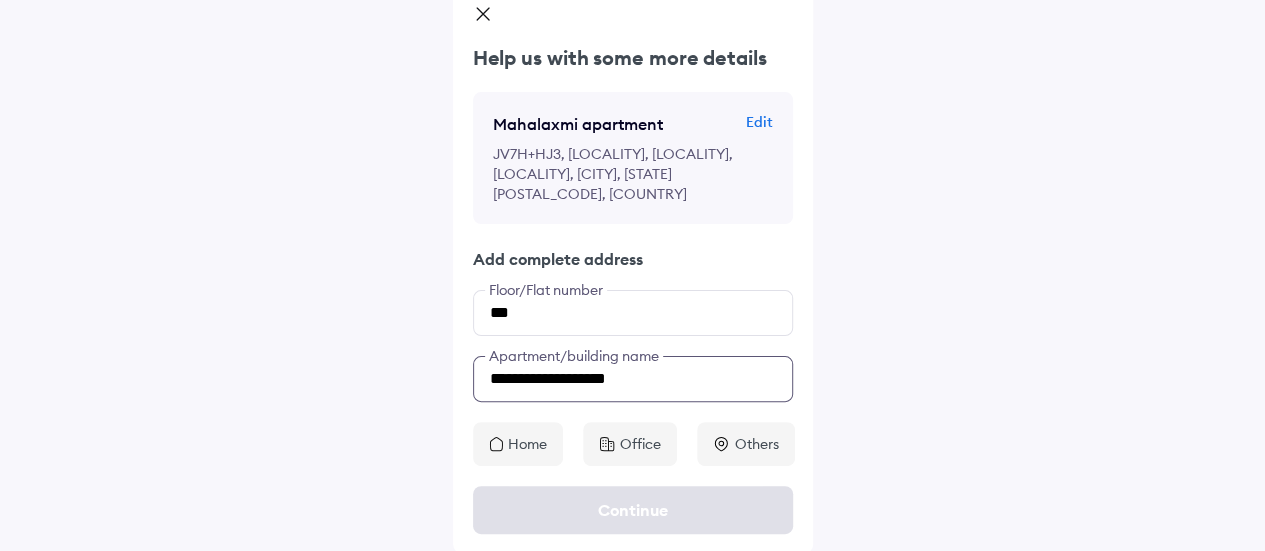 type on "**********" 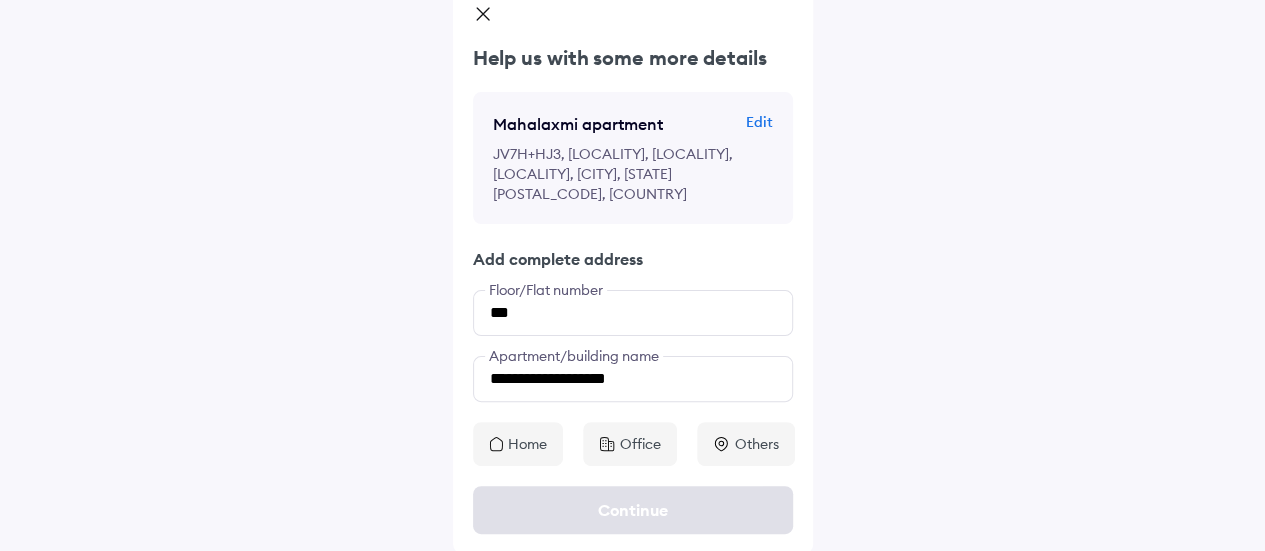 click on "Home" at bounding box center [527, 444] 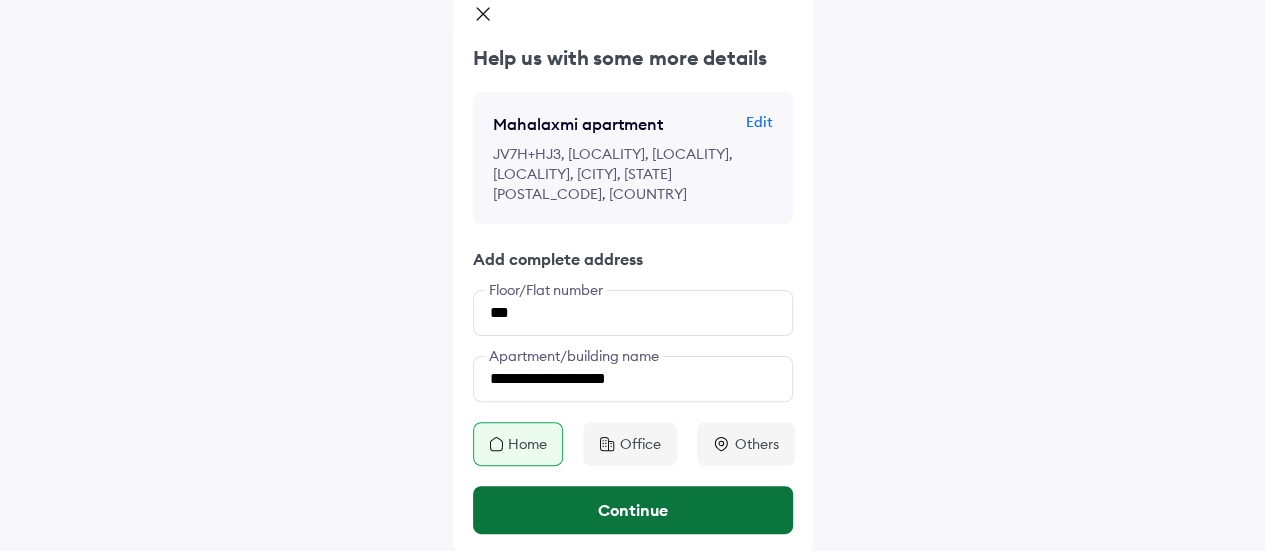 click on "Continue" at bounding box center [633, 510] 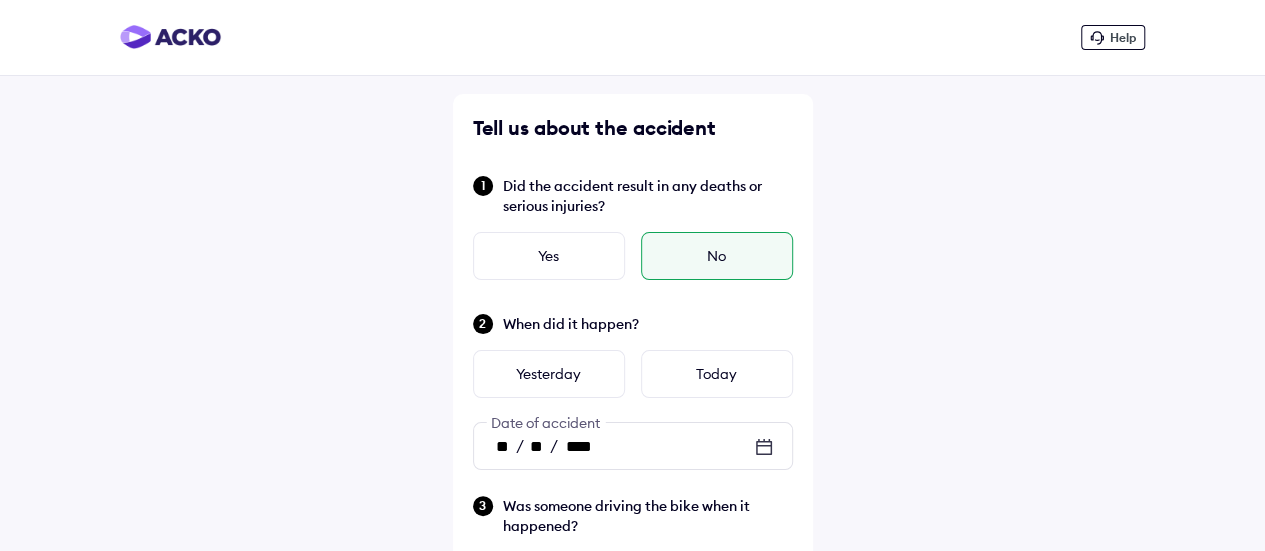 scroll, scrollTop: 761, scrollLeft: 0, axis: vertical 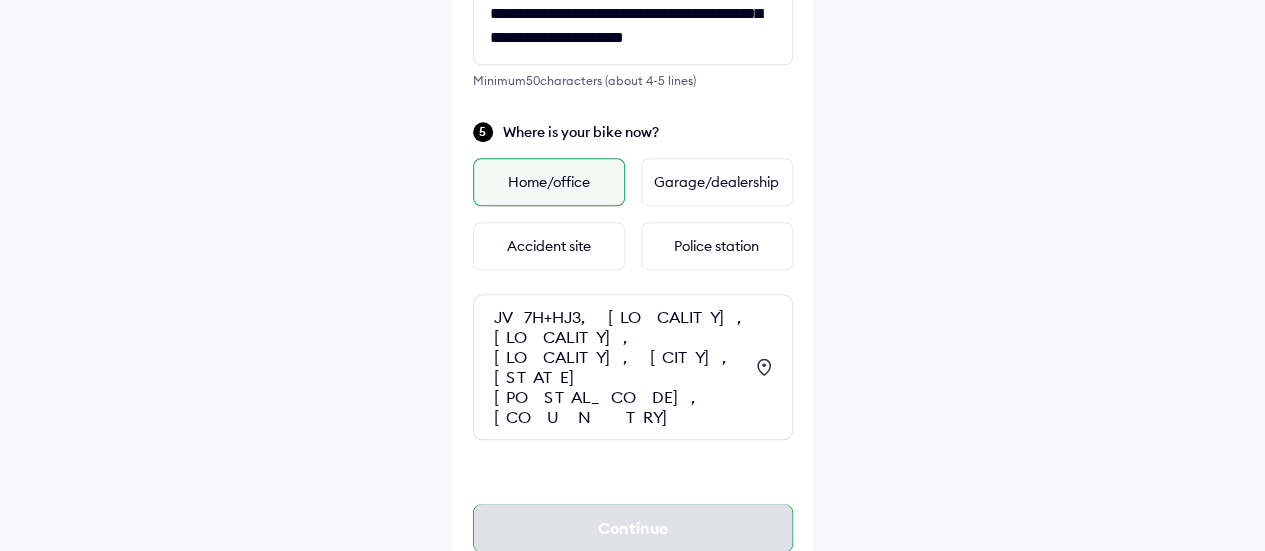click on "Continue" at bounding box center (633, 528) 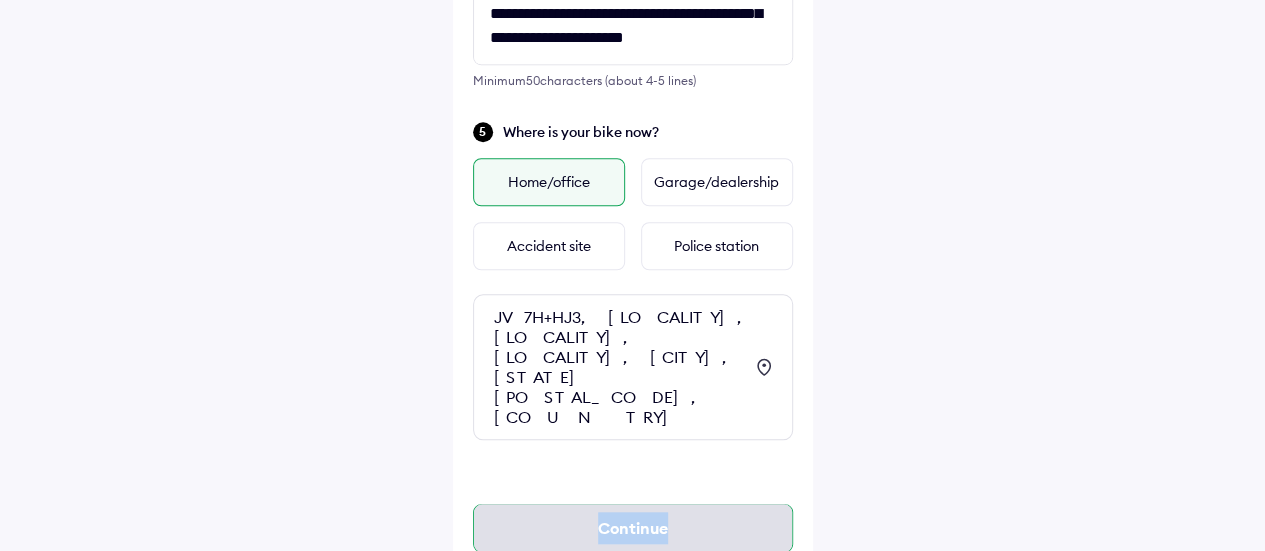 click on "Continue" at bounding box center [633, 528] 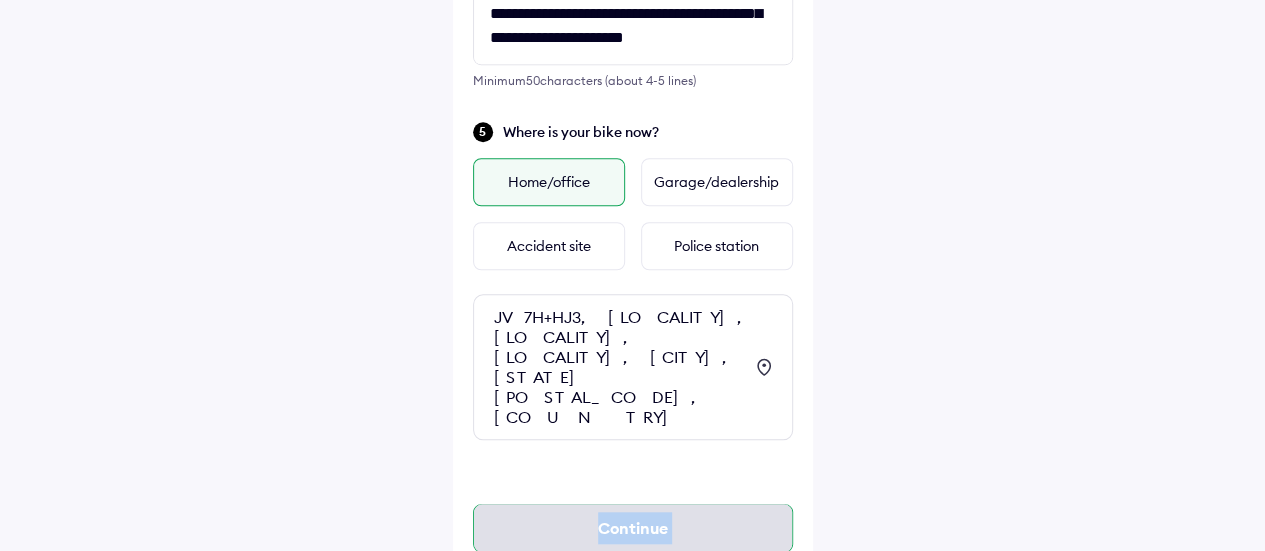 click on "Continue" at bounding box center (633, 528) 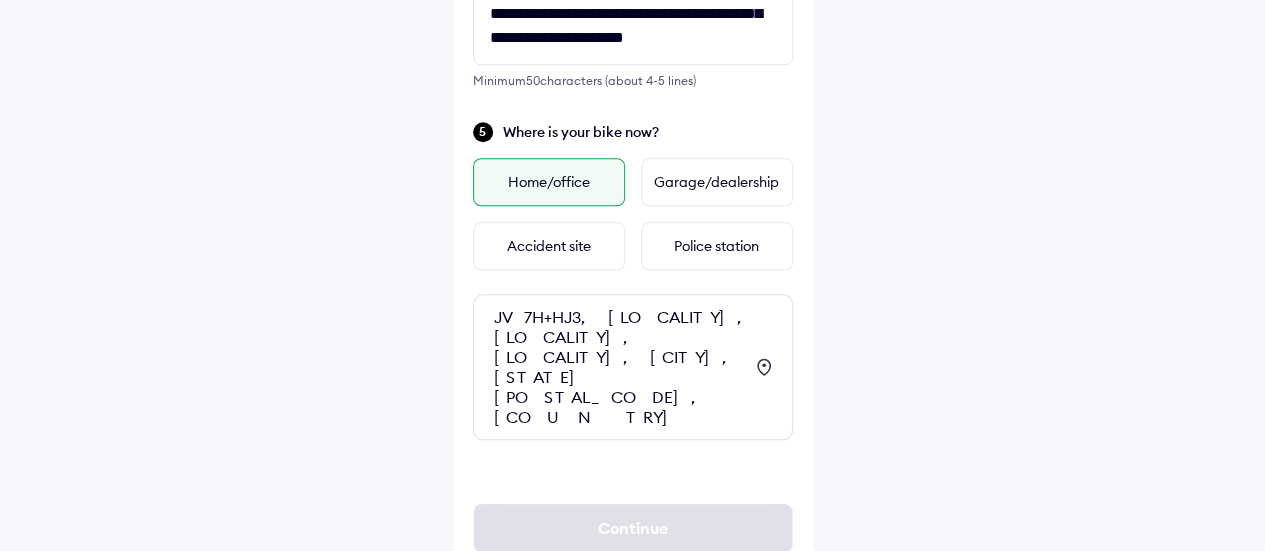 click on "**********" at bounding box center [632, -75] 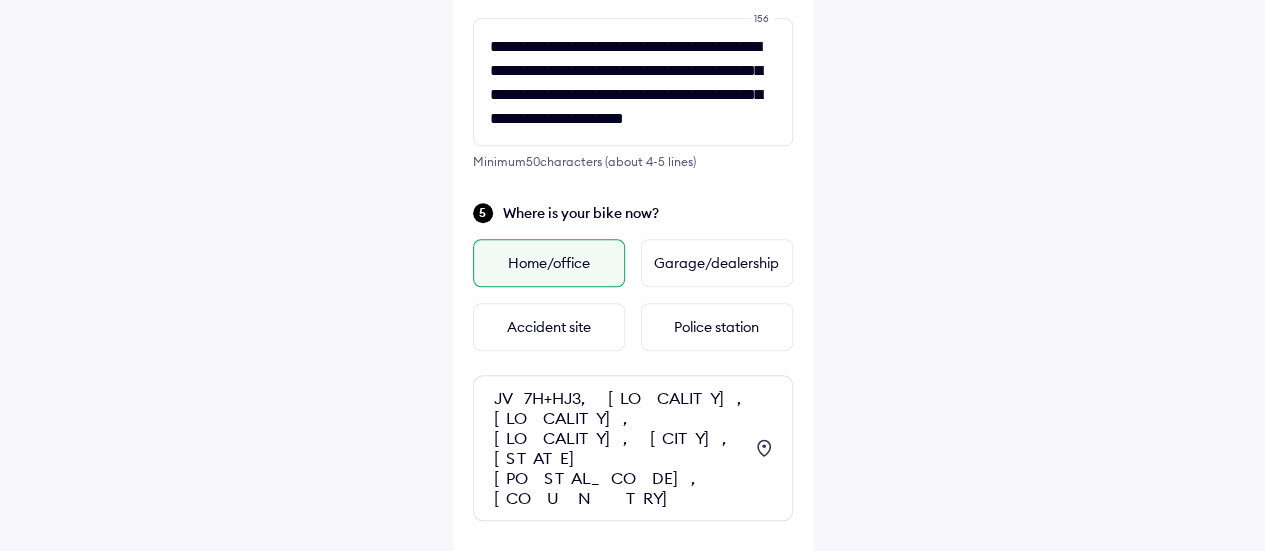 scroll, scrollTop: 761, scrollLeft: 0, axis: vertical 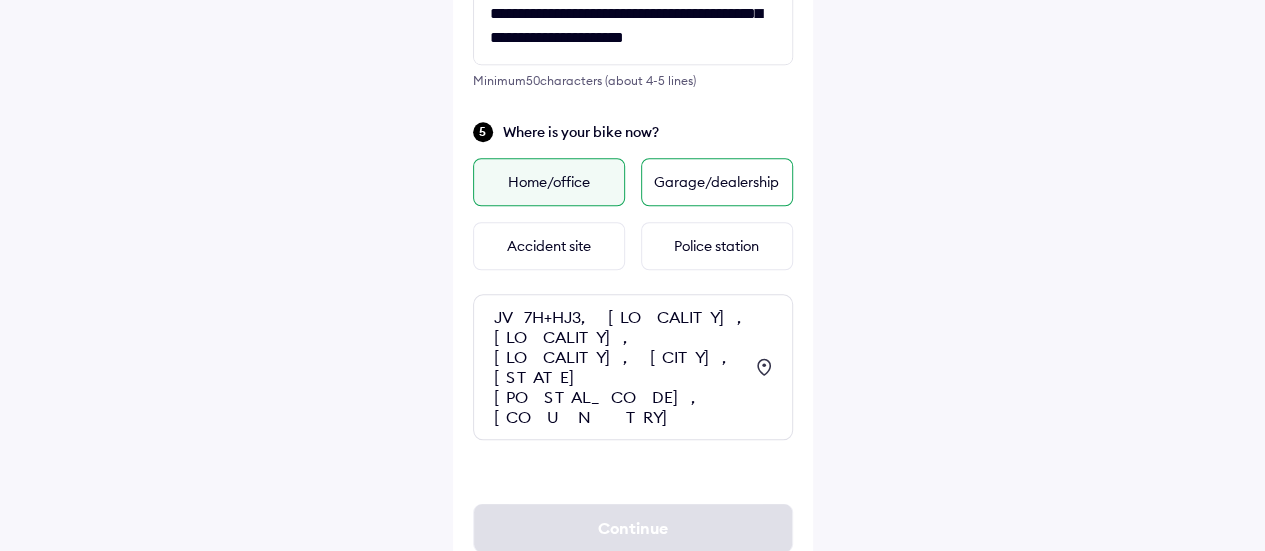 click on "Garage/dealership" at bounding box center [717, 182] 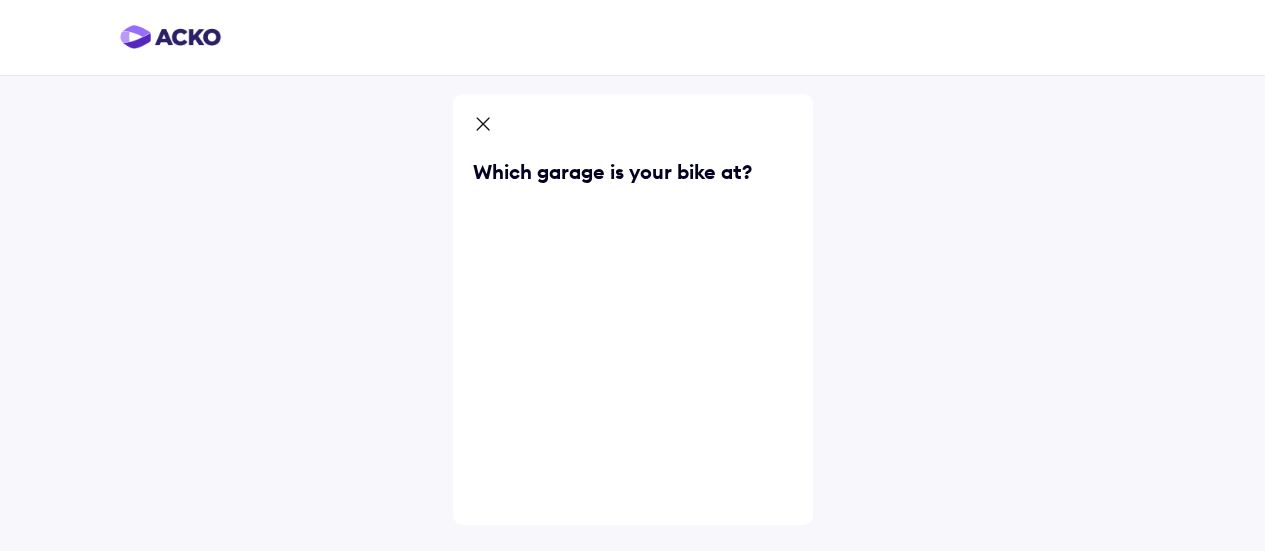 scroll, scrollTop: 0, scrollLeft: 0, axis: both 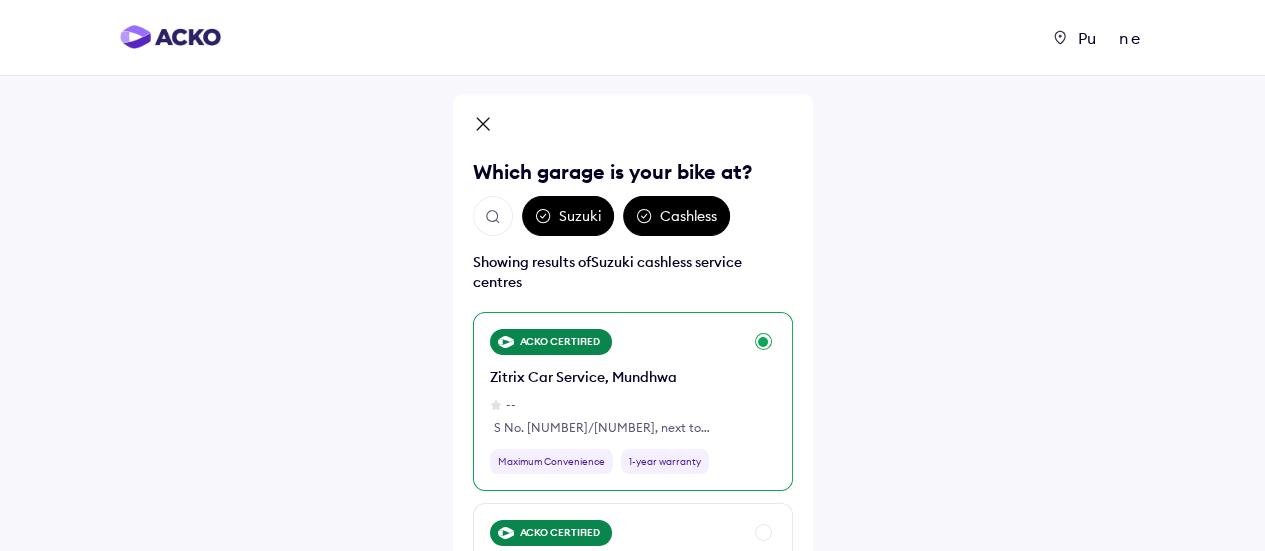 click on "ACKO CERTIFIED Zitrix Car Service, Mundhwa -- S No. 54/1/2, next to Shell Petrol Pump, Near Magarpatta Railway Bridge, Hadapsar Kodre Vasti, Mundhwa, Pune, Maharashtra 411036 Maximum Convenience 1-year warranty" at bounding box center [616, 401] 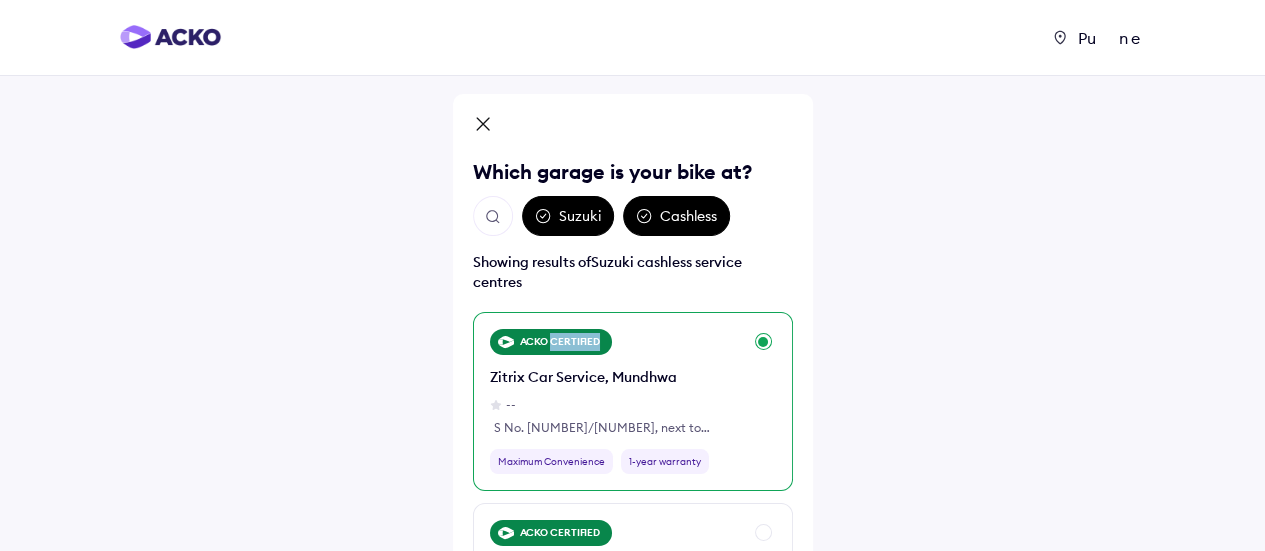 click on "ACKO CERTIFIED" at bounding box center [551, 342] 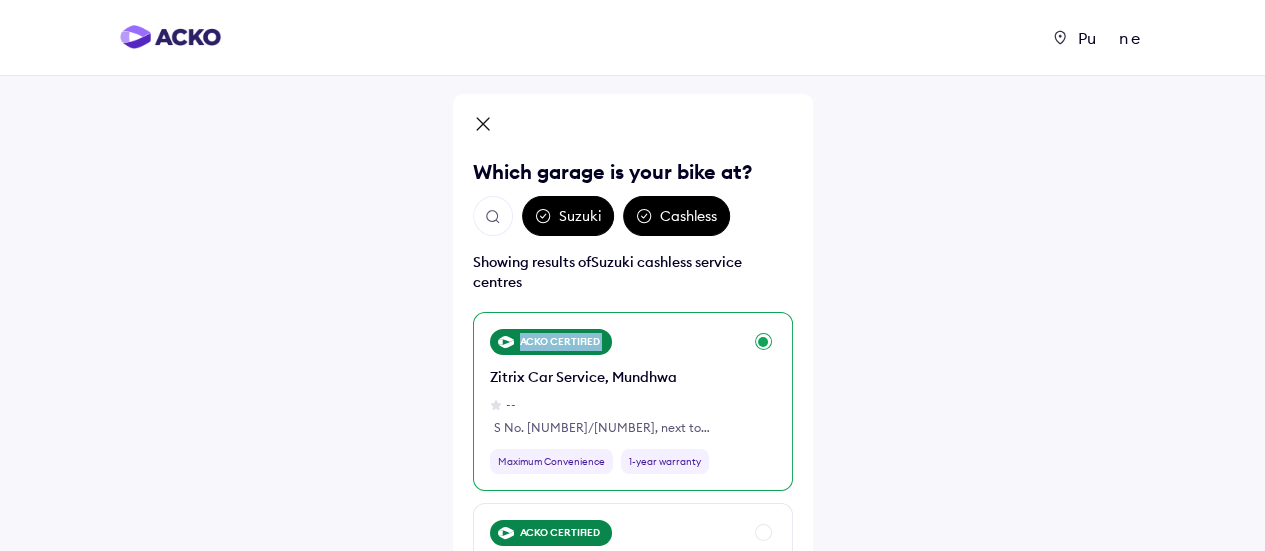 click on "ACKO CERTIFIED" at bounding box center (551, 342) 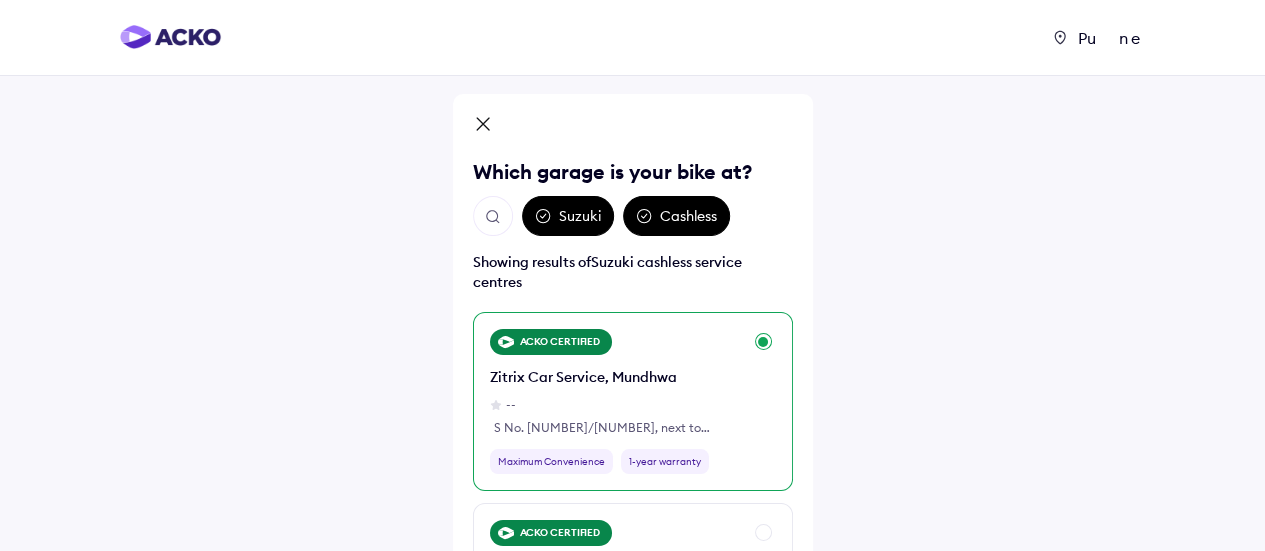 click on "1-year warranty" at bounding box center [665, 461] 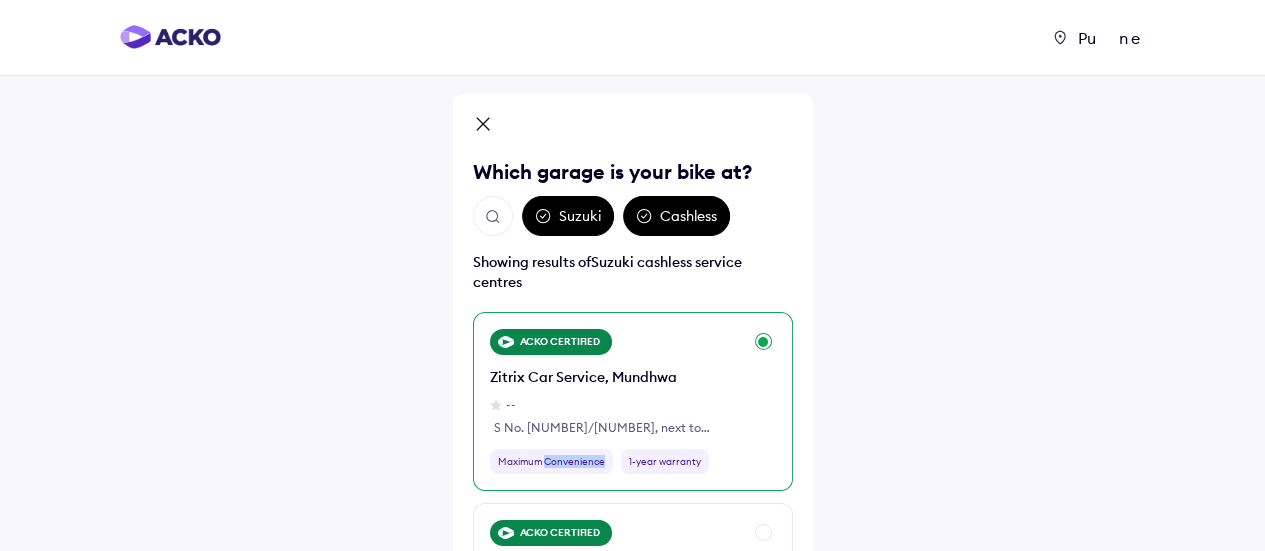 click on "Maximum Convenience" at bounding box center [551, 461] 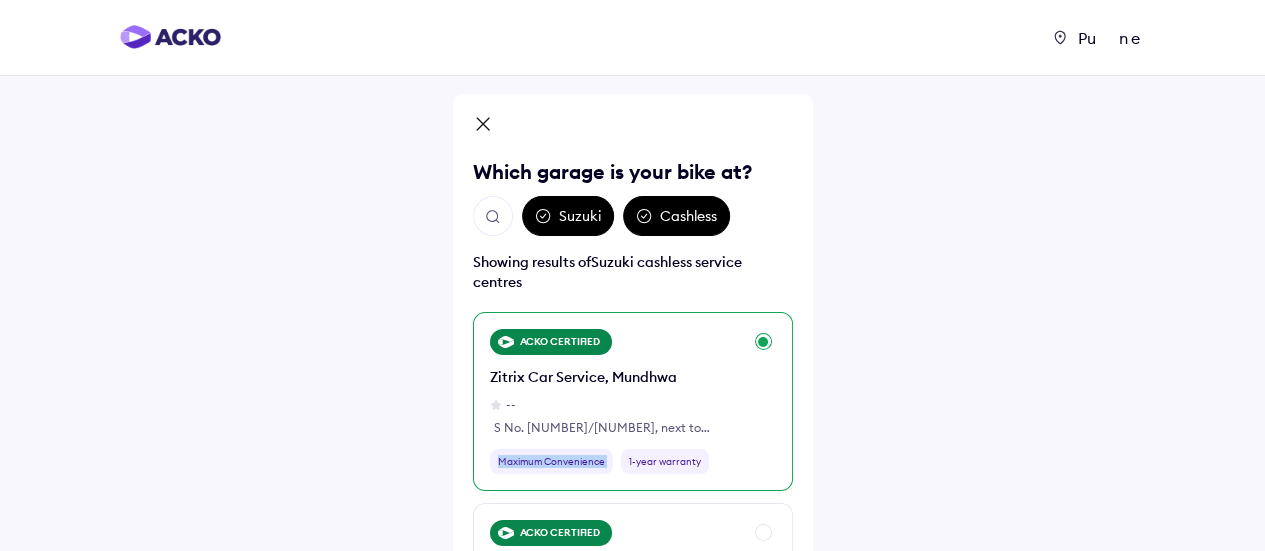 click on "Maximum Convenience" at bounding box center (551, 461) 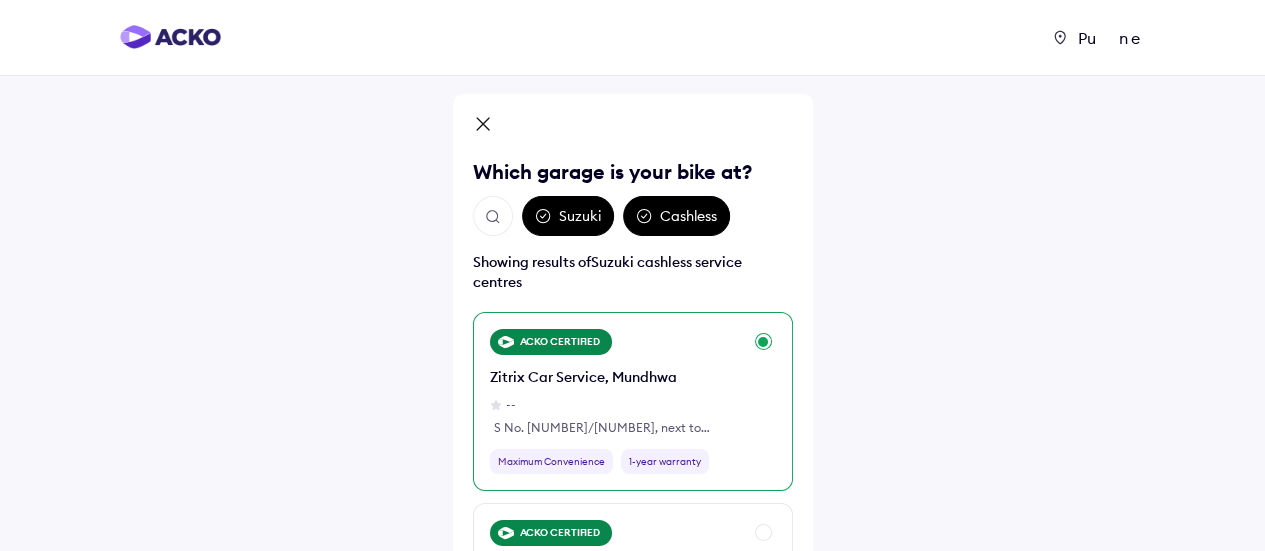 click on "--" at bounding box center [616, 405] 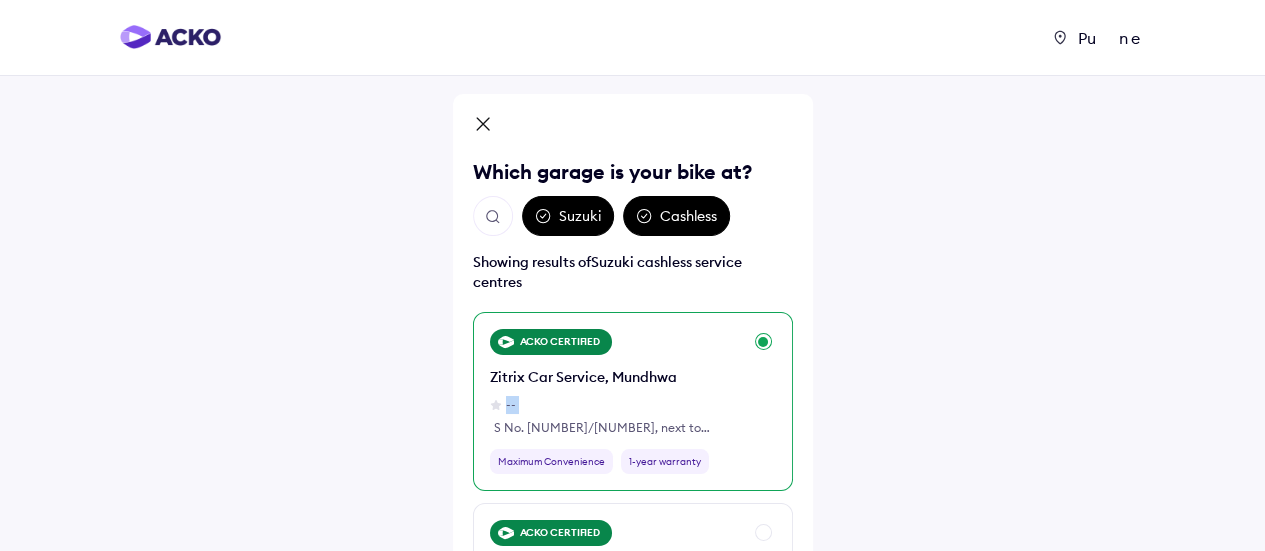 click on "--" at bounding box center (616, 405) 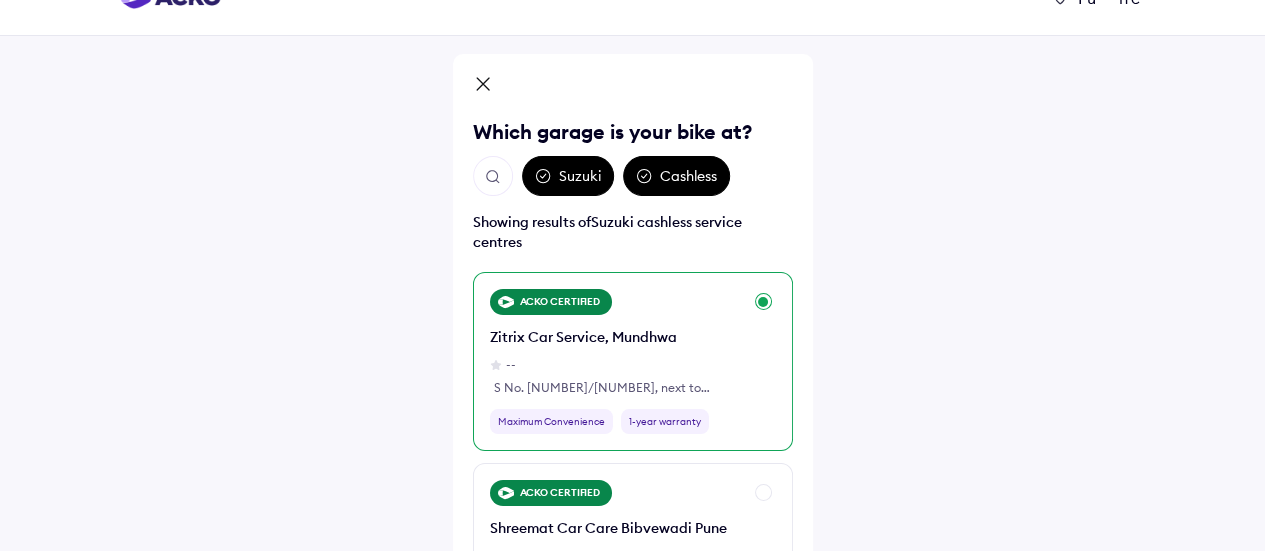 scroll, scrollTop: 165, scrollLeft: 0, axis: vertical 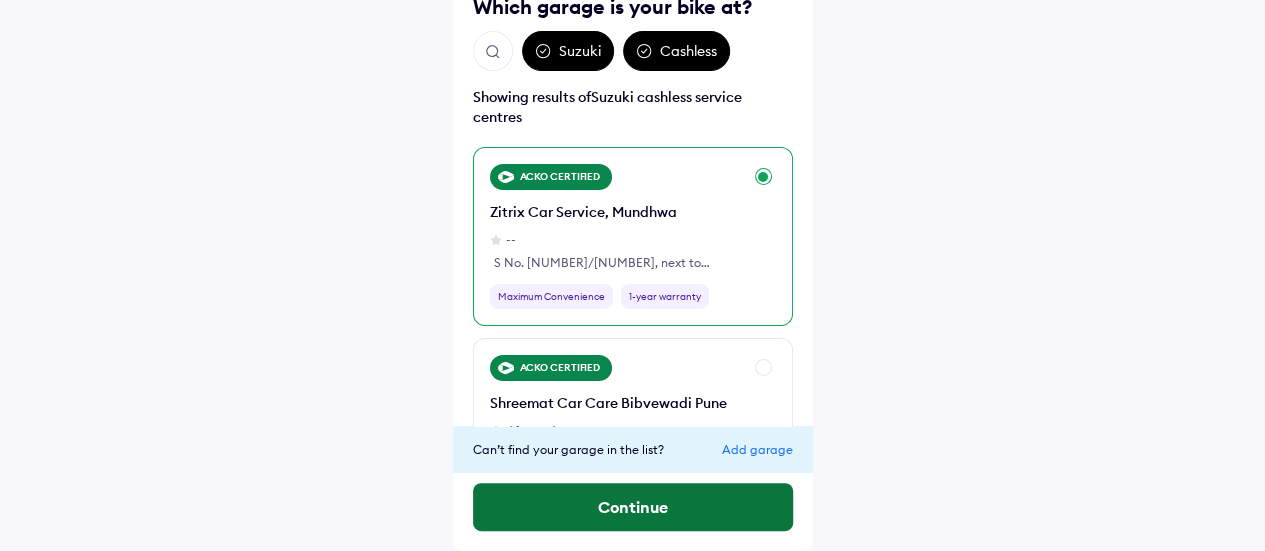 click on "Continue" at bounding box center (633, 507) 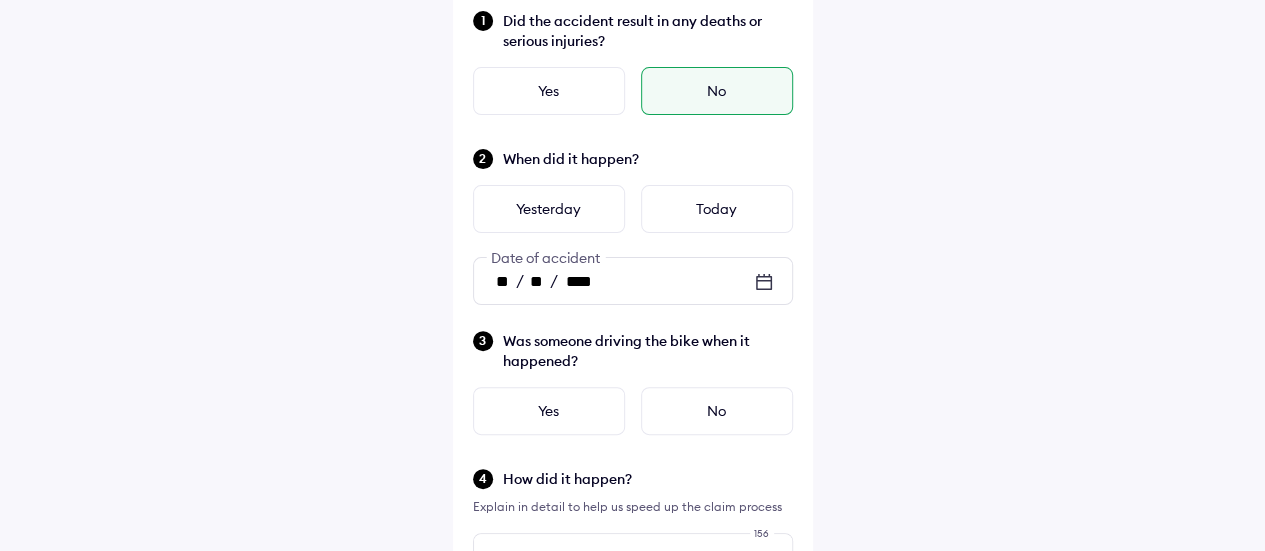 scroll, scrollTop: 801, scrollLeft: 0, axis: vertical 